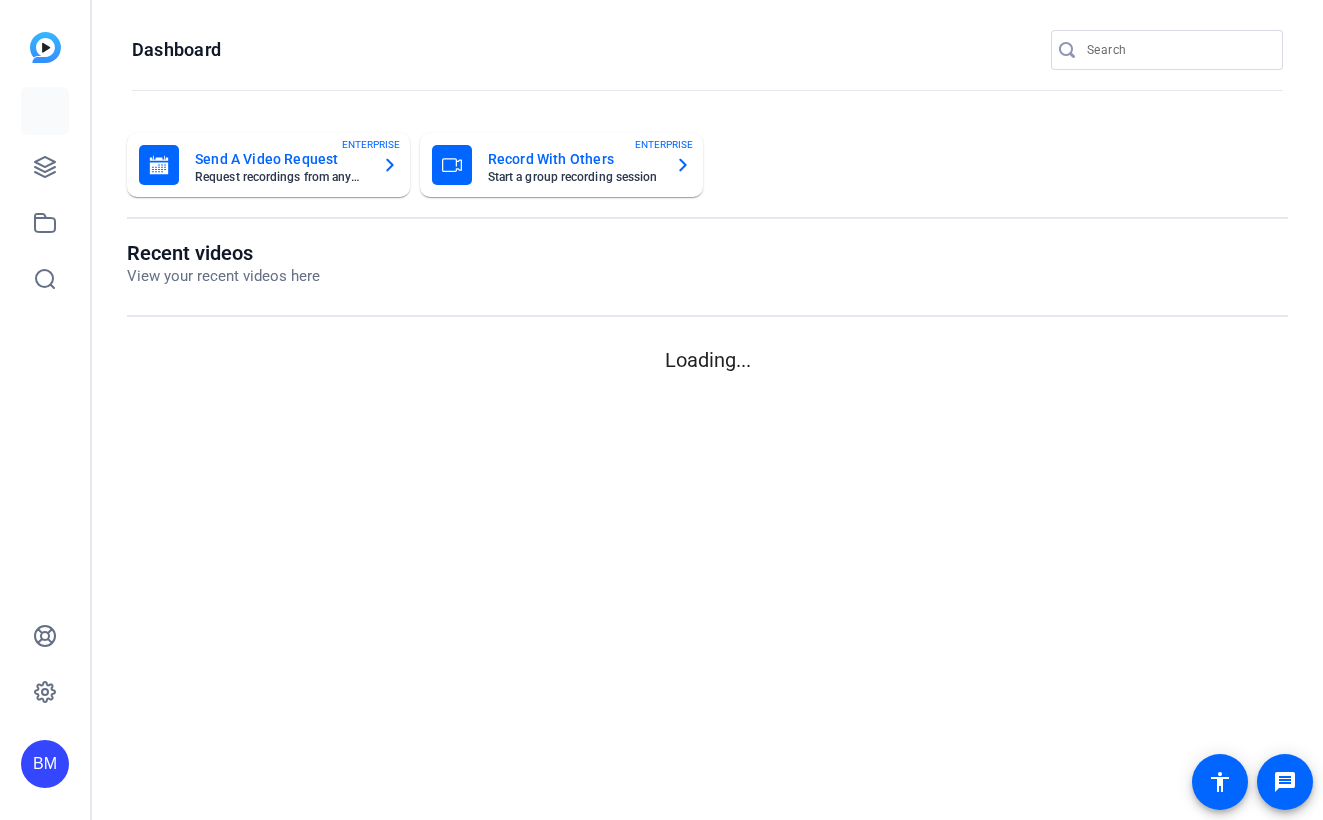 scroll, scrollTop: 0, scrollLeft: 0, axis: both 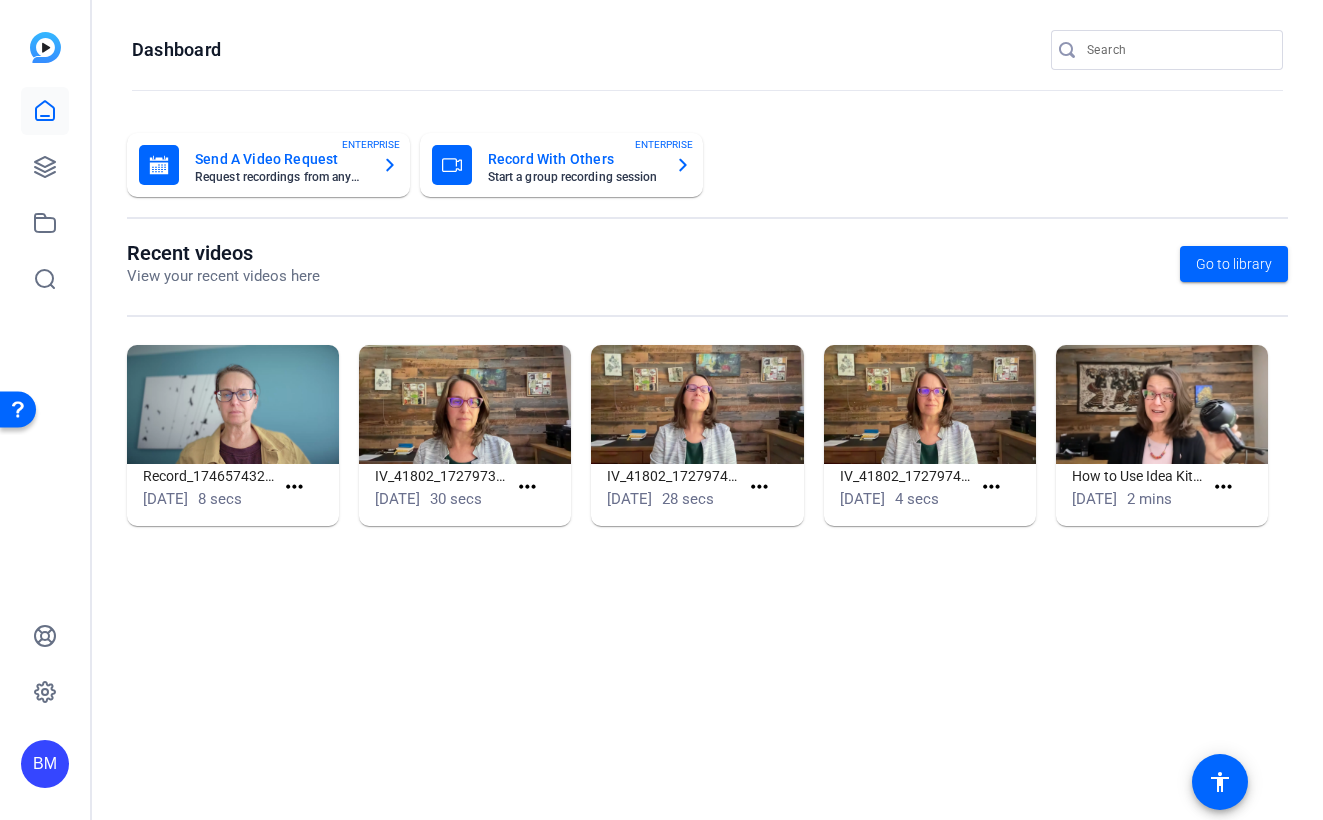 click at bounding box center (1177, 50) 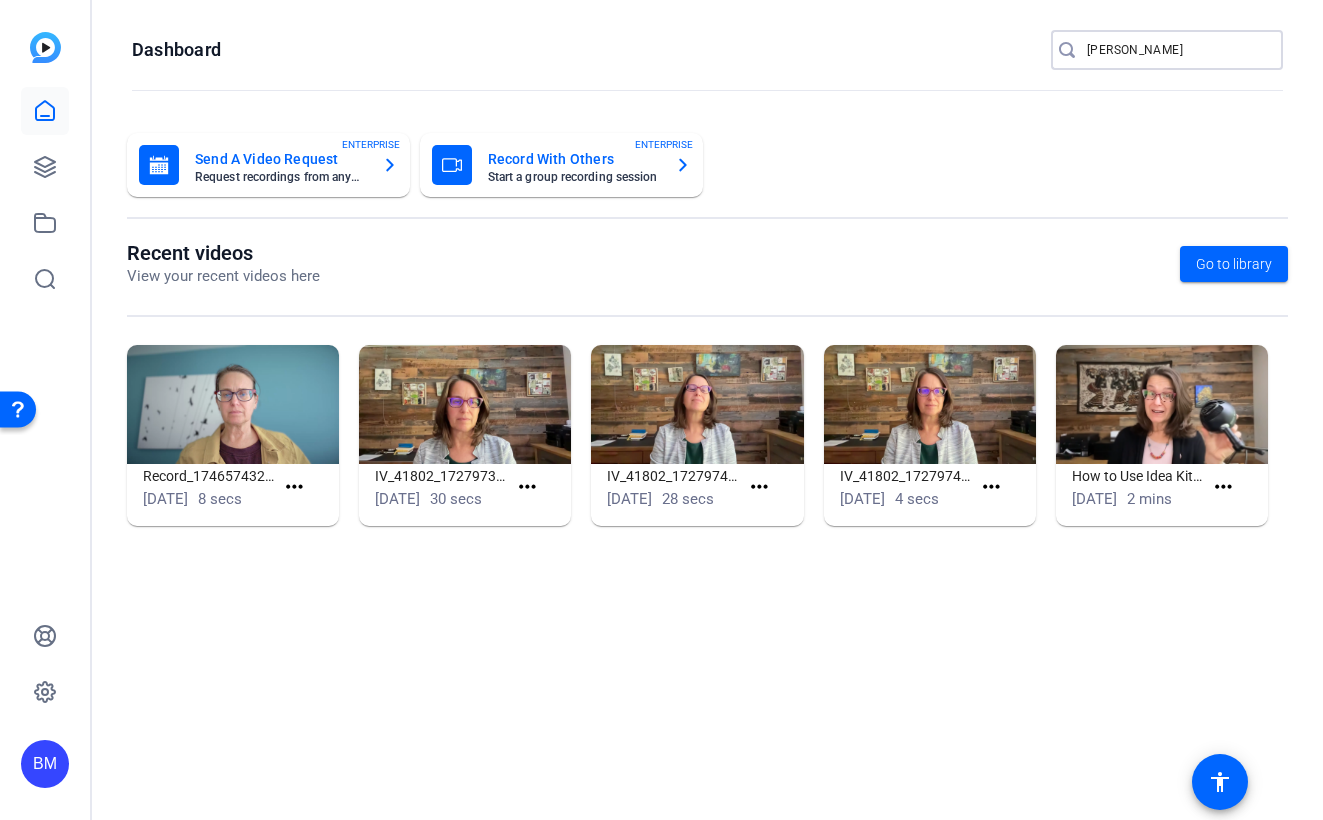 type on "[PERSON_NAME]" 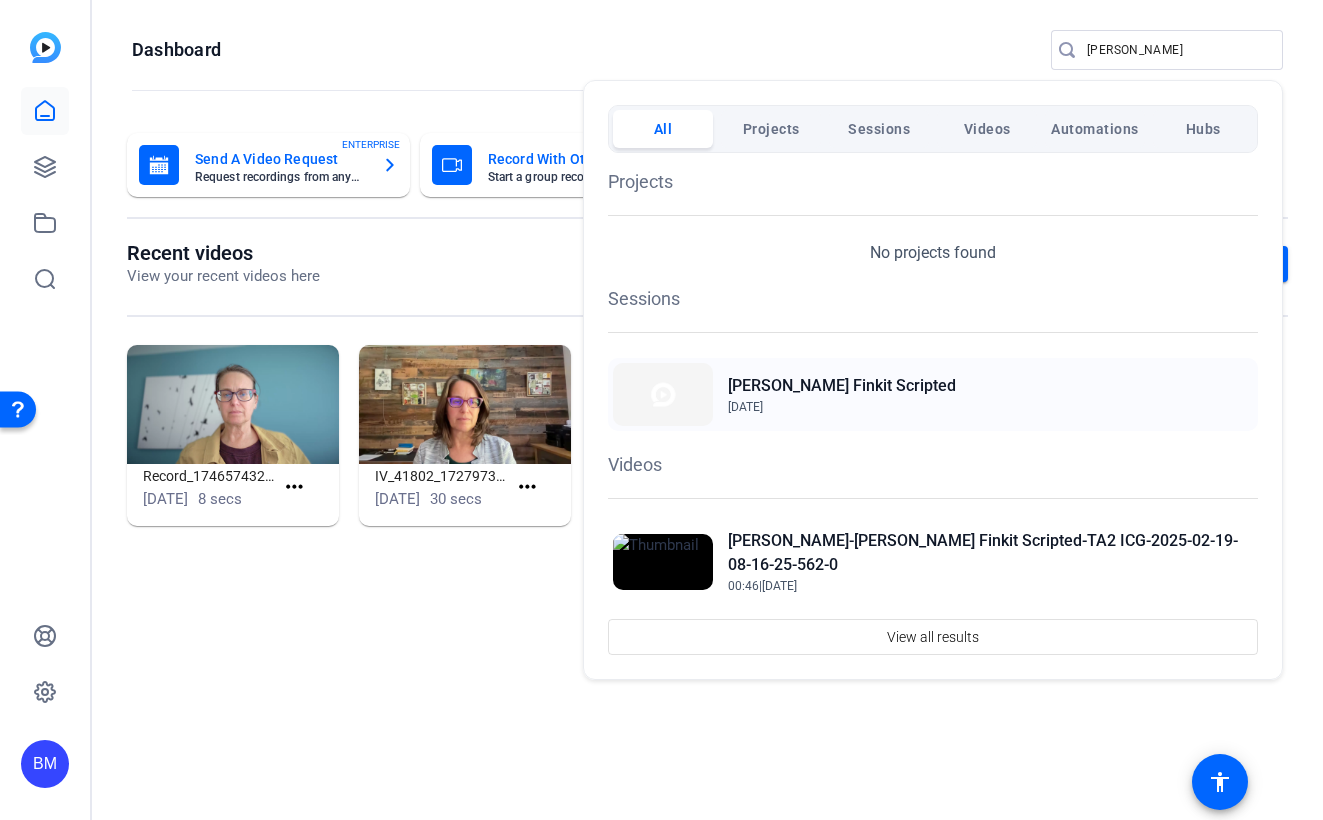 click on "[PERSON_NAME] Finkit Scripted" 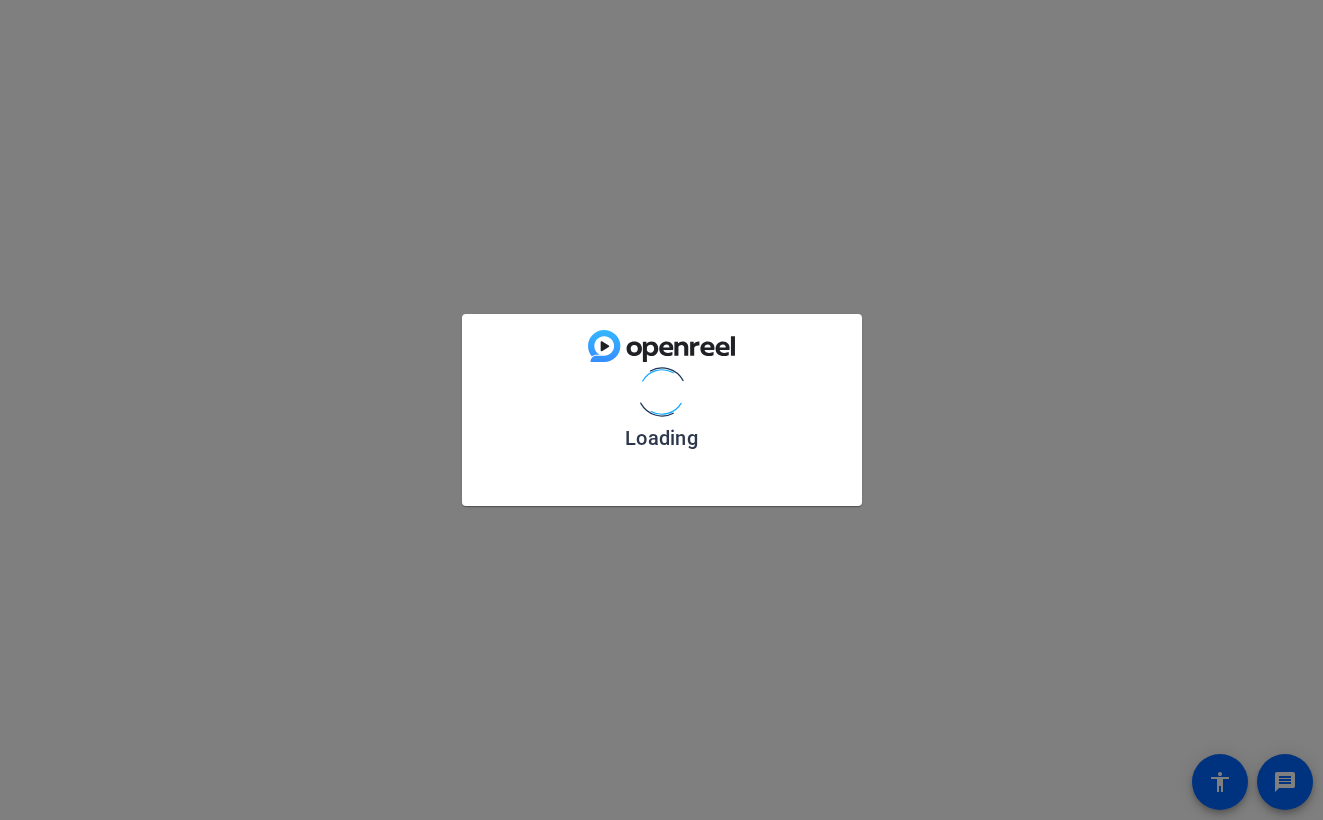 scroll, scrollTop: 0, scrollLeft: 0, axis: both 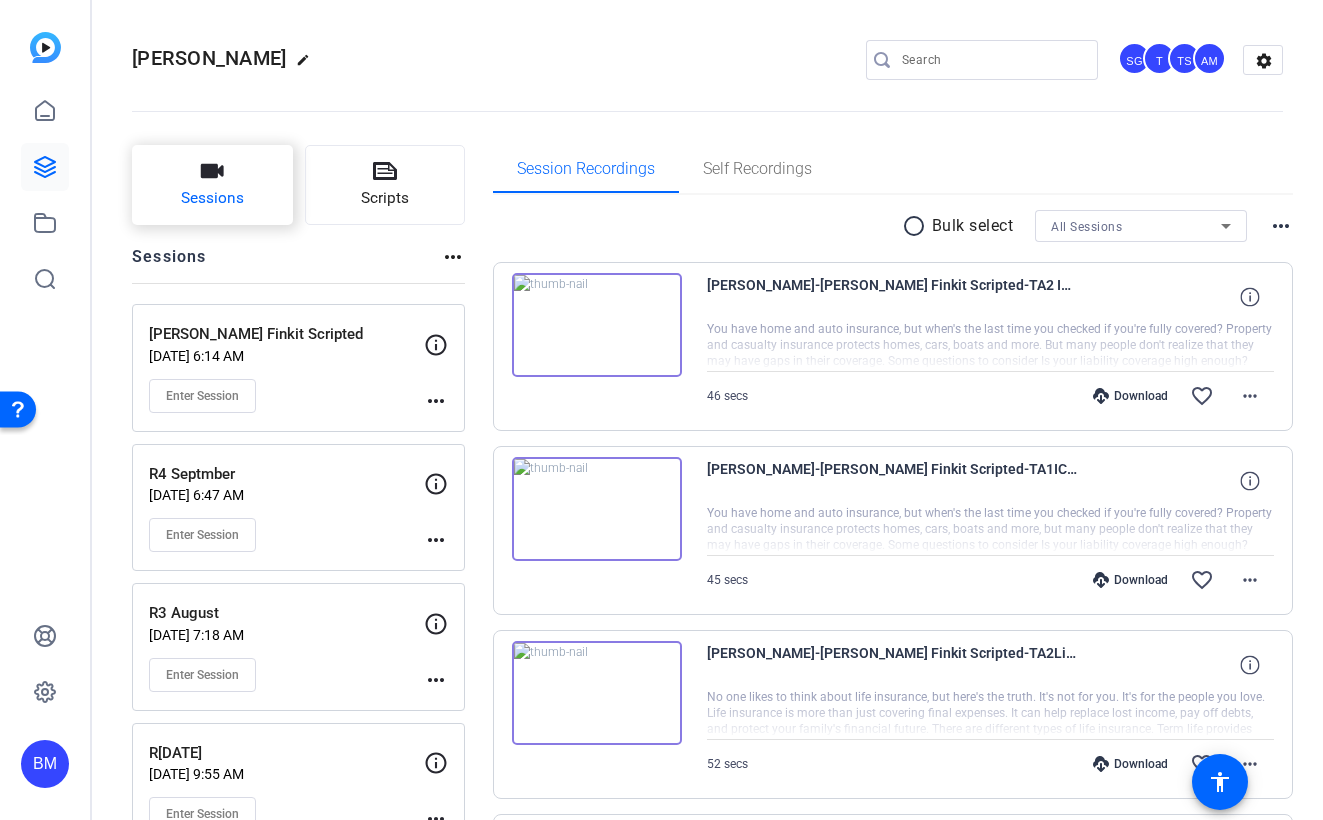 click 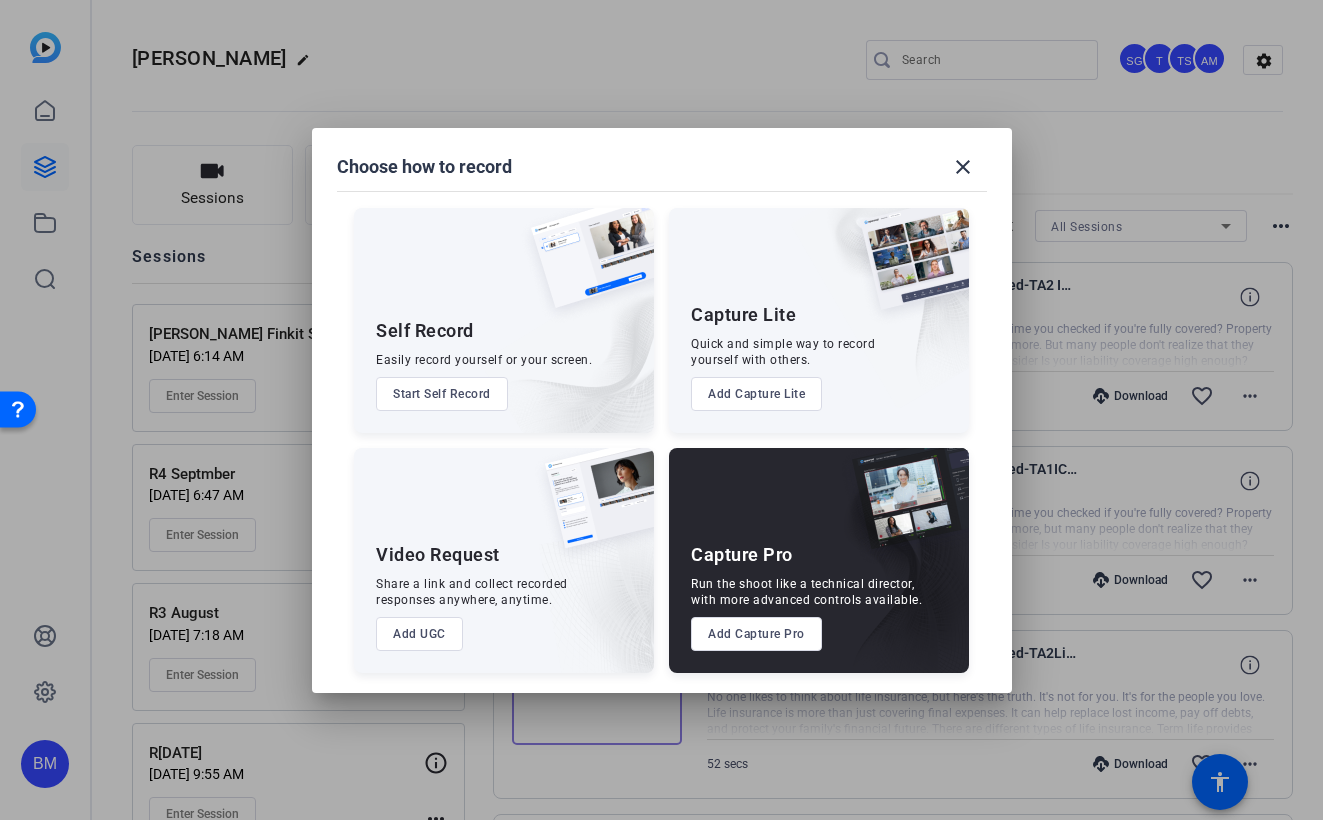 click on "Add Capture Pro" at bounding box center [756, 634] 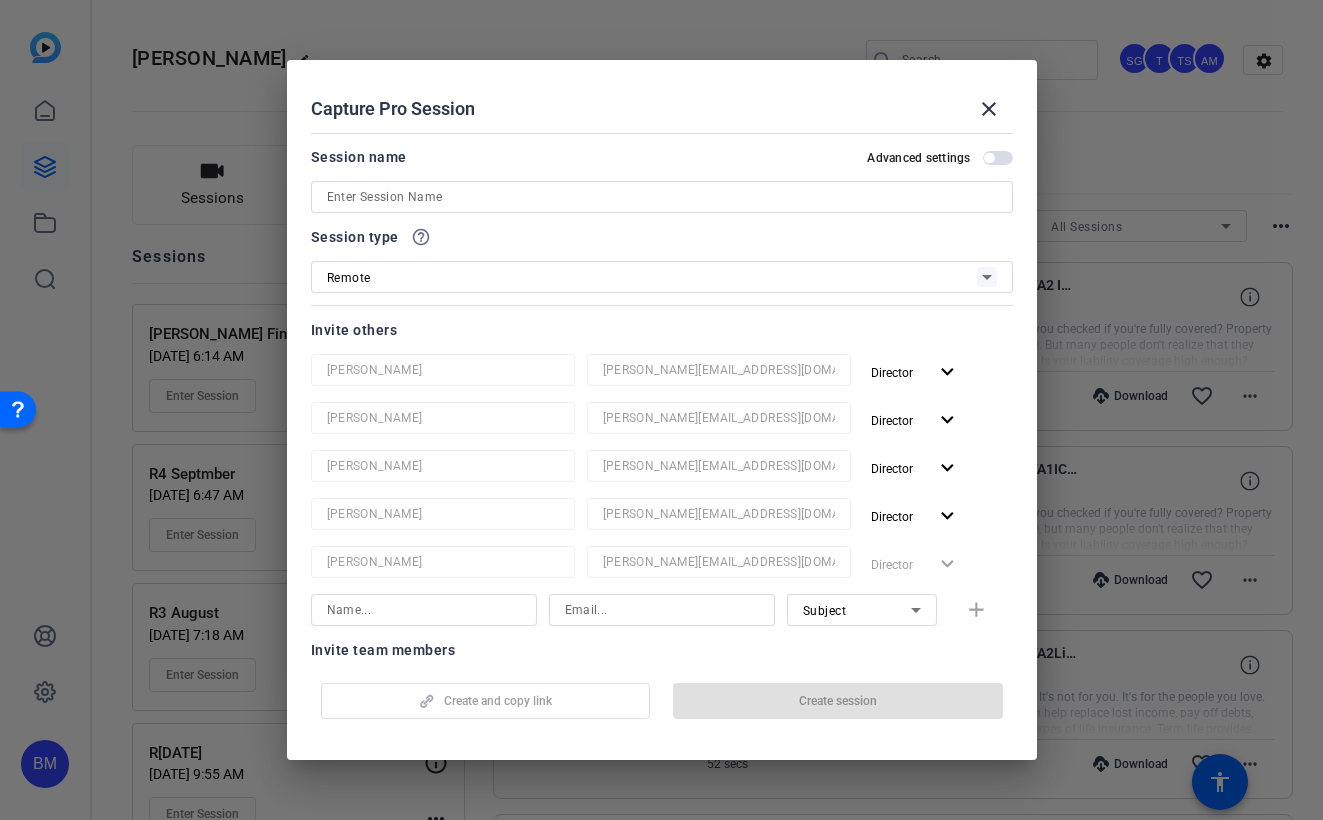 click on "Session name Advanced settings" at bounding box center [662, 179] 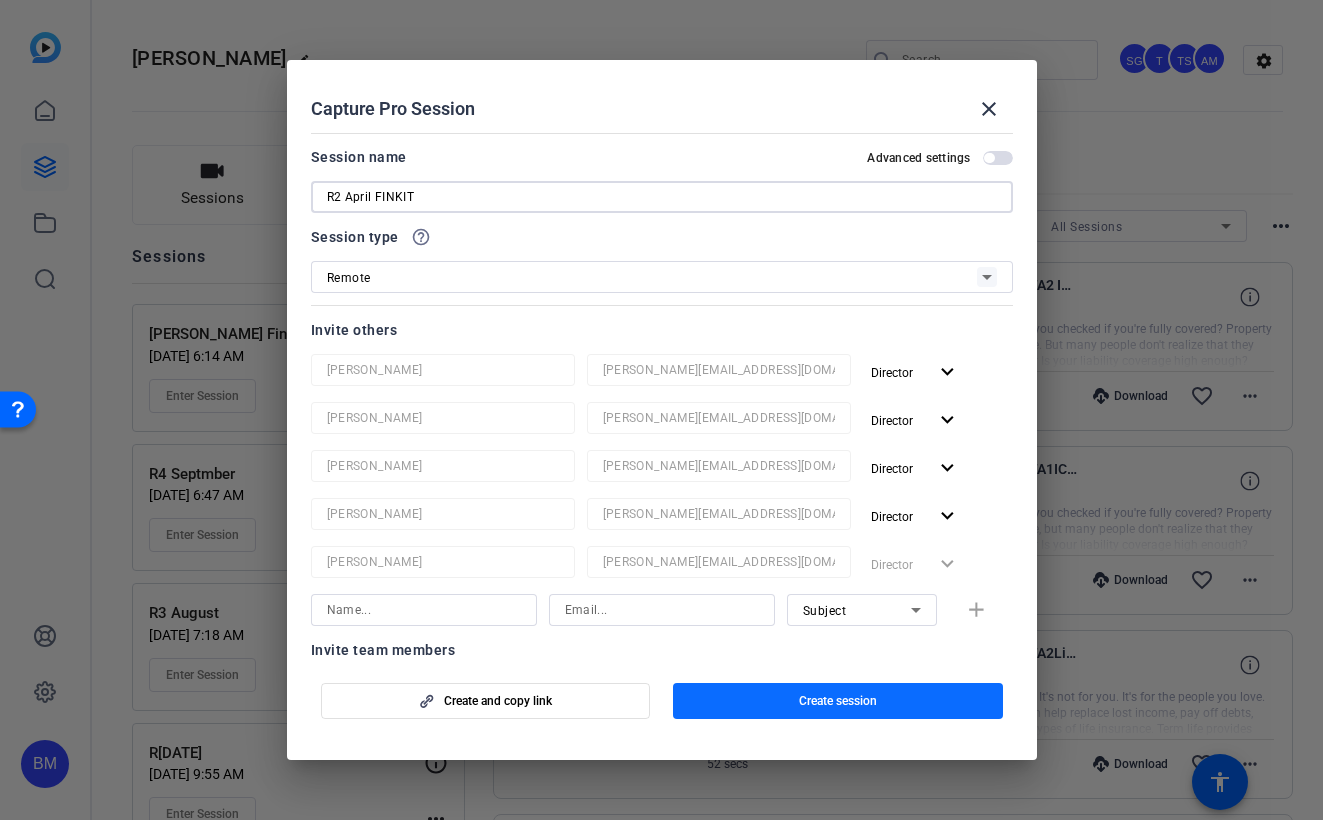 type on "R2 April FINKIT" 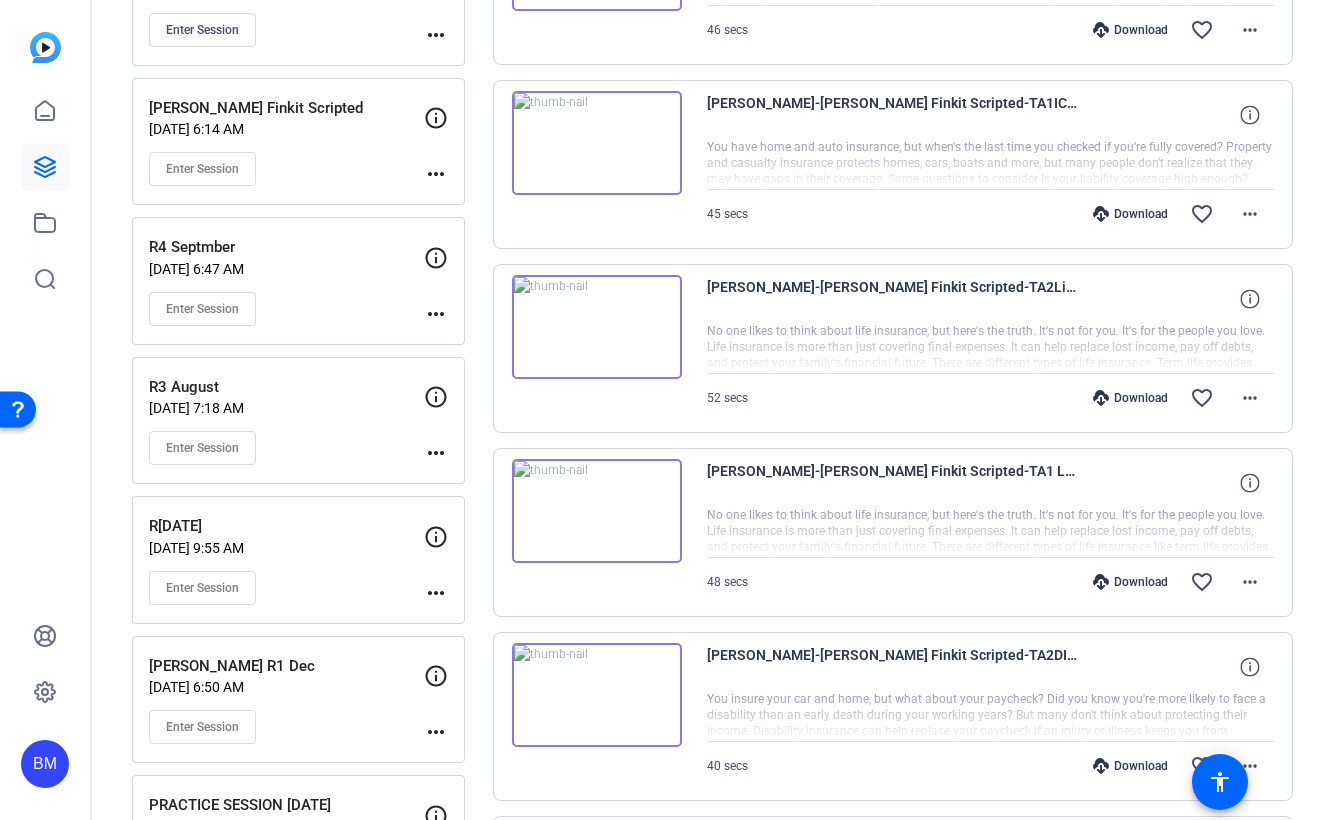 scroll, scrollTop: 0, scrollLeft: 0, axis: both 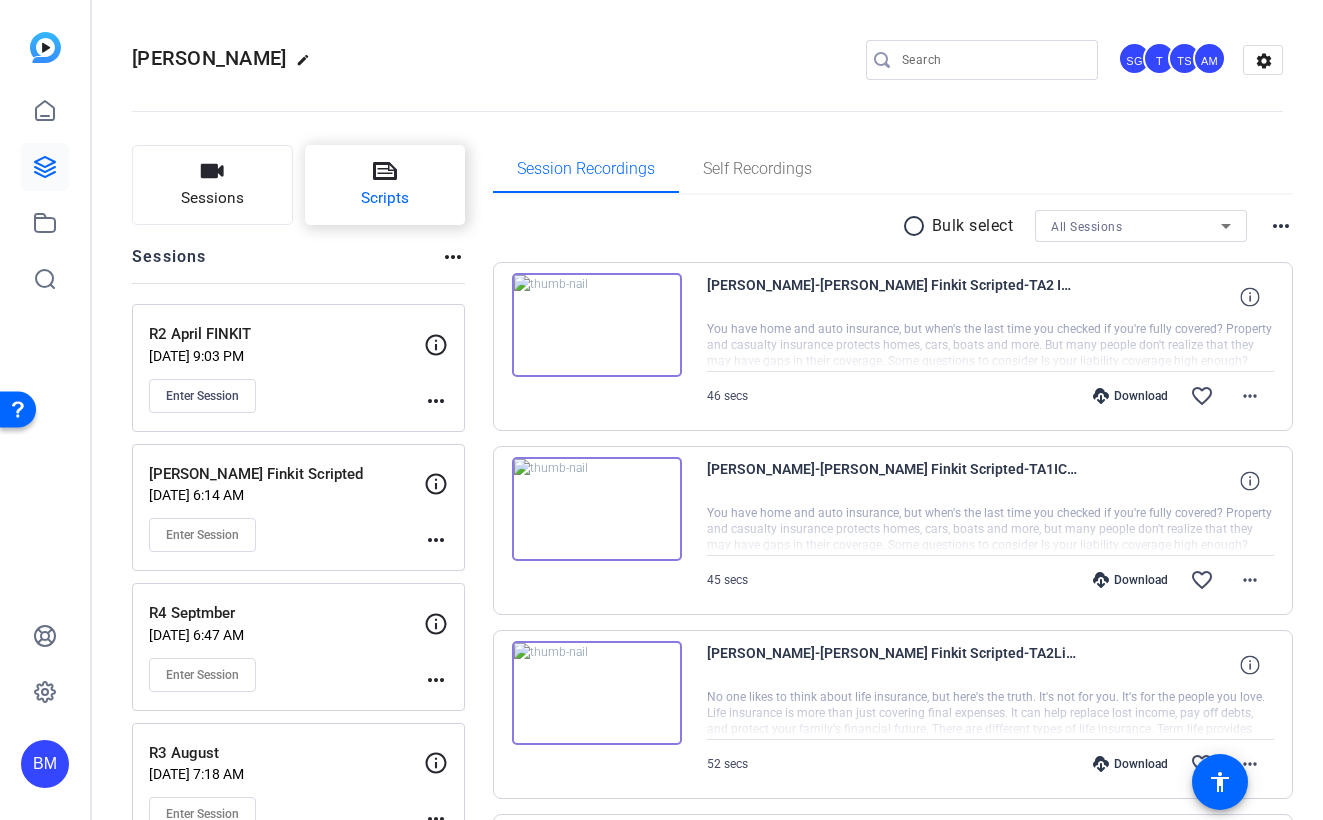 click on "Scripts" 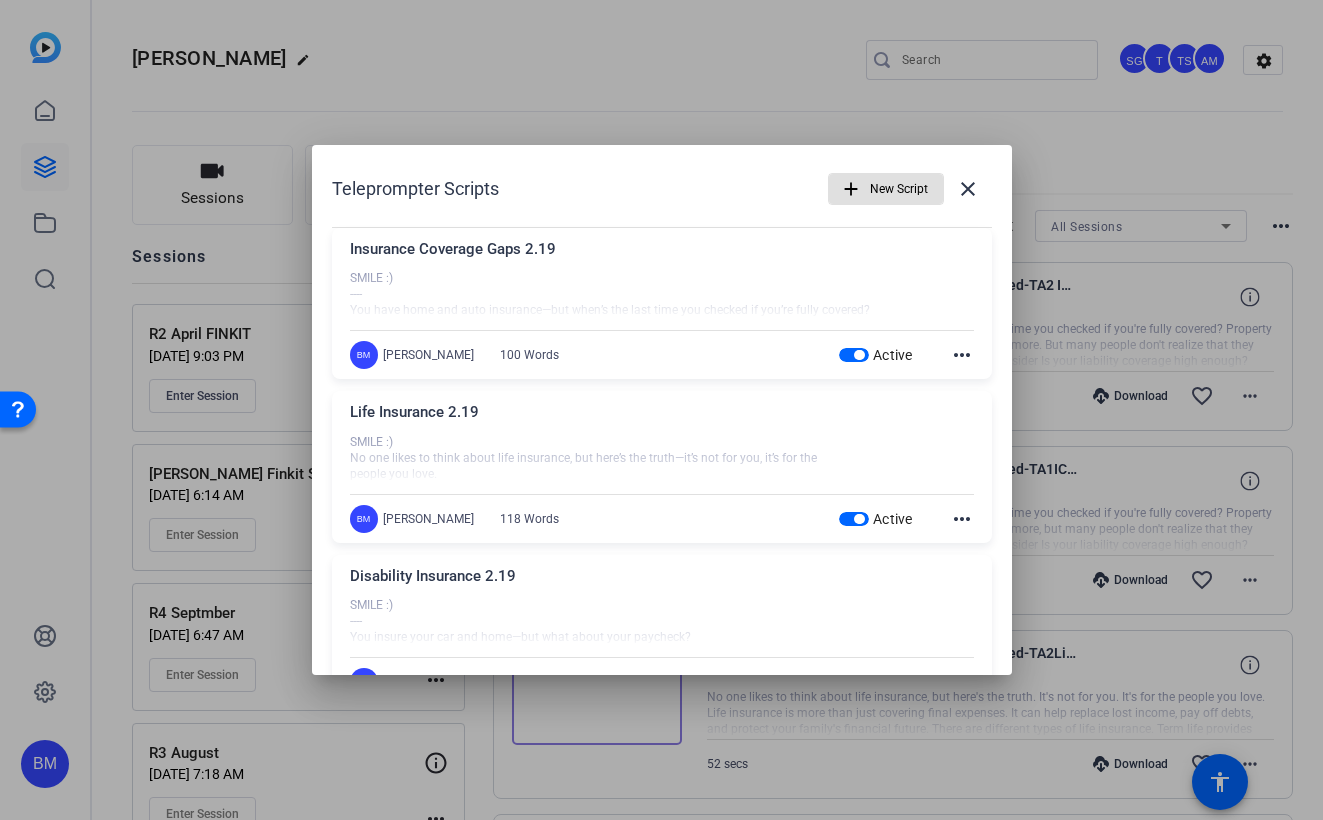 click on "add" at bounding box center (851, 189) 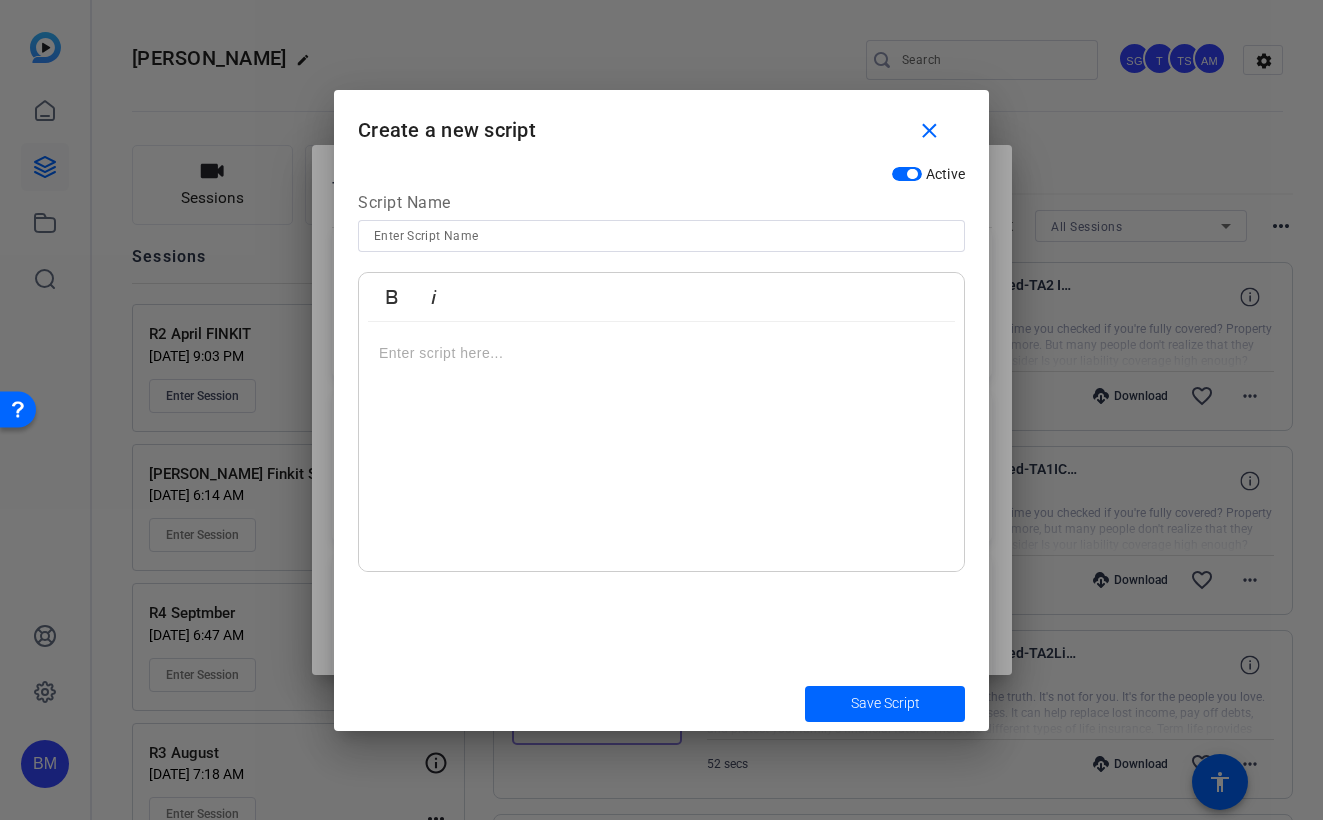 click at bounding box center (661, 447) 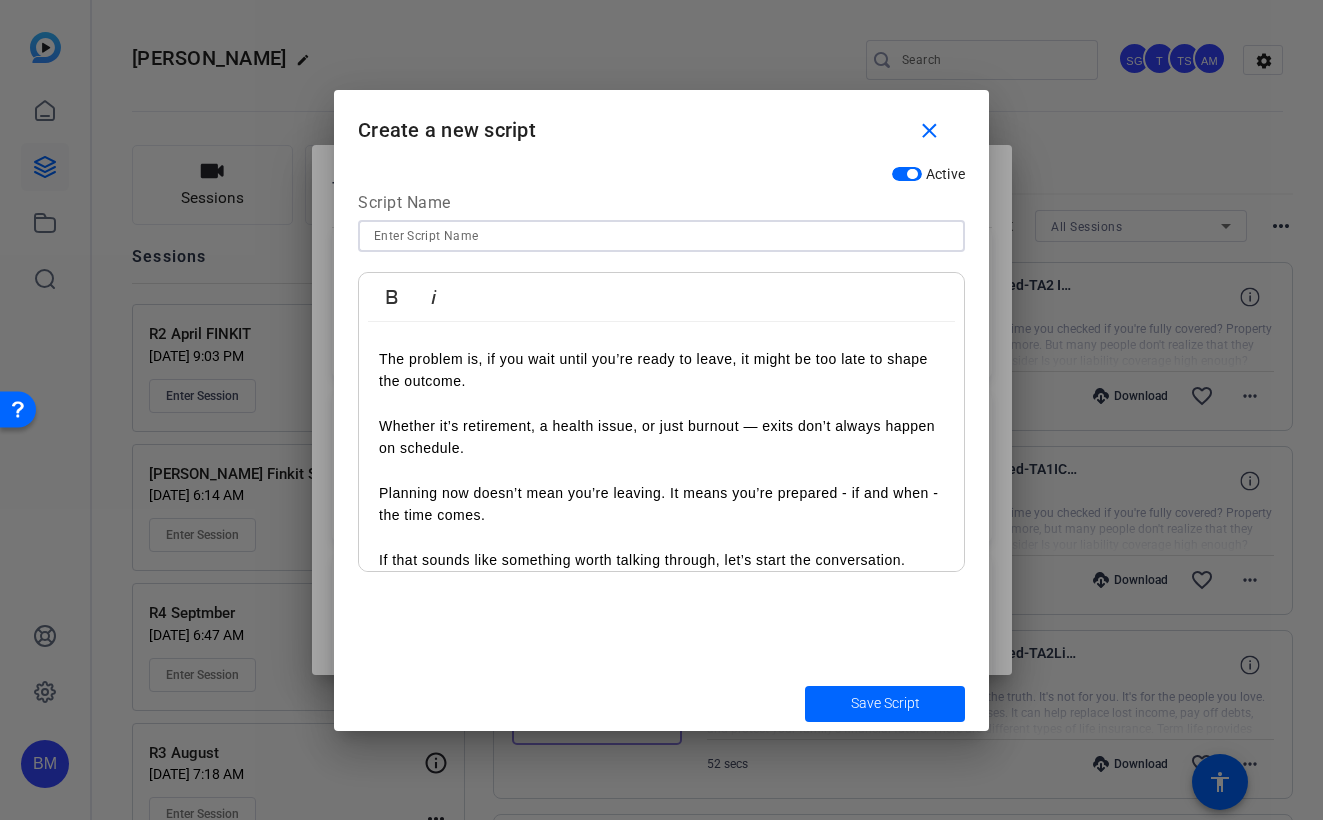 click at bounding box center (661, 236) 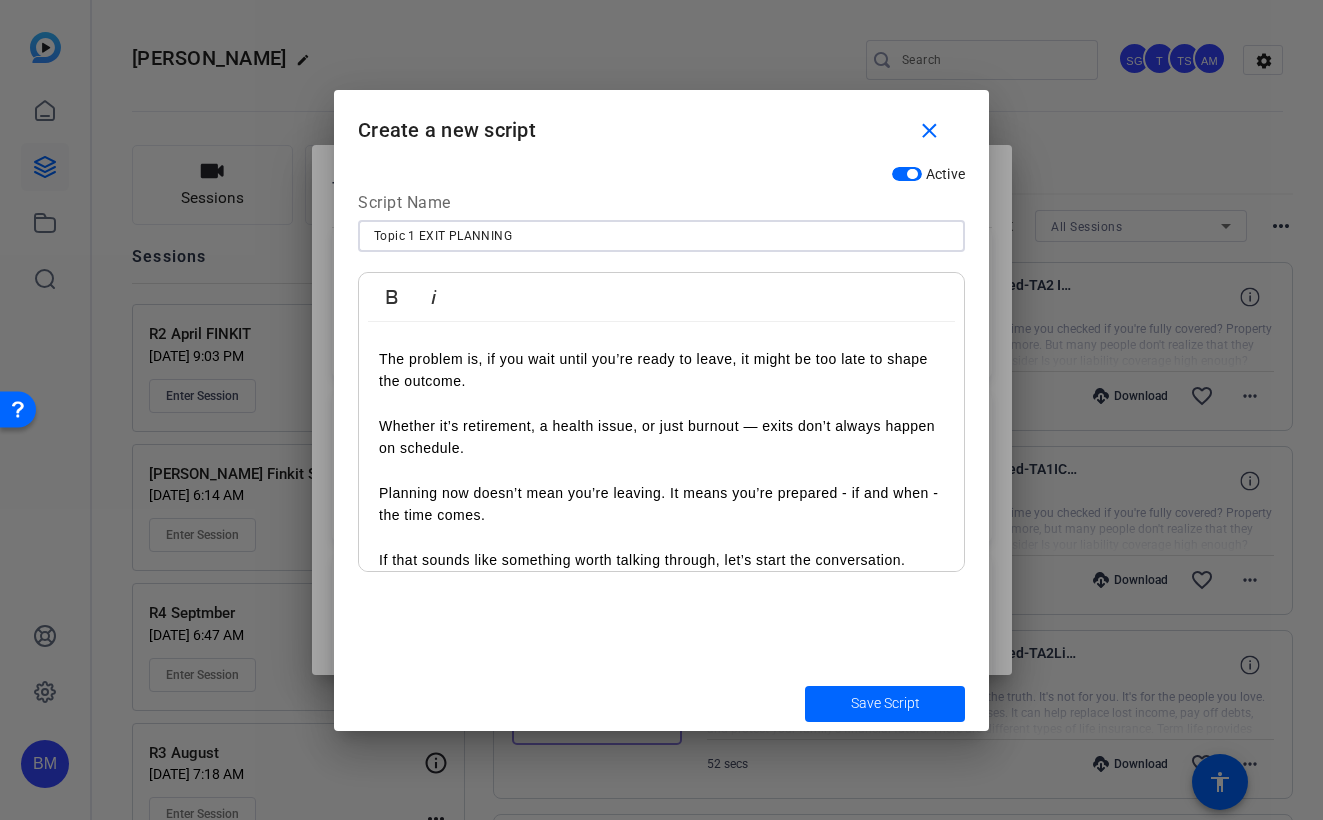 type on "Topic 1 EXIT PLANNING" 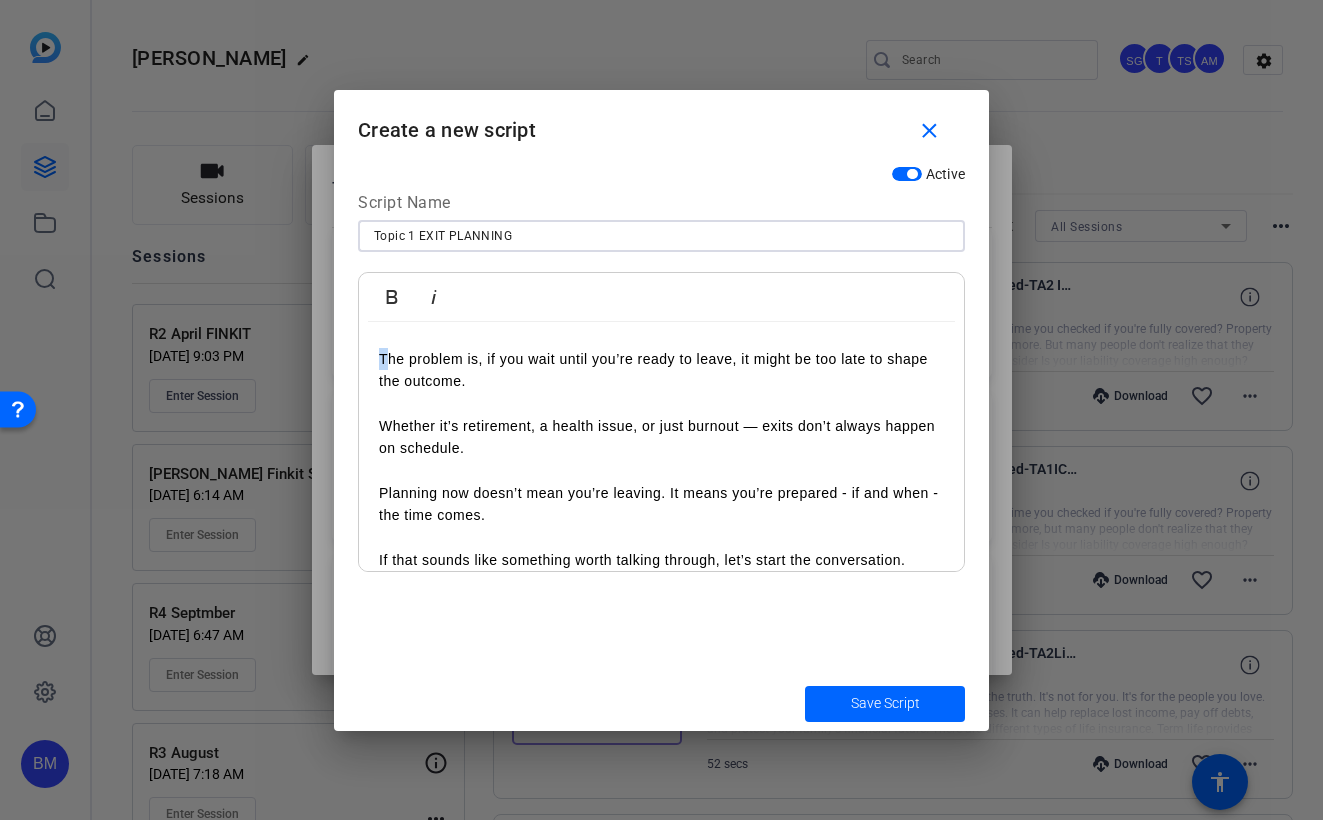 drag, startPoint x: 382, startPoint y: 359, endPoint x: 428, endPoint y: 367, distance: 46.69047 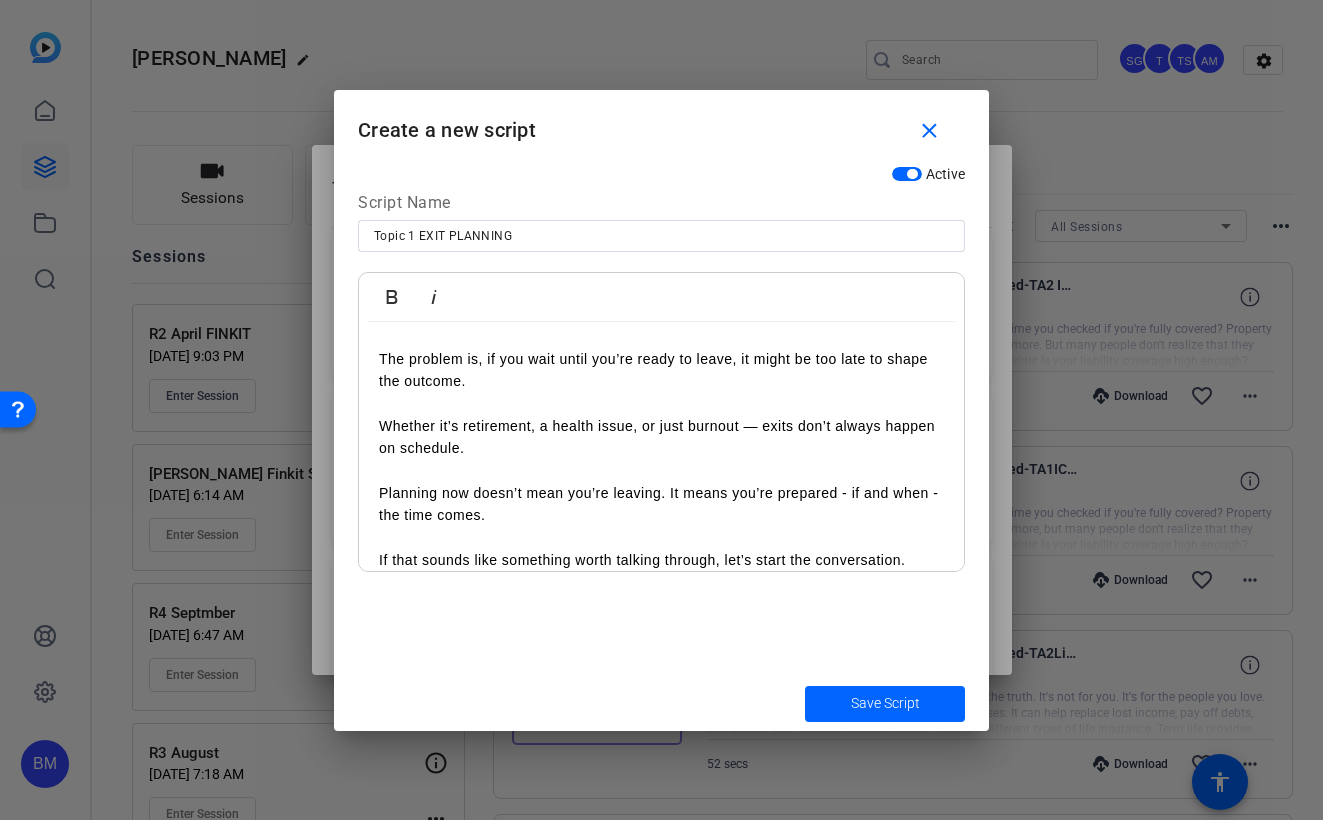 type 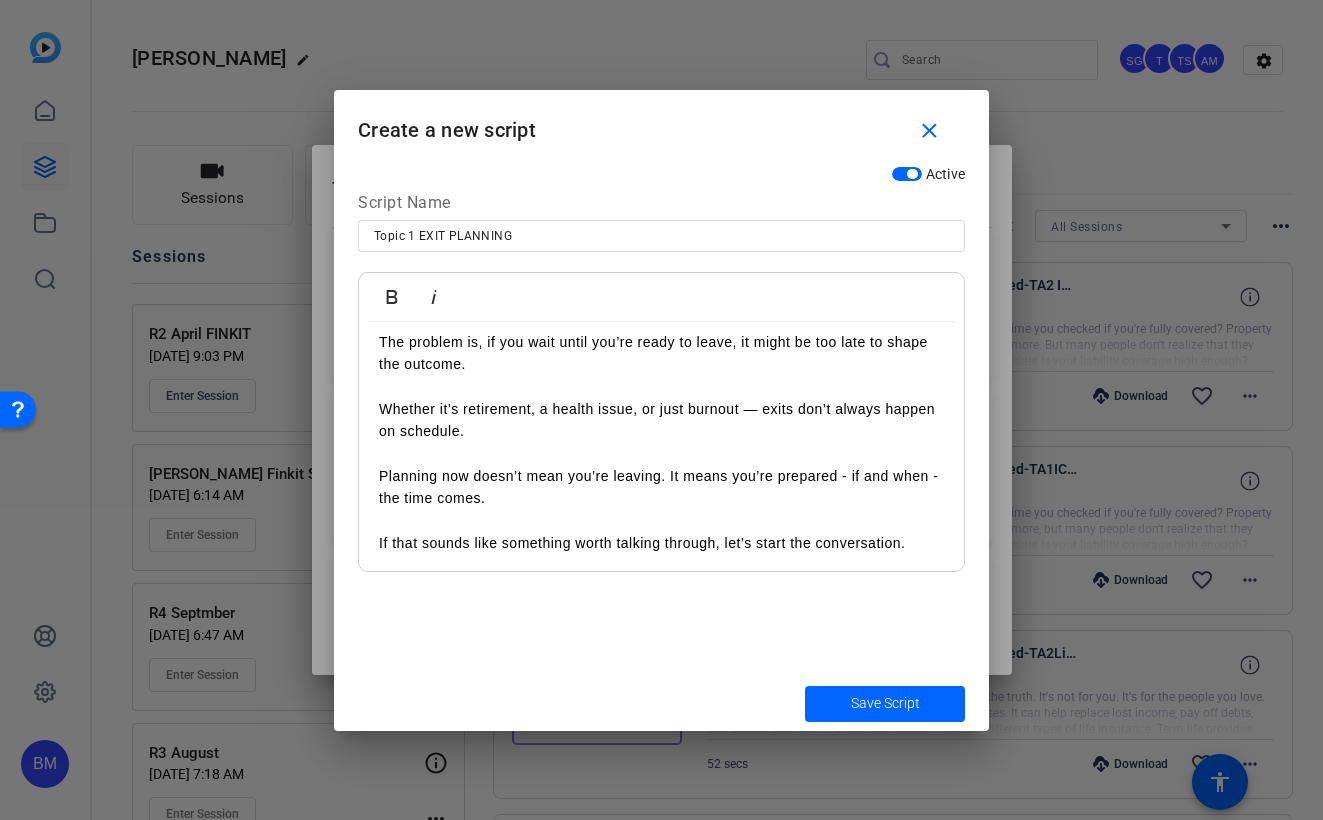 scroll, scrollTop: 215, scrollLeft: 0, axis: vertical 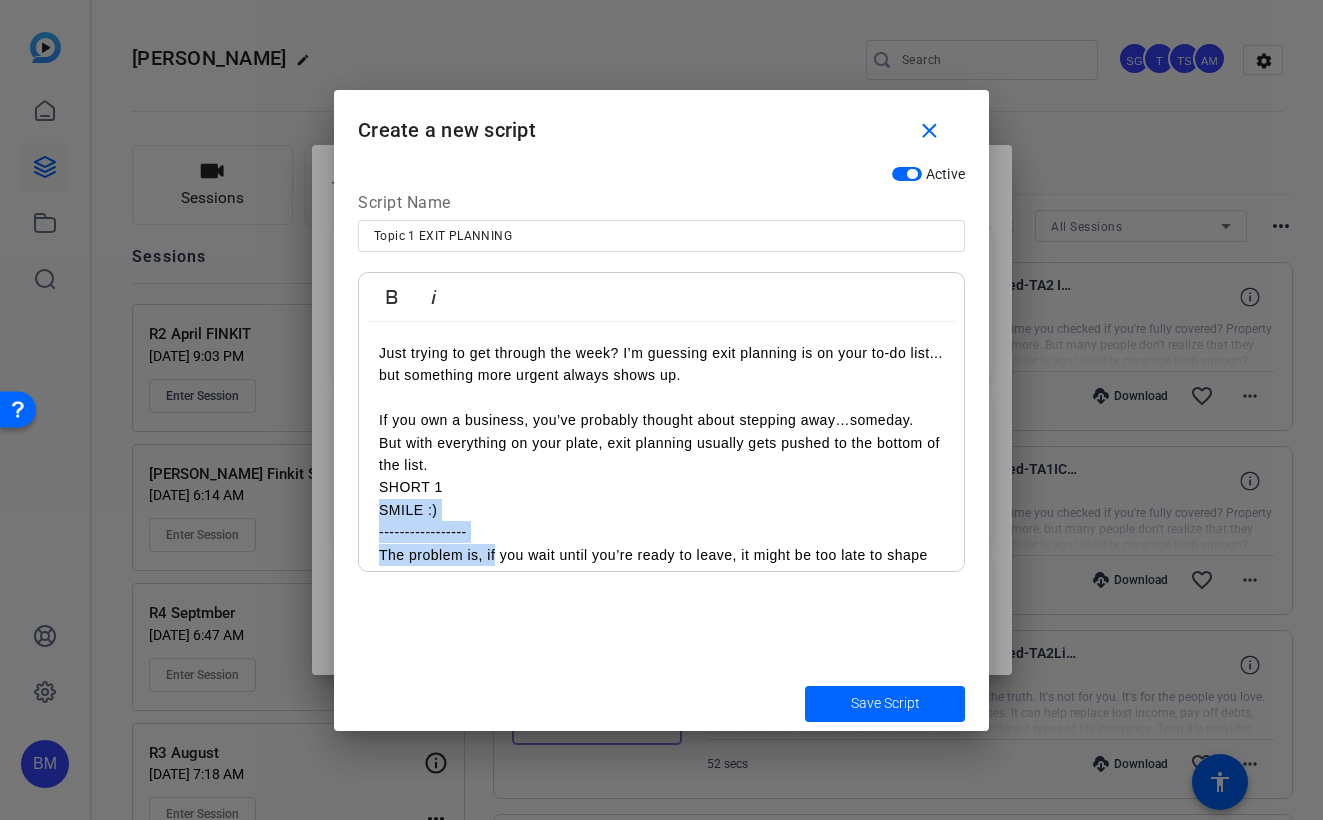 drag, startPoint x: 494, startPoint y: 545, endPoint x: 376, endPoint y: 499, distance: 126.649124 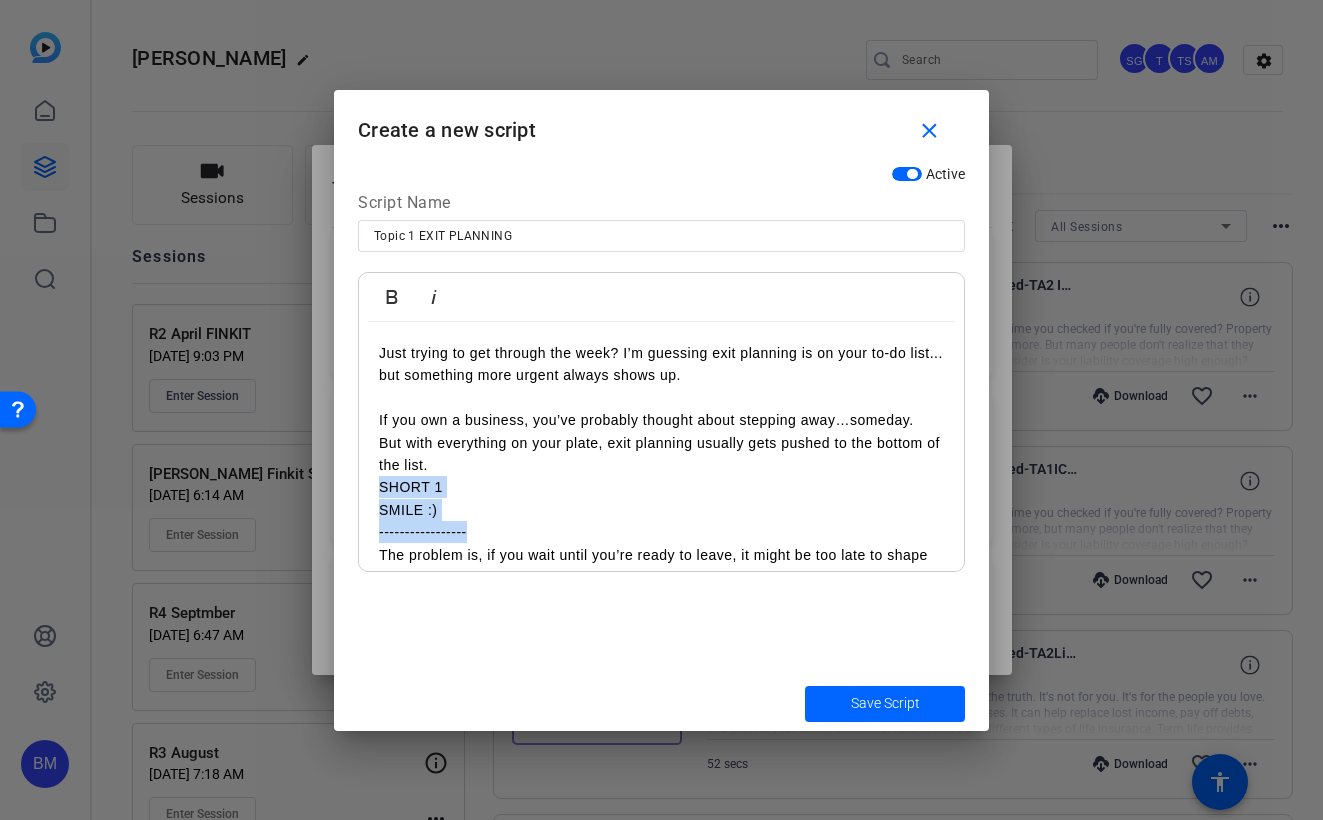 drag, startPoint x: 473, startPoint y: 531, endPoint x: 367, endPoint y: 495, distance: 111.94642 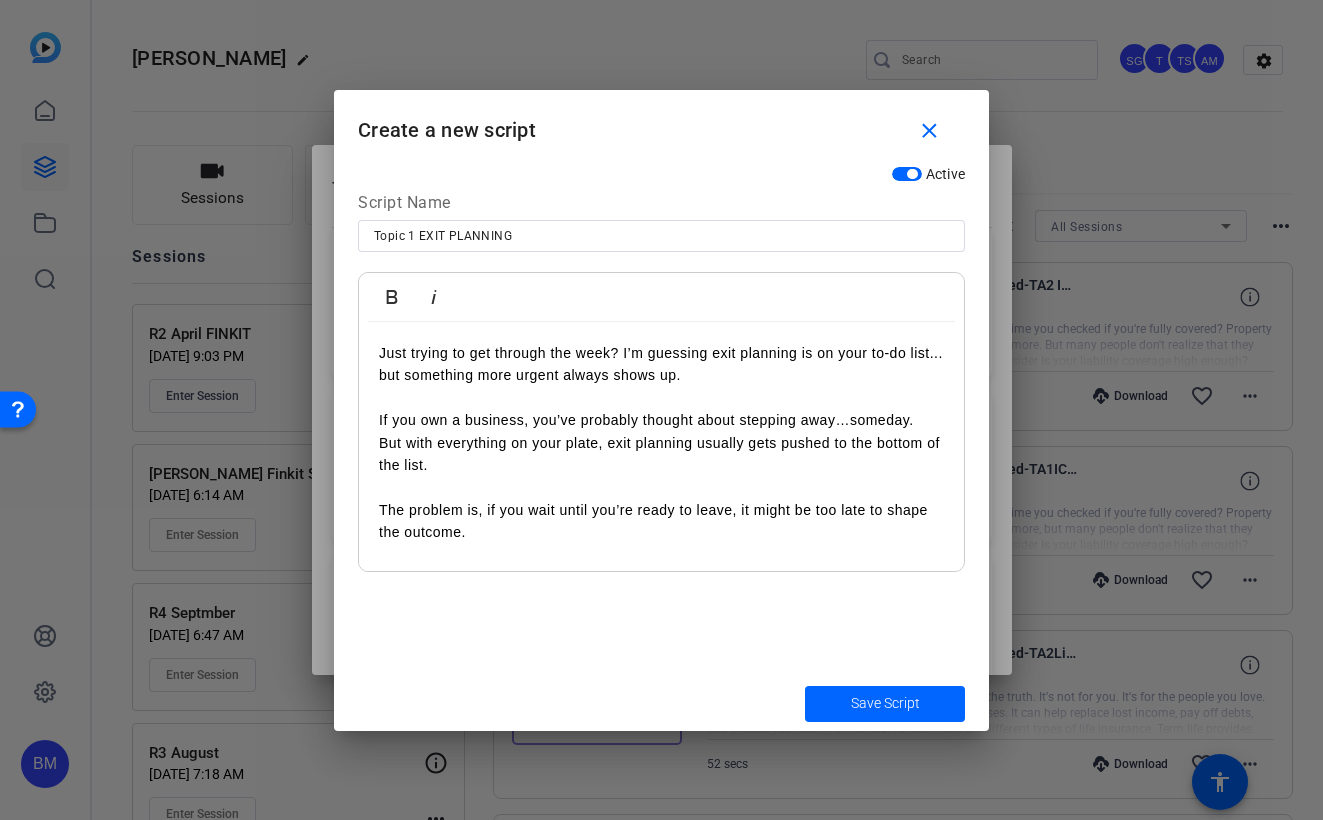 click on "Just trying to get through the week? I’m guessing exit planning is on your to-do list... but something more urgent always shows up. If you own a business, you’ve probably thought about stepping away…someday. But with everything on your plate, exit planning usually gets pushed to the bottom of the list. The problem is, if you wait until you’re ready to leave, it might be too late to shape the outcome. Whether it’s retirement, a health issue, or just burnout — exits don’t always happen on schedule. Planning now doesn’t mean you’re leaving. It means you’re prepared - if and when - the time comes. If that sounds like something worth talking through, let’s start the conversation." at bounding box center (661, 532) 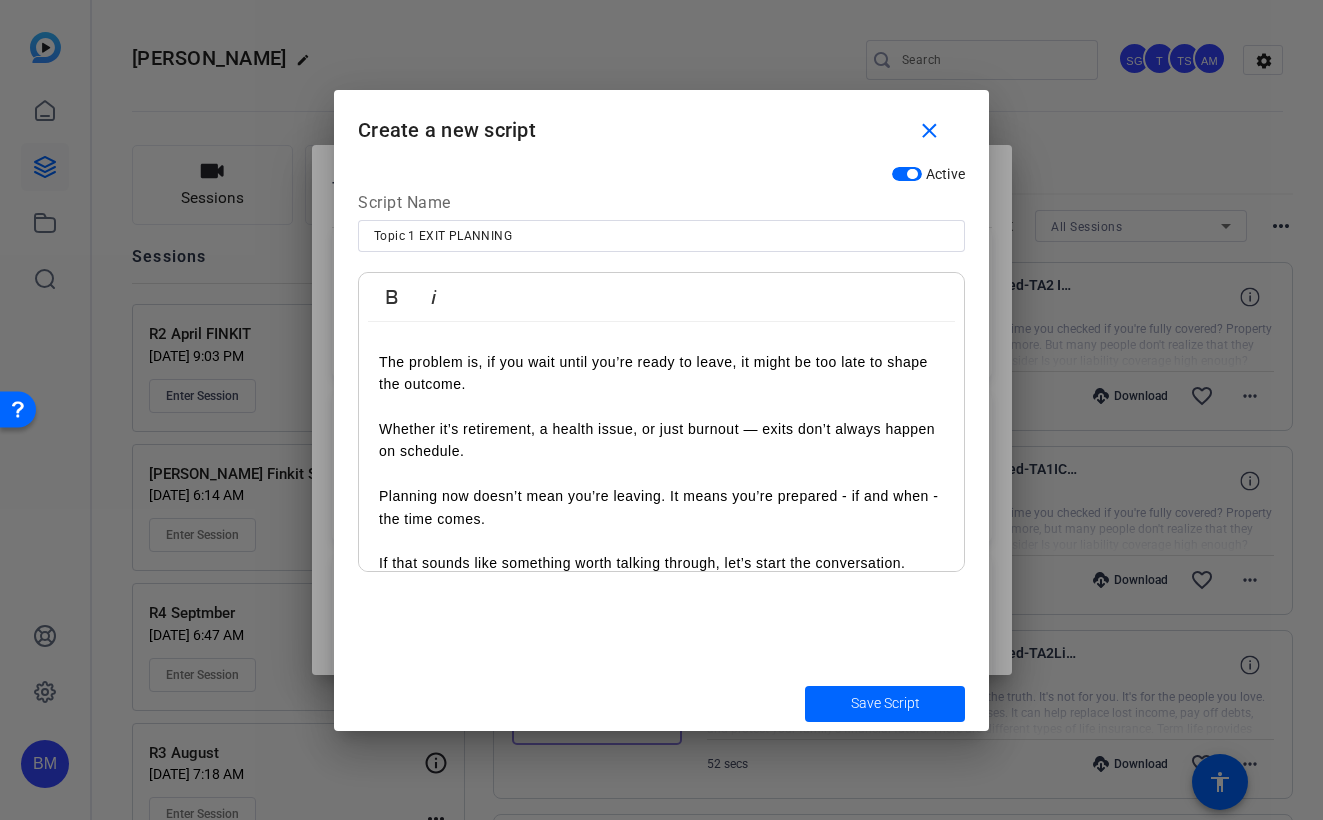 scroll, scrollTop: 238, scrollLeft: 0, axis: vertical 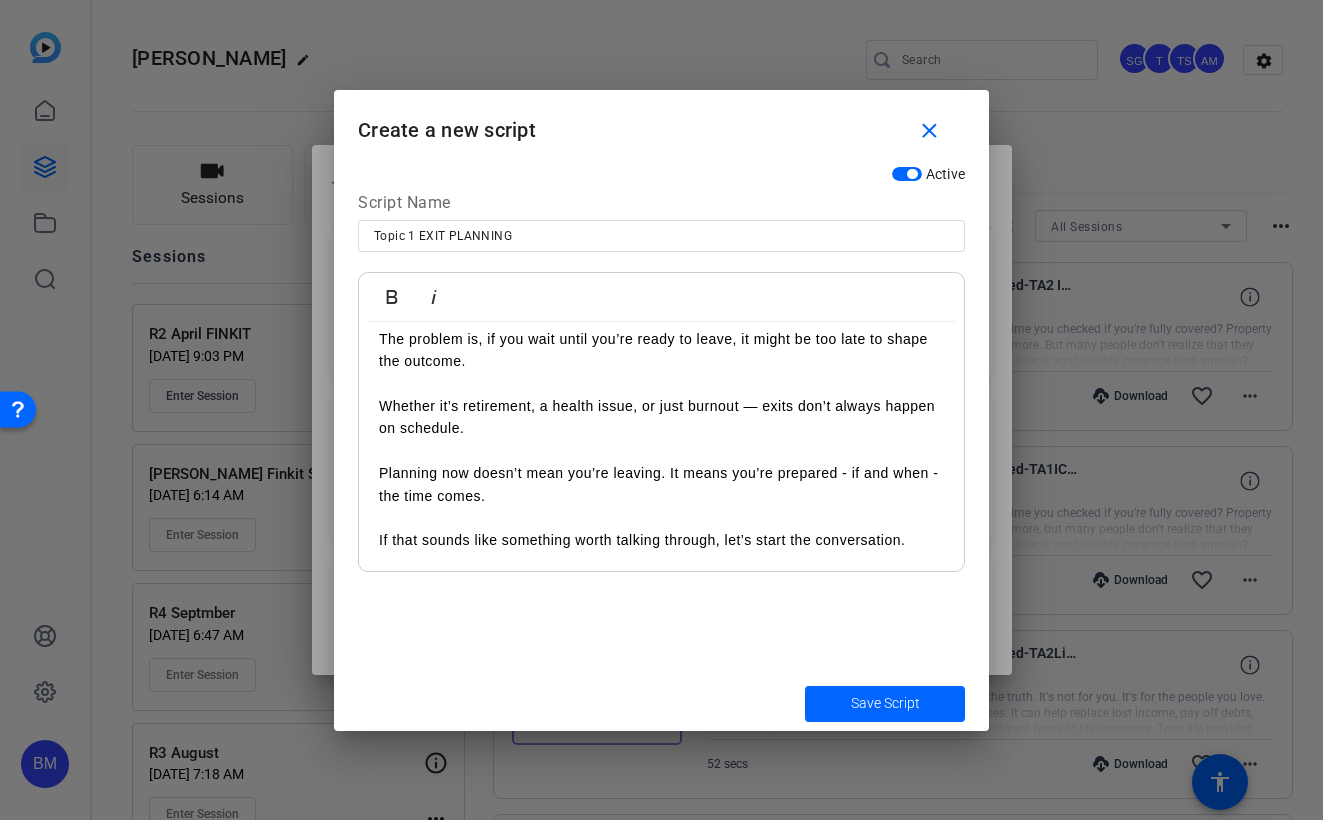 click on "If that sounds like something worth talking through, let’s start the conversation." at bounding box center (661, 529) 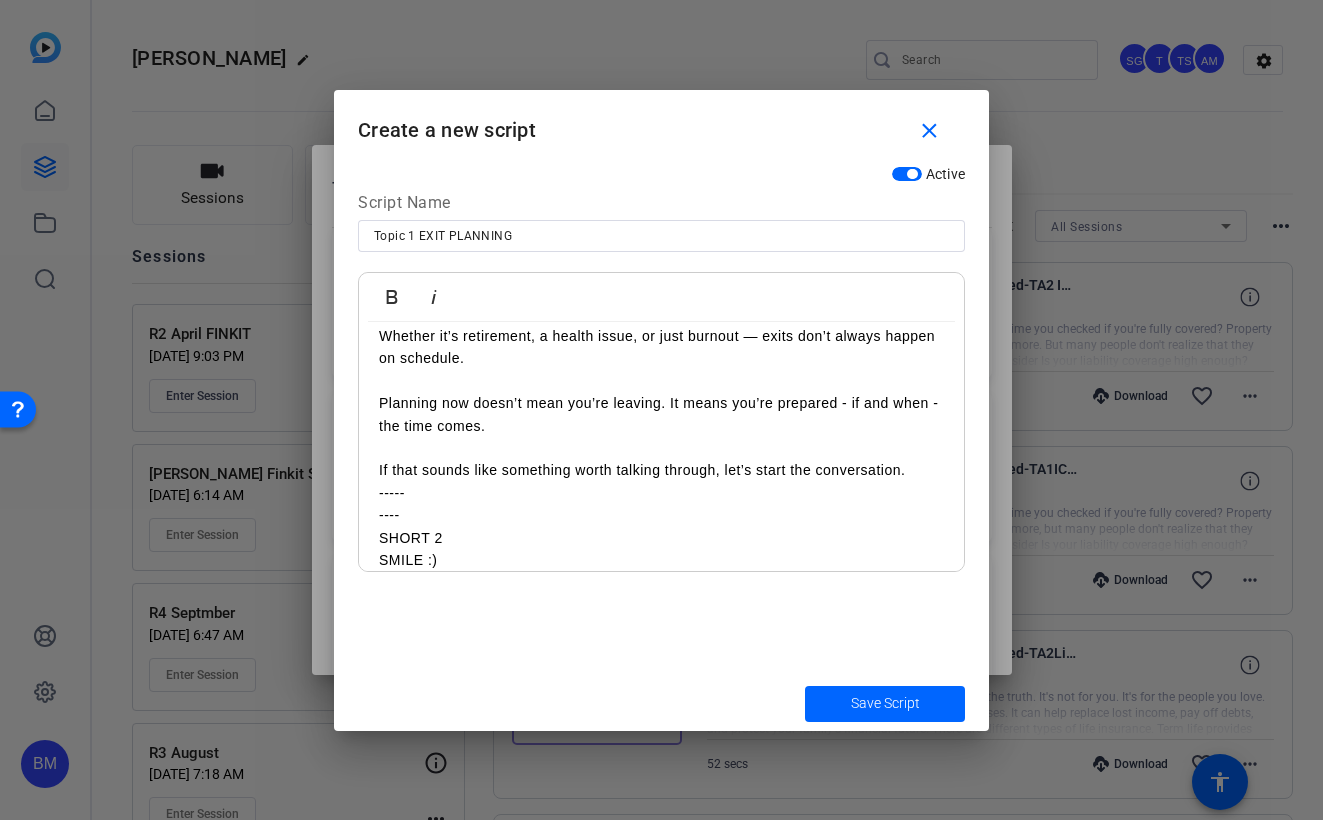 scroll, scrollTop: 330, scrollLeft: 0, axis: vertical 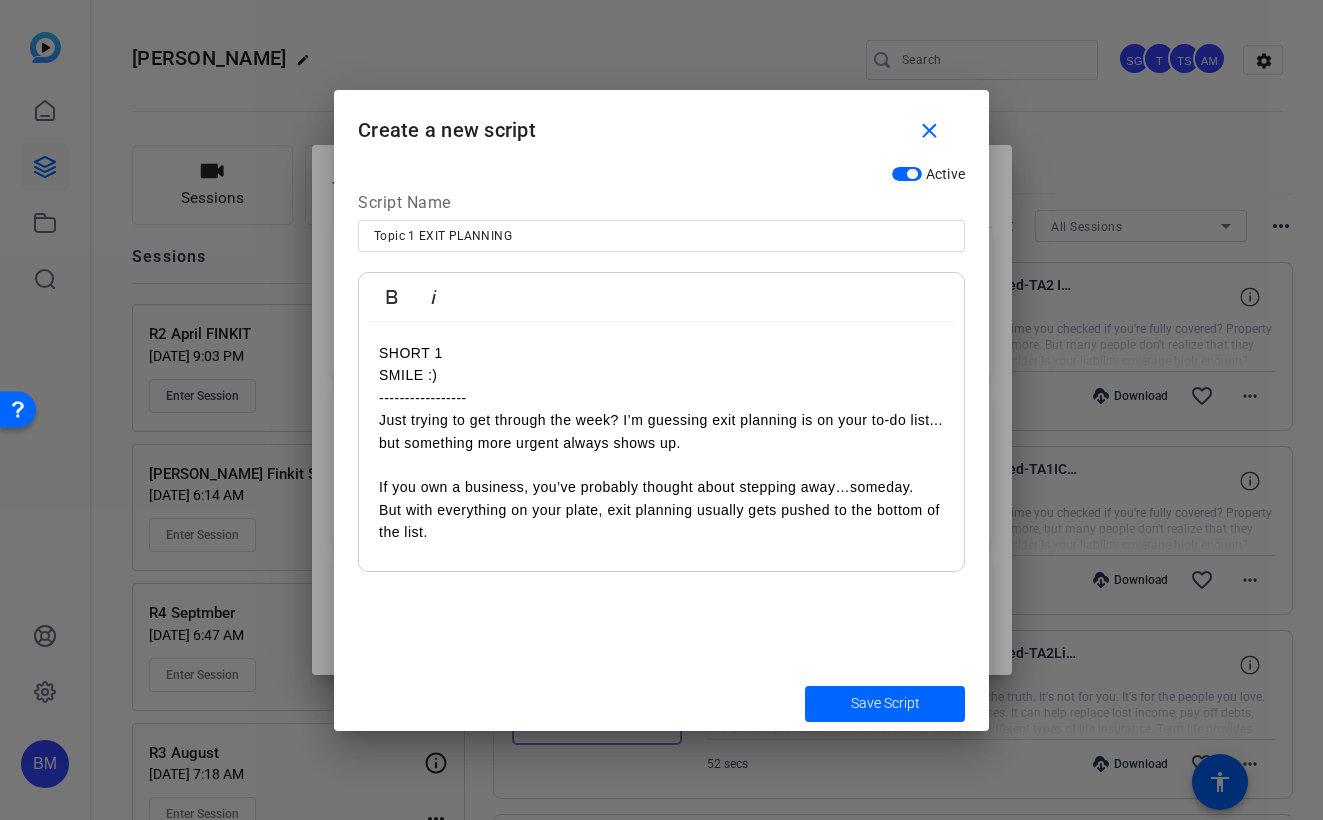 click on "SHORT 1" at bounding box center (661, 353) 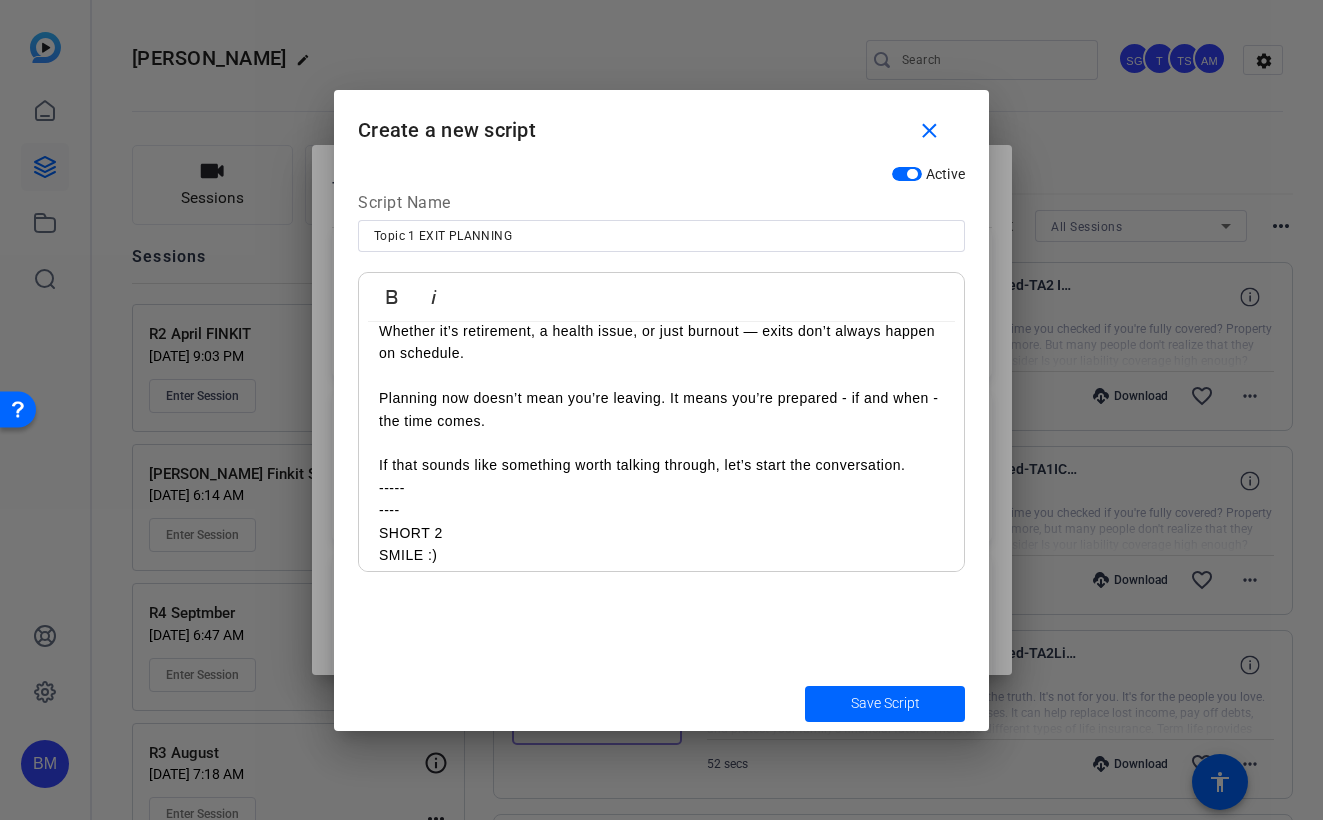 scroll, scrollTop: 313, scrollLeft: 0, axis: vertical 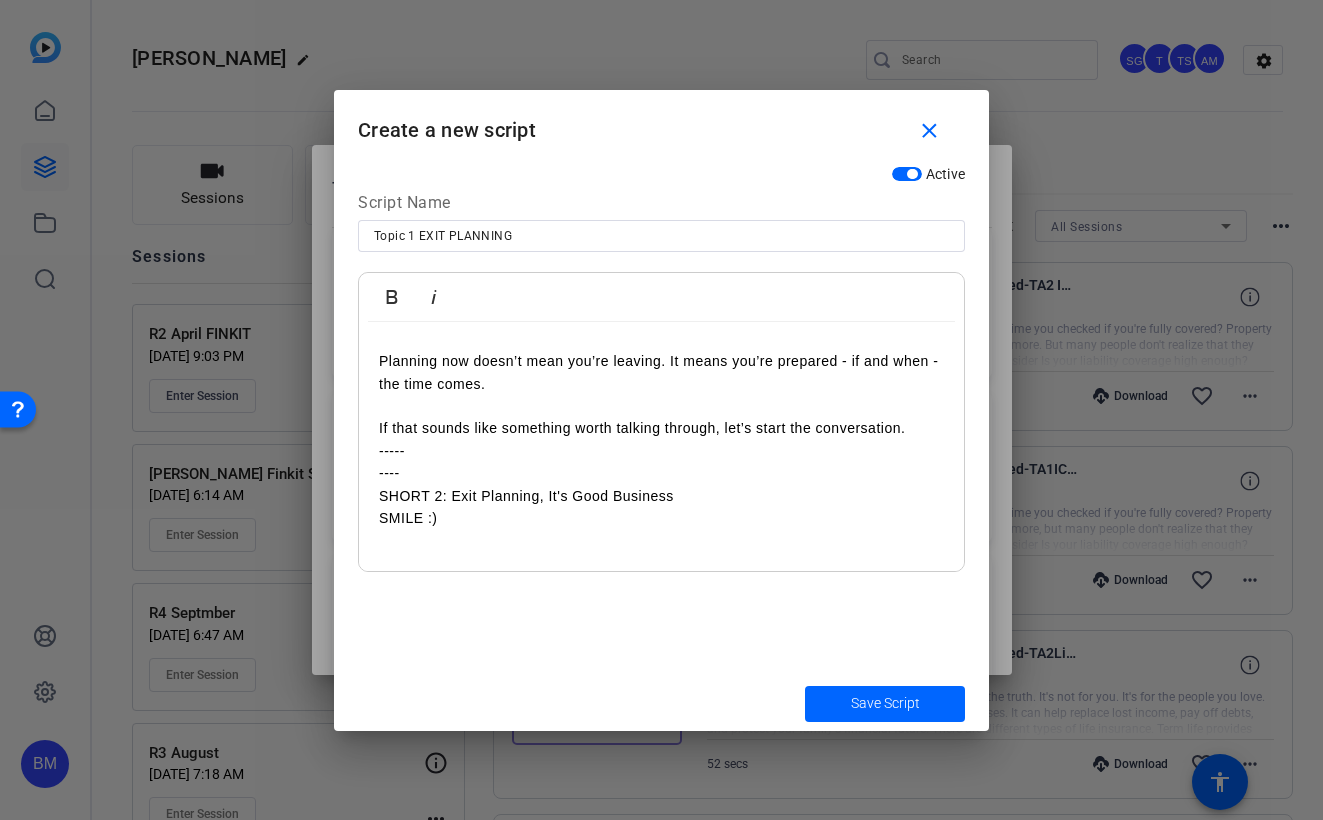 click at bounding box center [661, 540] 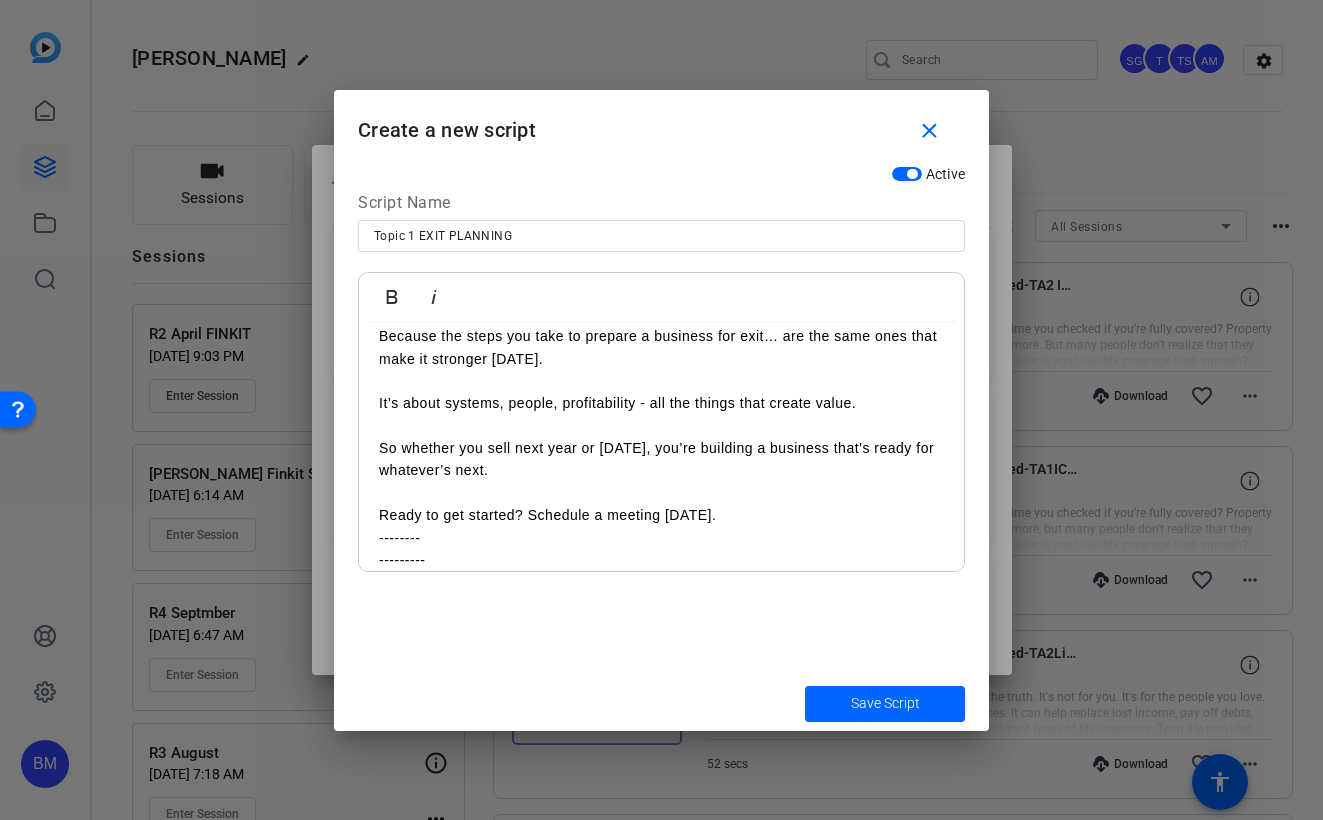 scroll, scrollTop: 733, scrollLeft: 0, axis: vertical 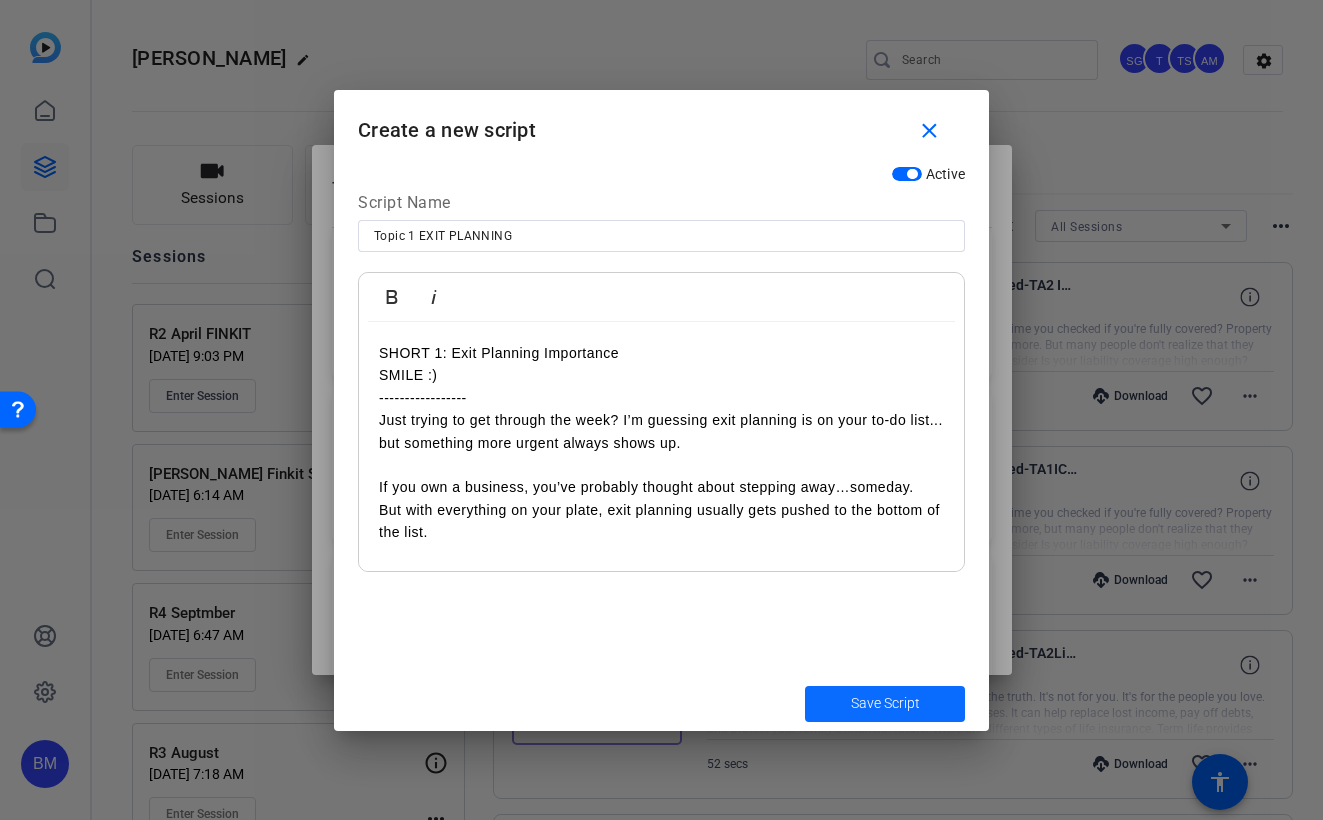 click at bounding box center [885, 704] 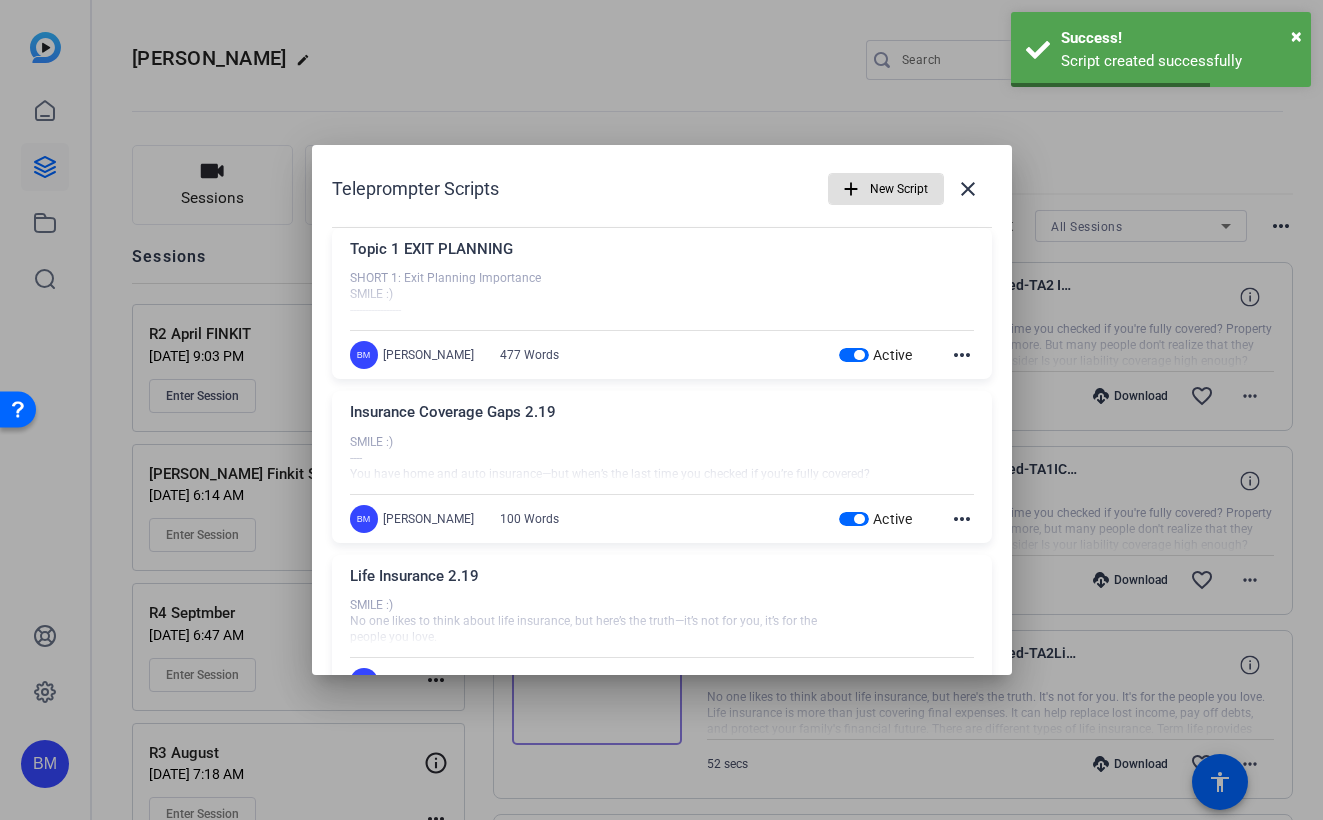 click on "New Script" at bounding box center (899, 189) 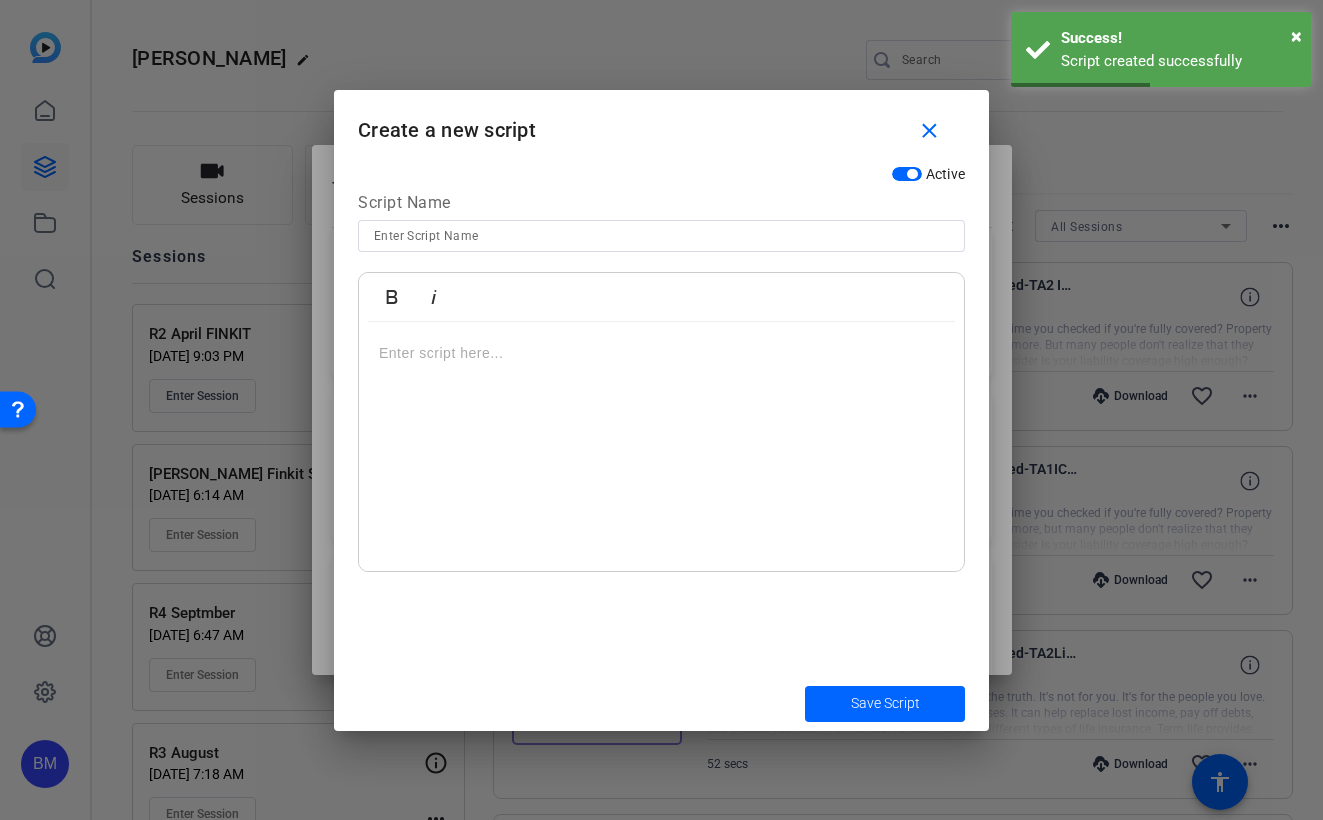 click at bounding box center (661, 236) 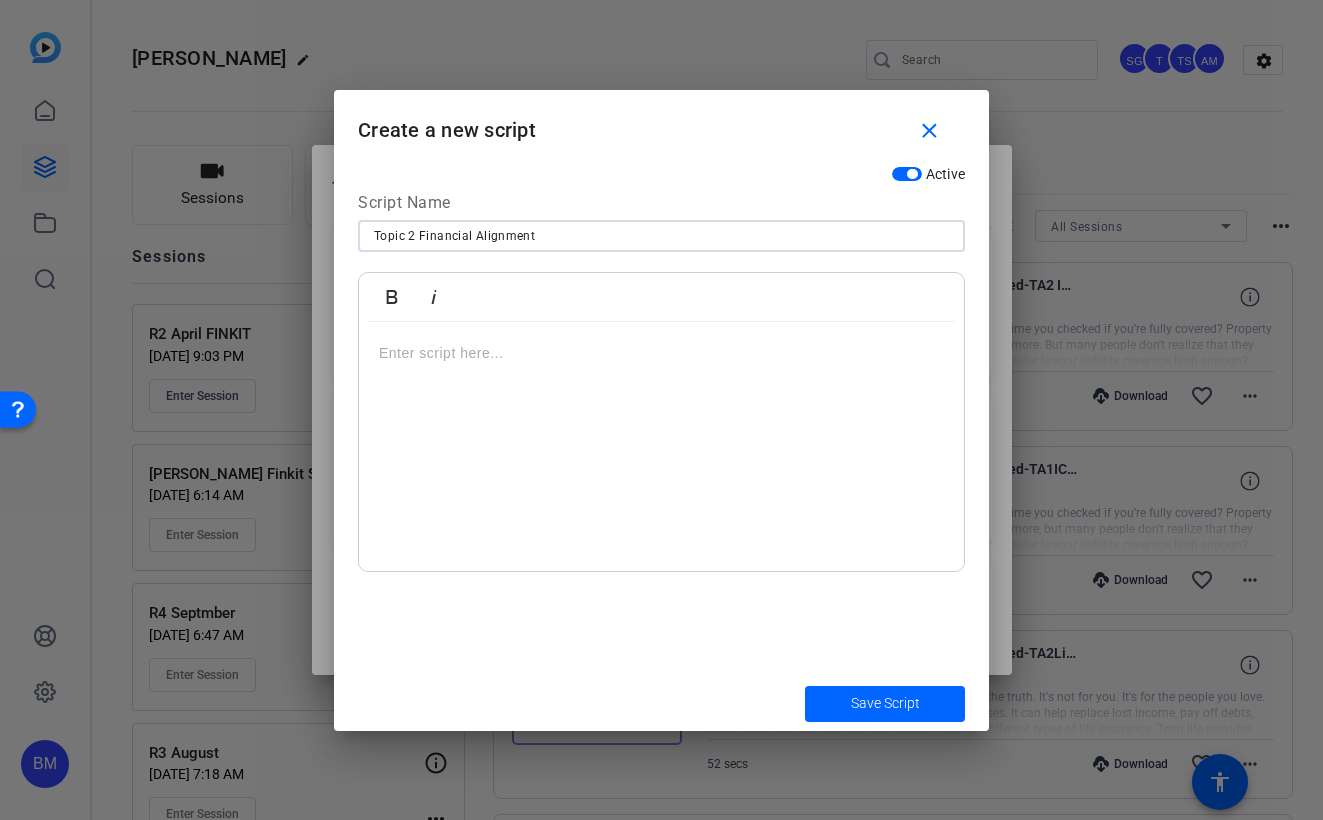 type on "Topic 2 Financial Alignment" 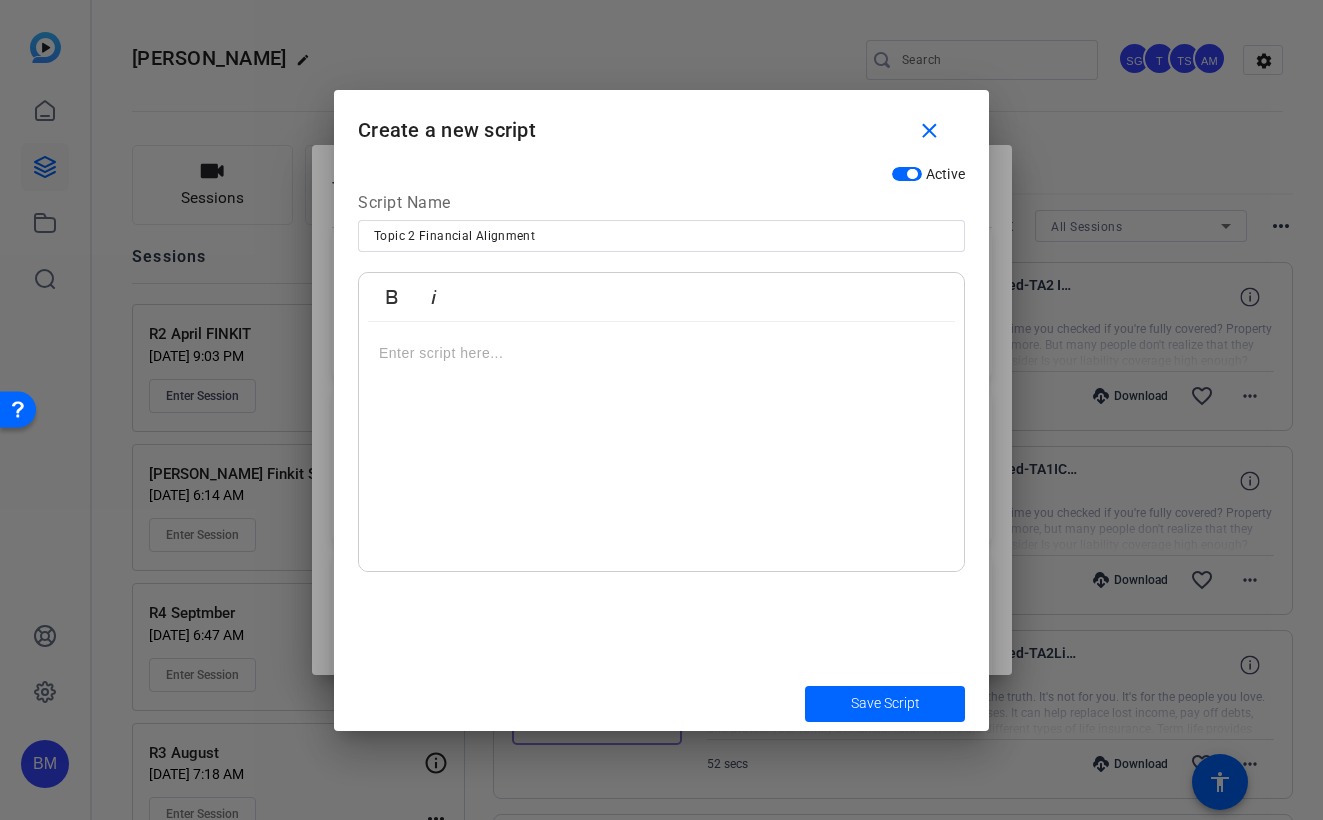 type 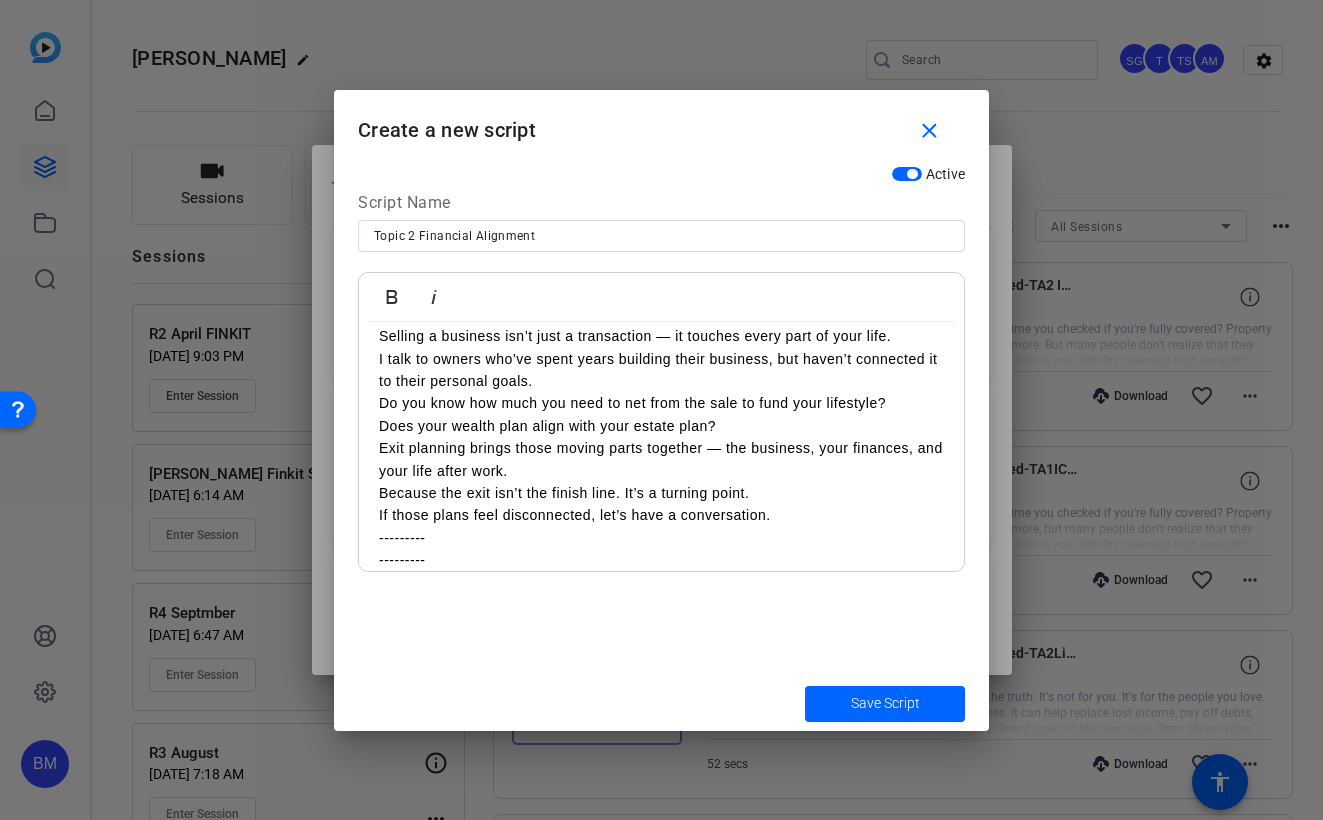 scroll, scrollTop: 106, scrollLeft: 0, axis: vertical 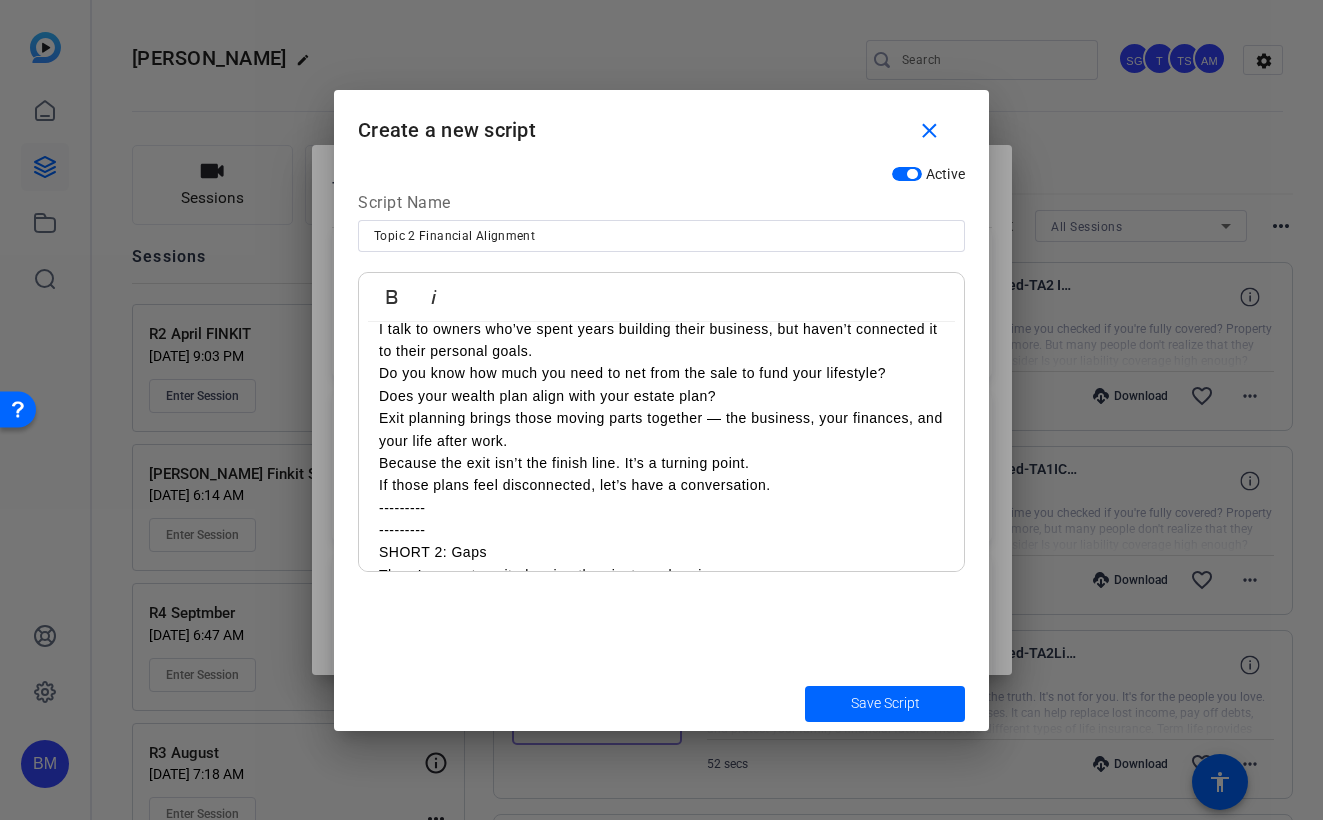 click on "SHORT 2: Gaps" at bounding box center (661, 552) 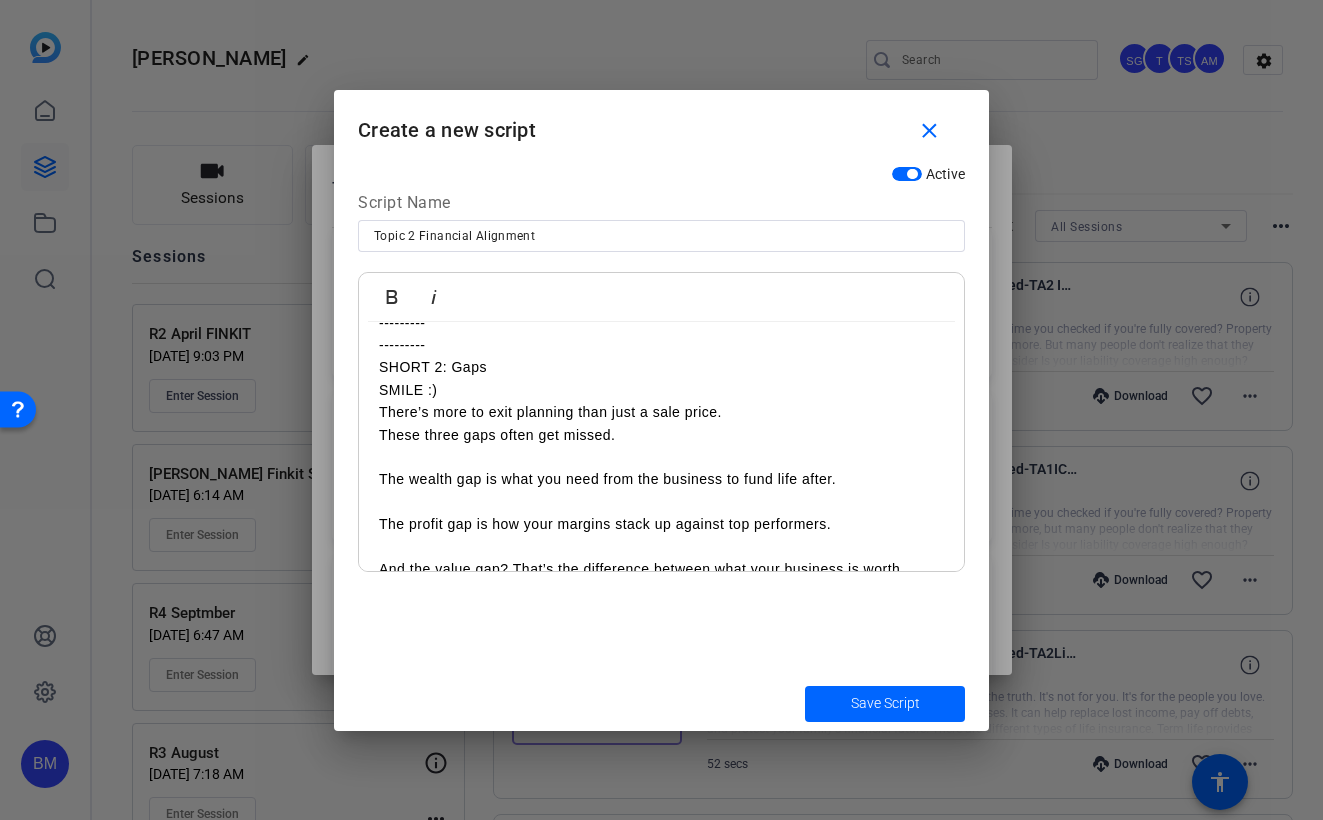 scroll, scrollTop: 280, scrollLeft: 0, axis: vertical 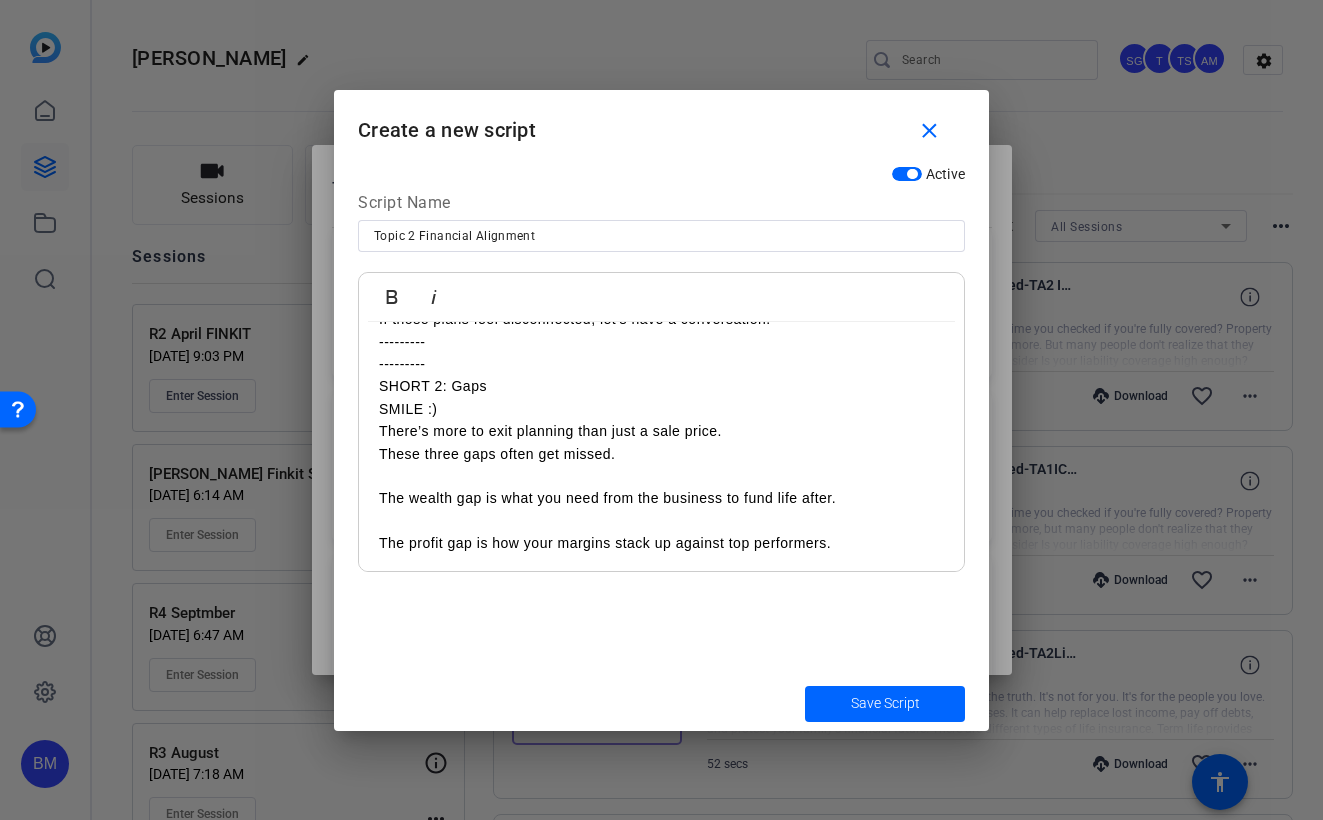 click at bounding box center [661, 476] 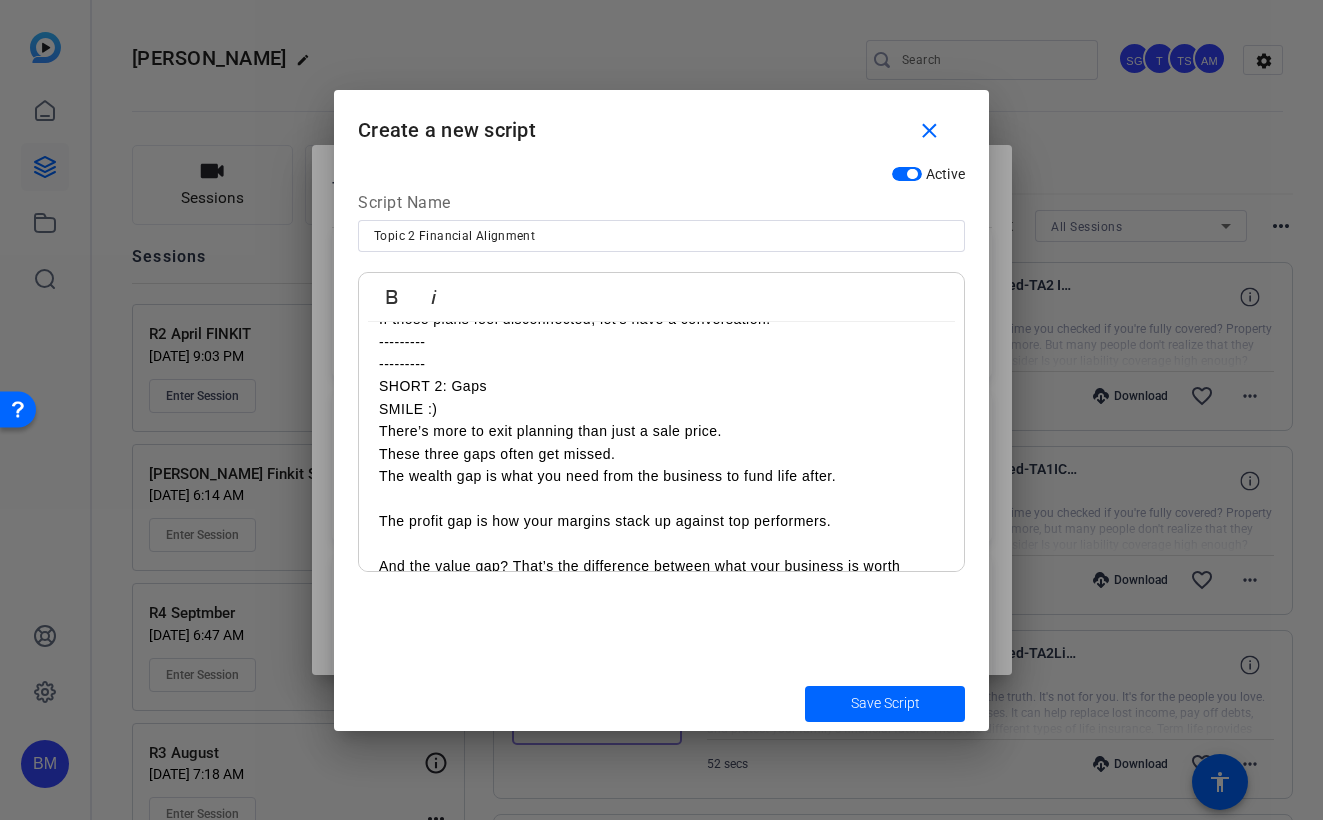 click on "The wealth gap is what you need from the business to fund life after." at bounding box center (661, 487) 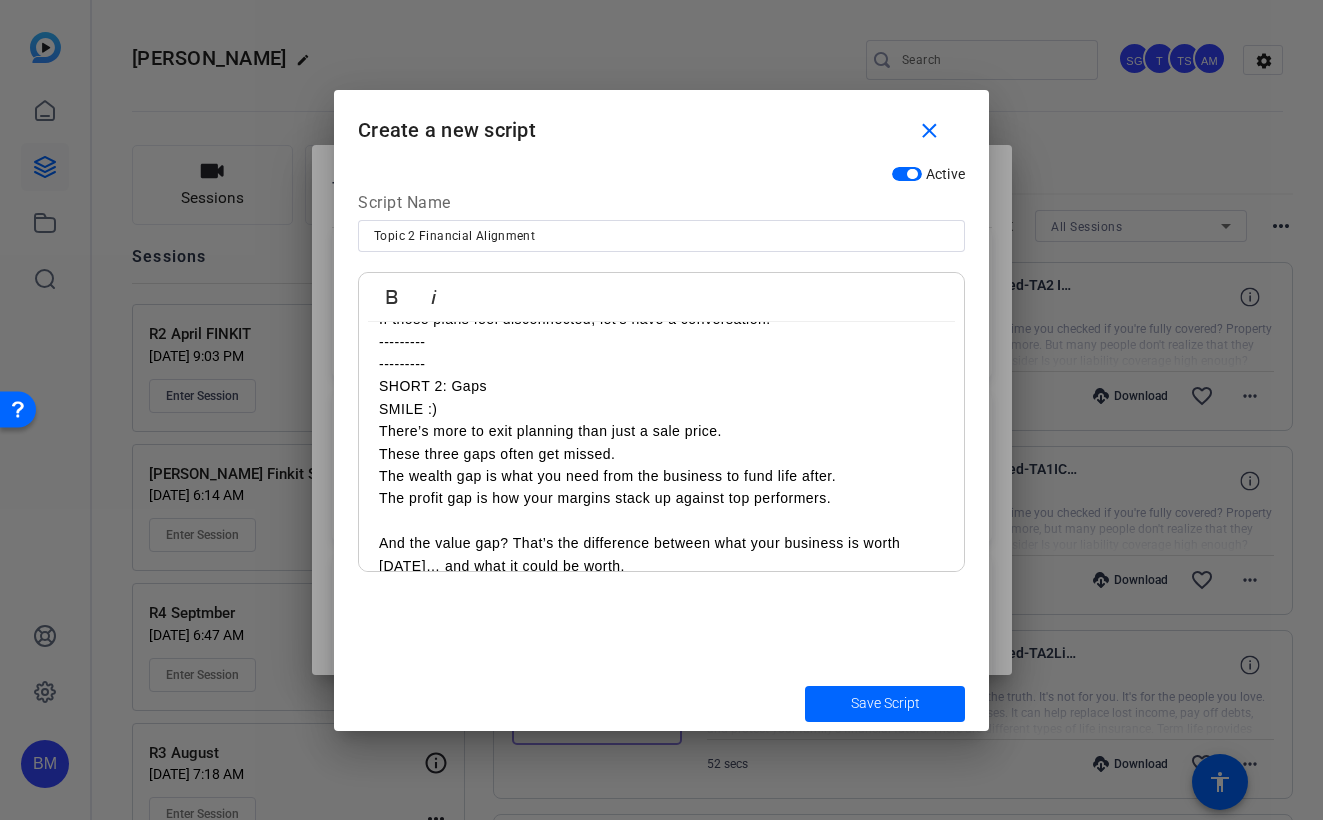 click on "The profit gap is how your margins stack up against top performers." at bounding box center [661, 509] 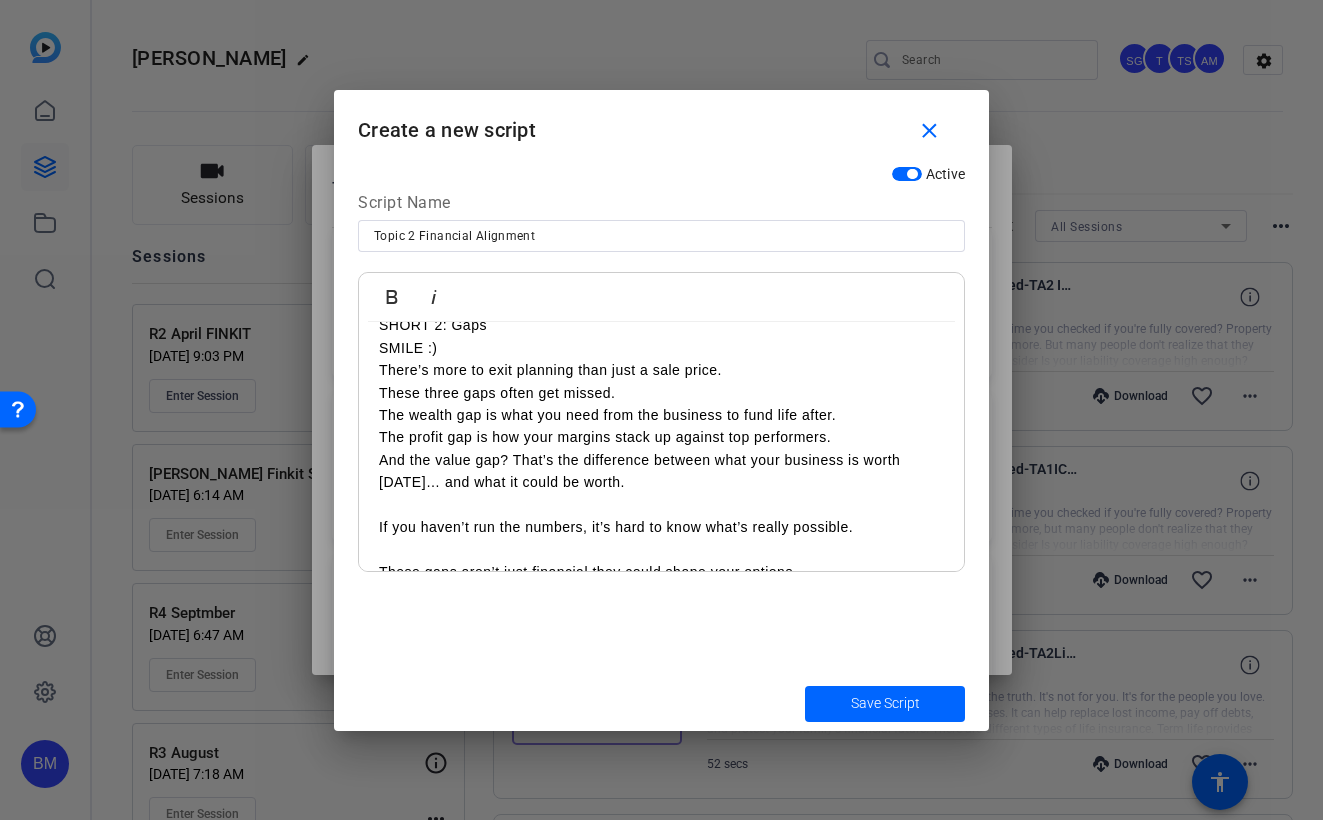 scroll, scrollTop: 417, scrollLeft: 0, axis: vertical 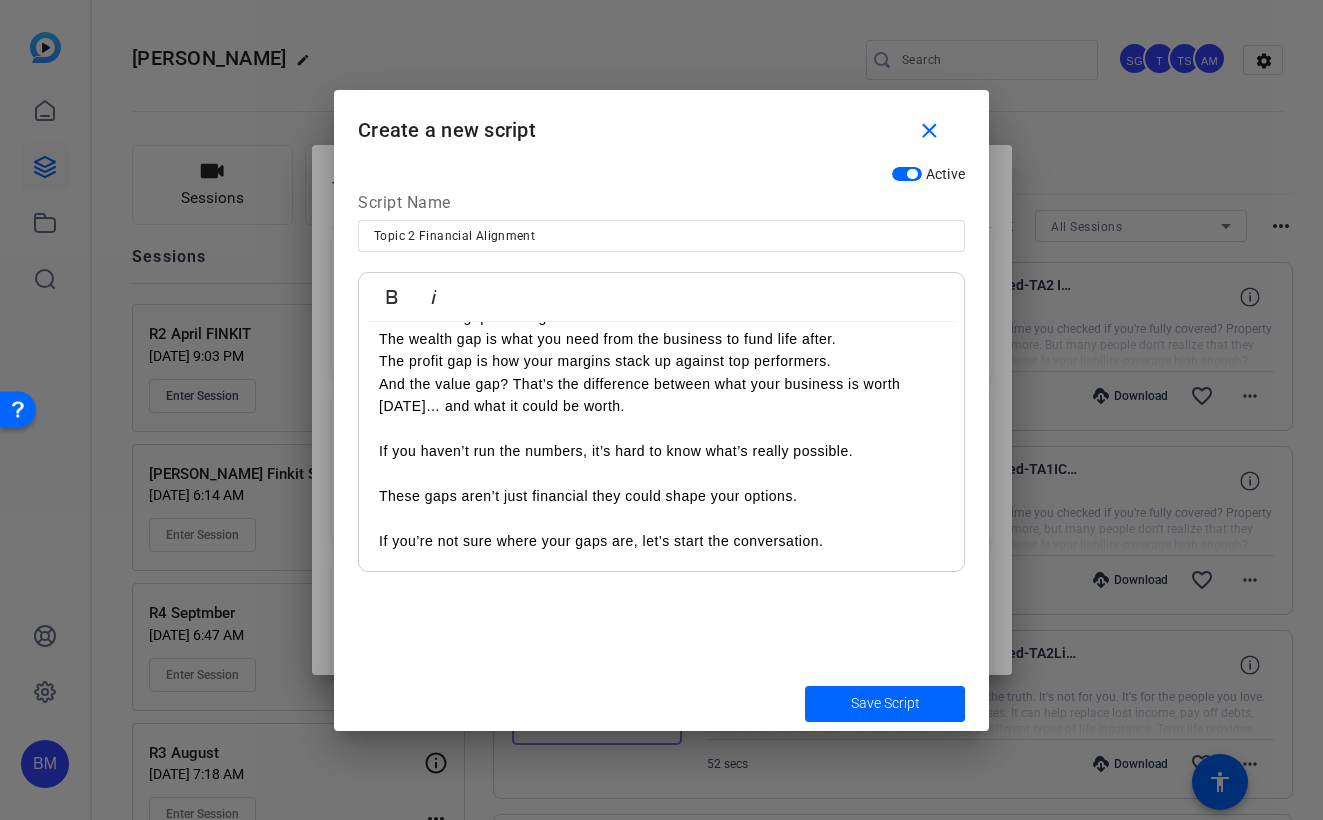 click on "And the value gap? That’s the difference between what your business is worth today… and what it could be worth." at bounding box center (661, 406) 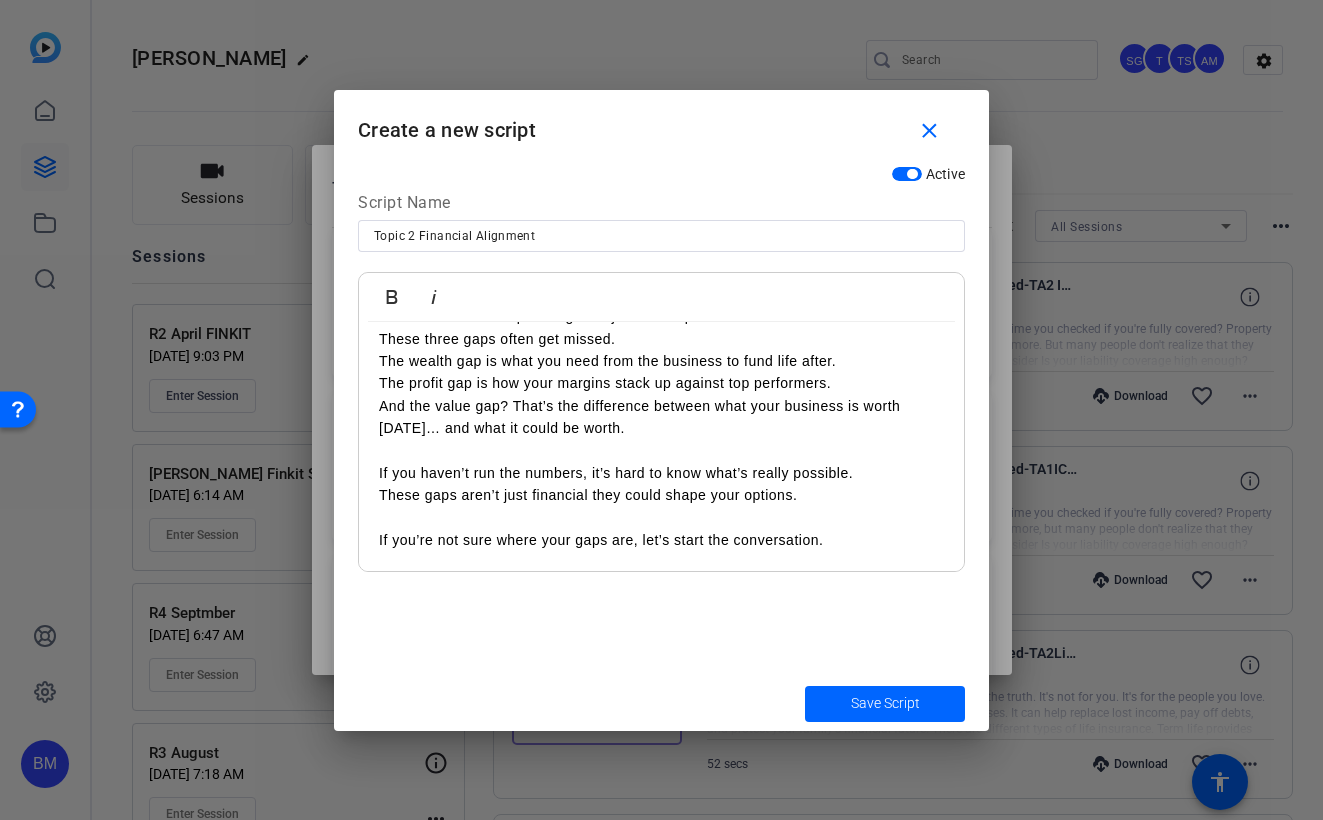 scroll, scrollTop: 395, scrollLeft: 0, axis: vertical 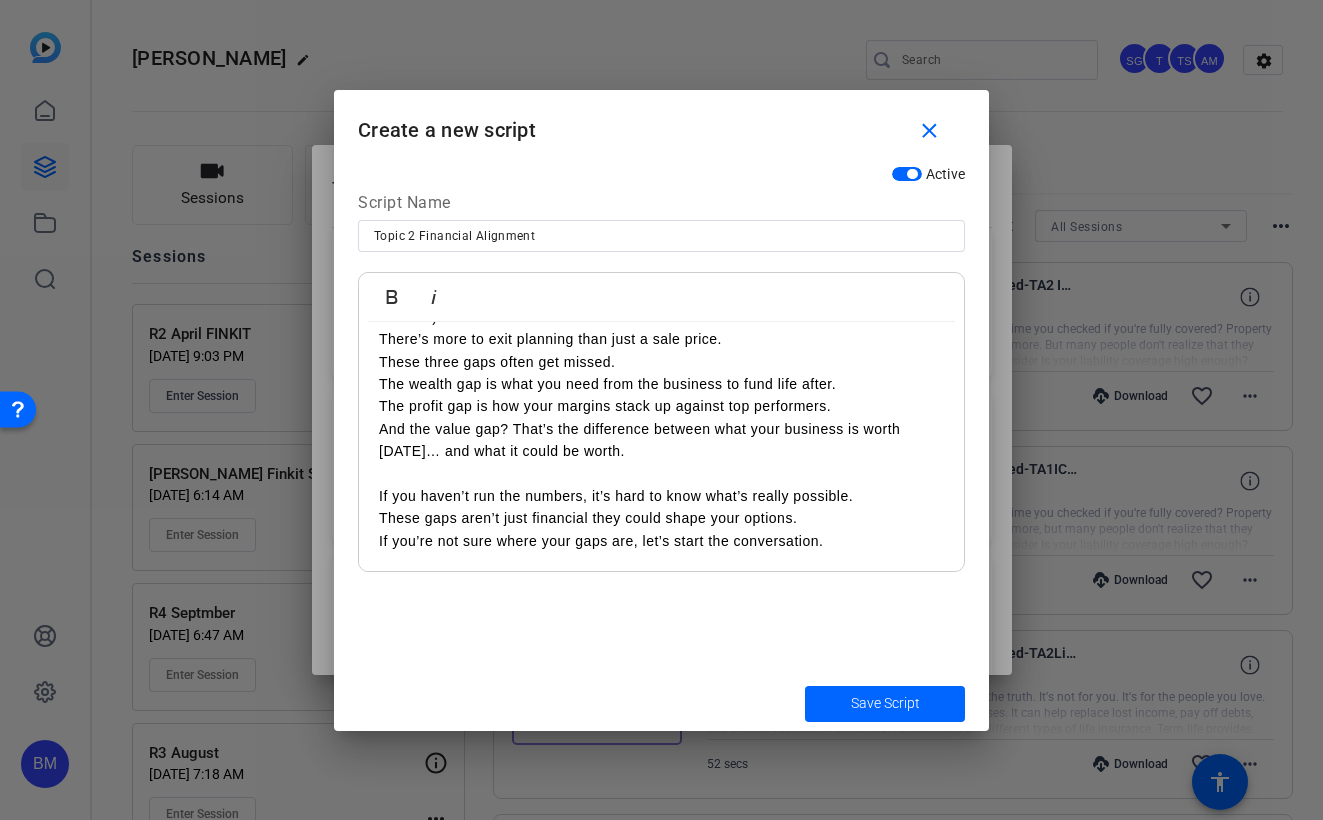 click on "If you’re not sure where your gaps are, let’s start the conversation." at bounding box center (661, 541) 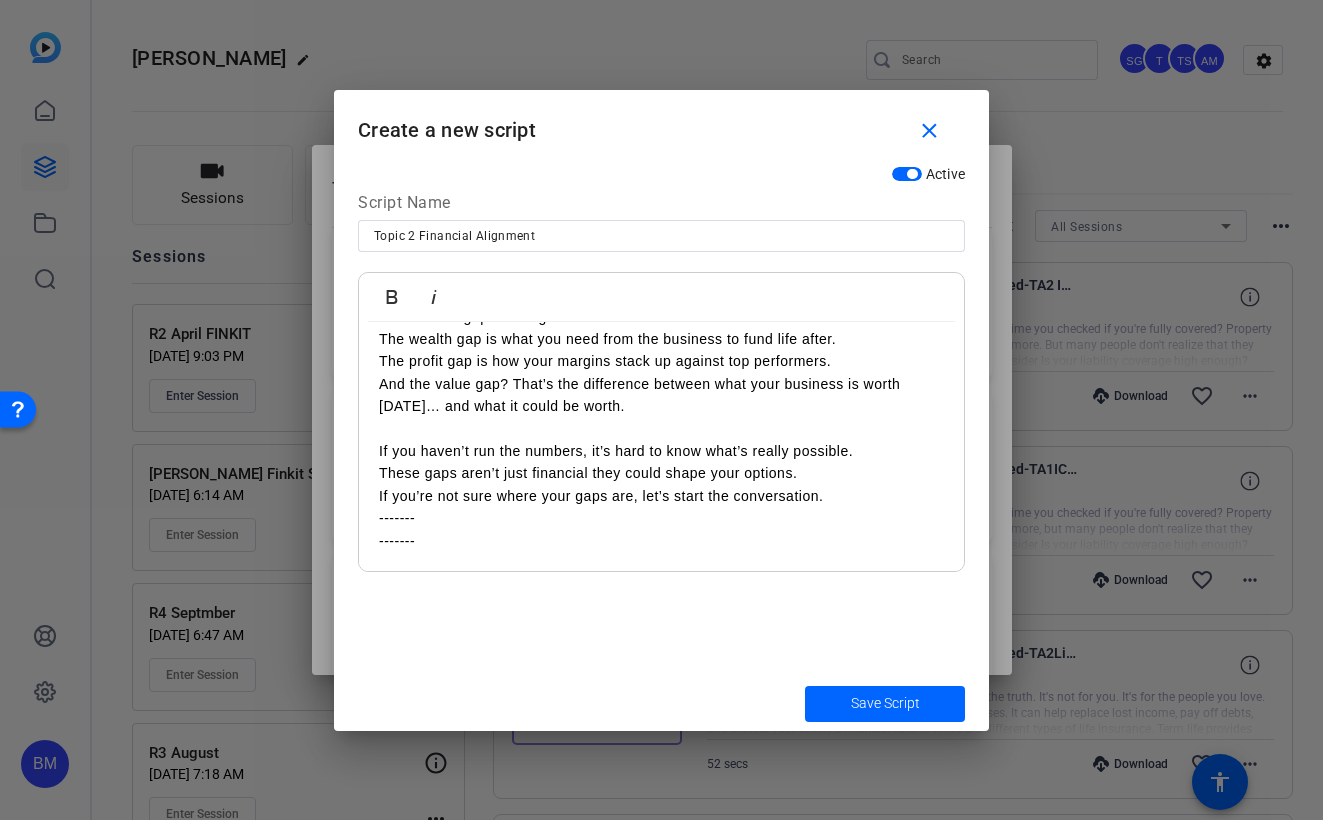 scroll, scrollTop: 420, scrollLeft: 0, axis: vertical 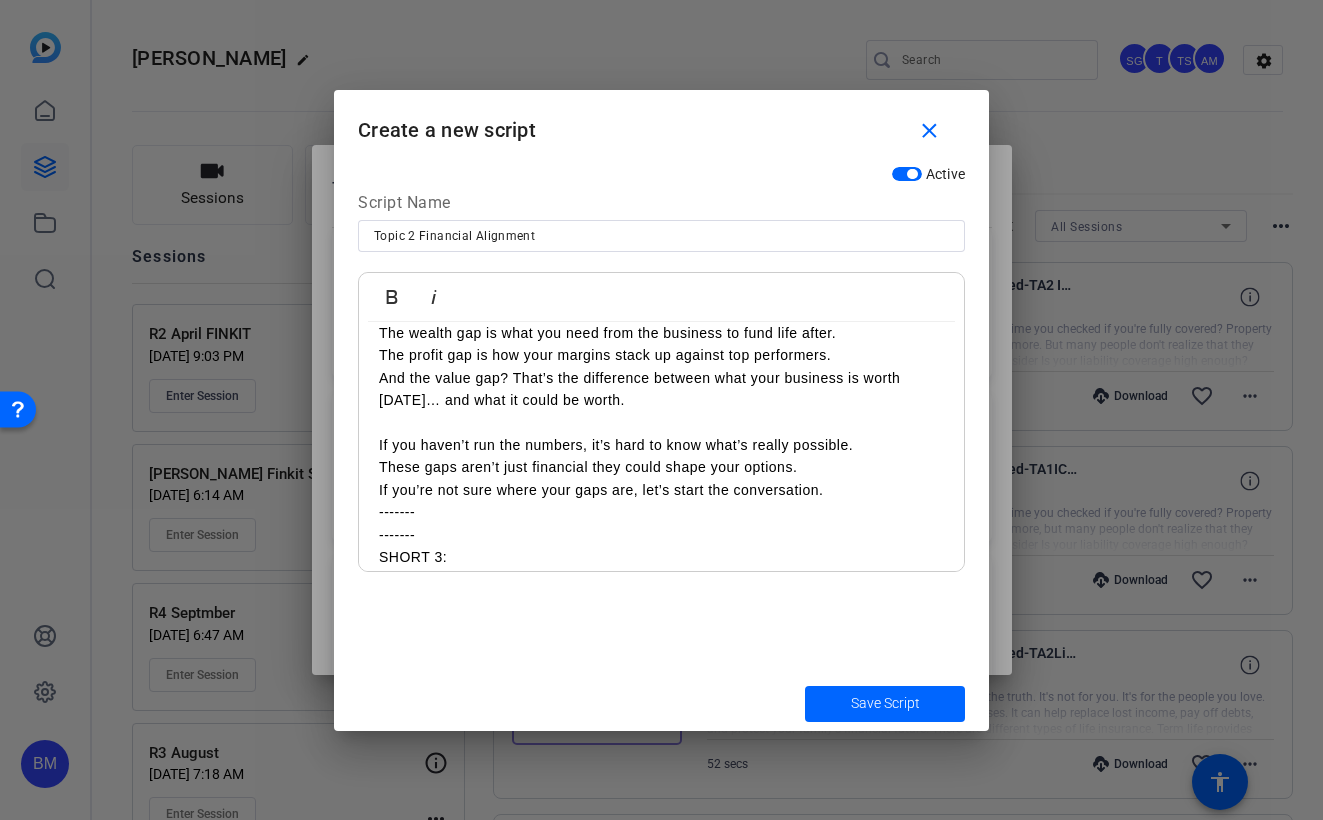 drag, startPoint x: 471, startPoint y: 568, endPoint x: 356, endPoint y: 539, distance: 118.60017 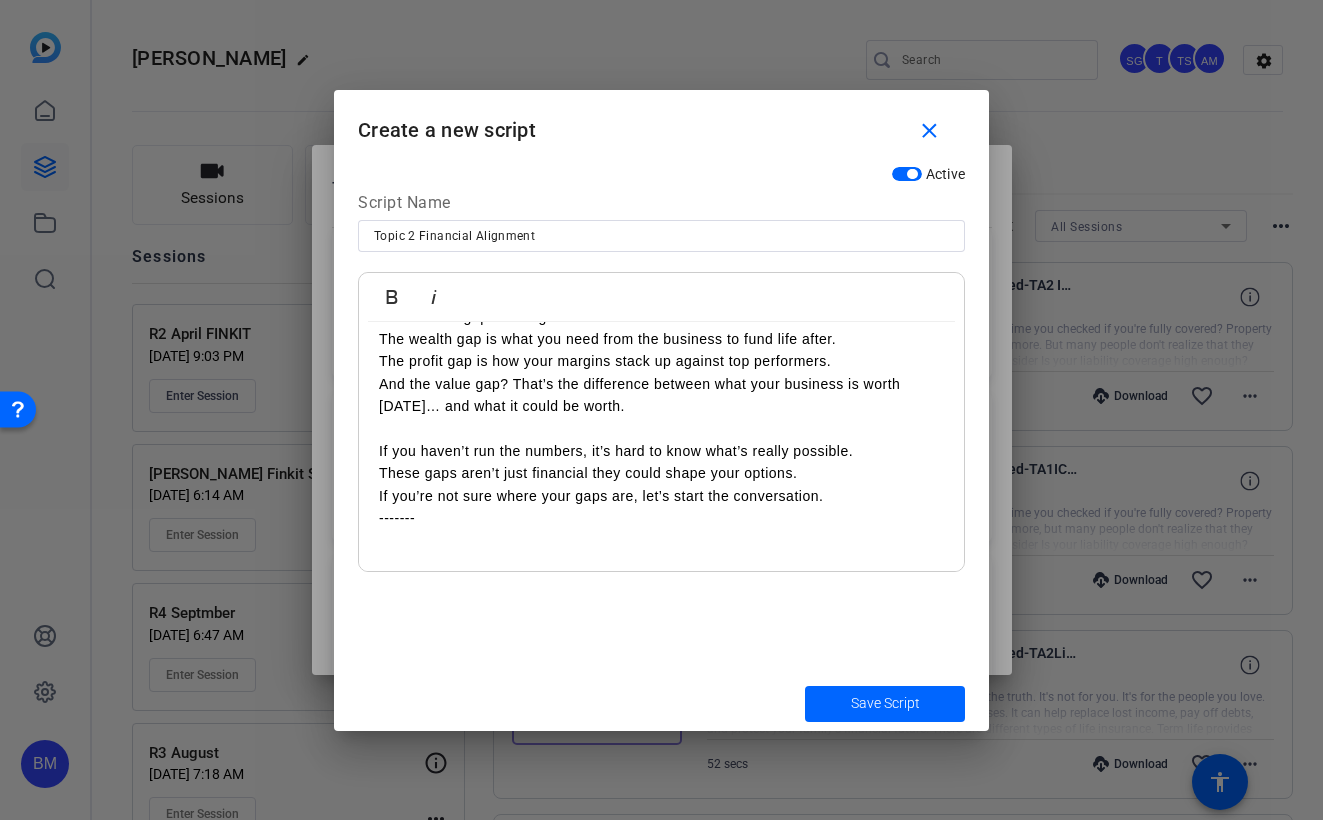 scroll, scrollTop: 417, scrollLeft: 0, axis: vertical 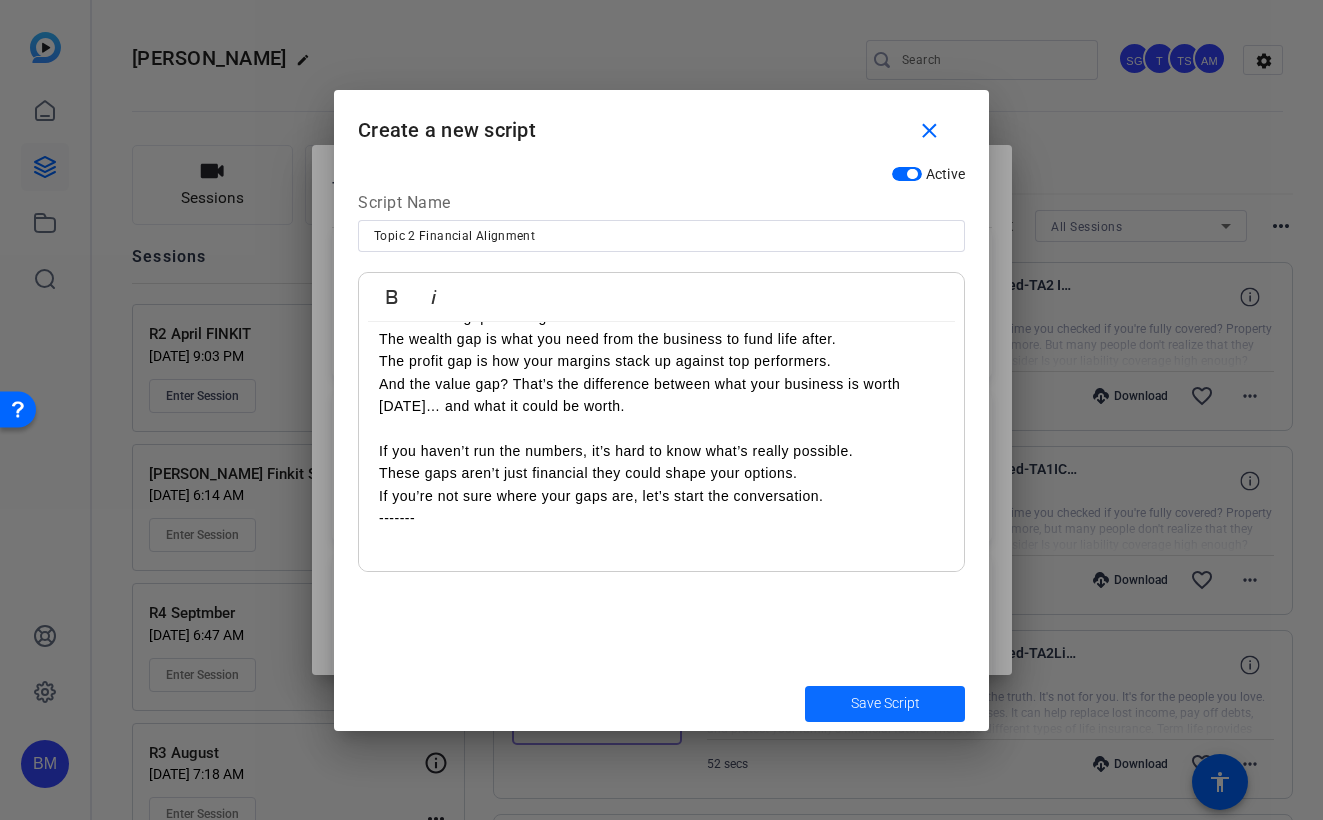 click at bounding box center [885, 704] 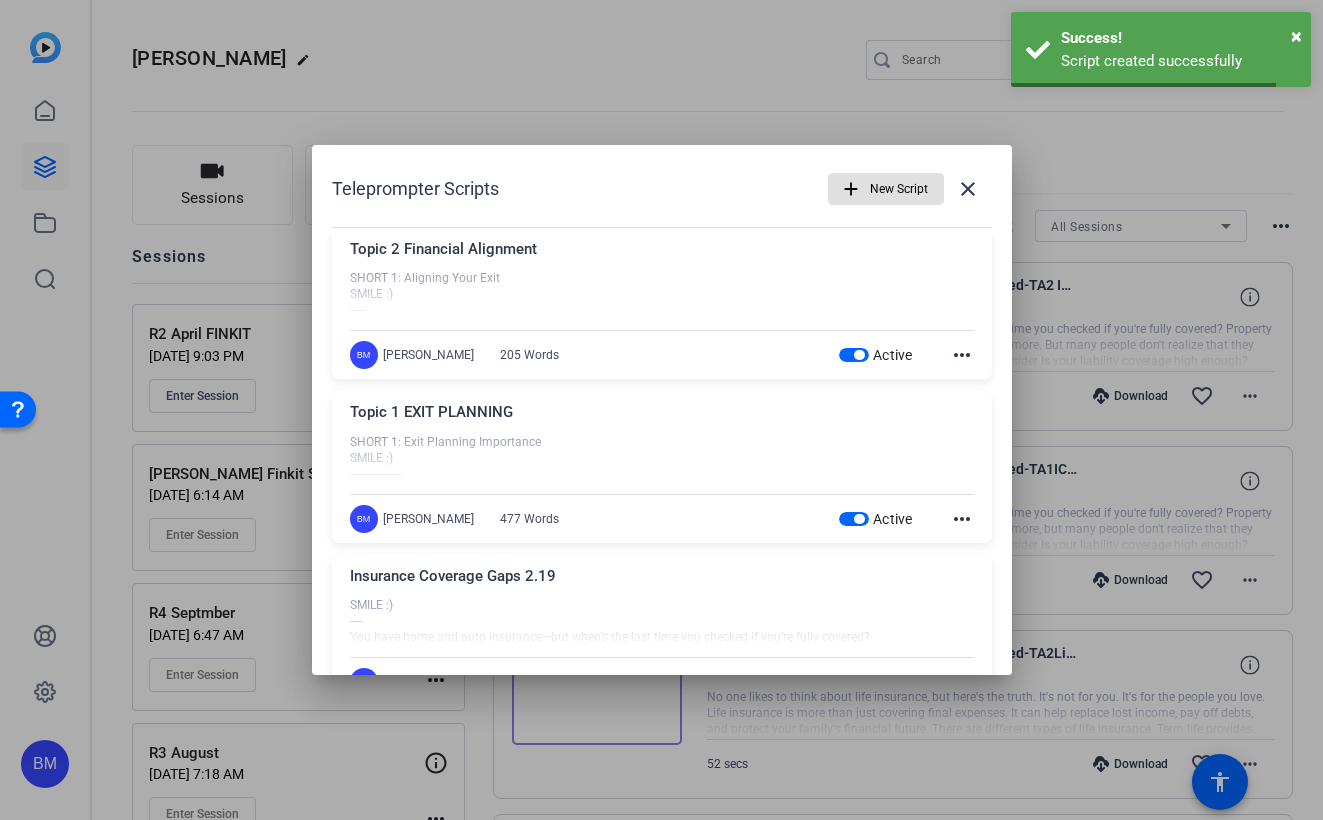 click on "New Script" at bounding box center [899, 189] 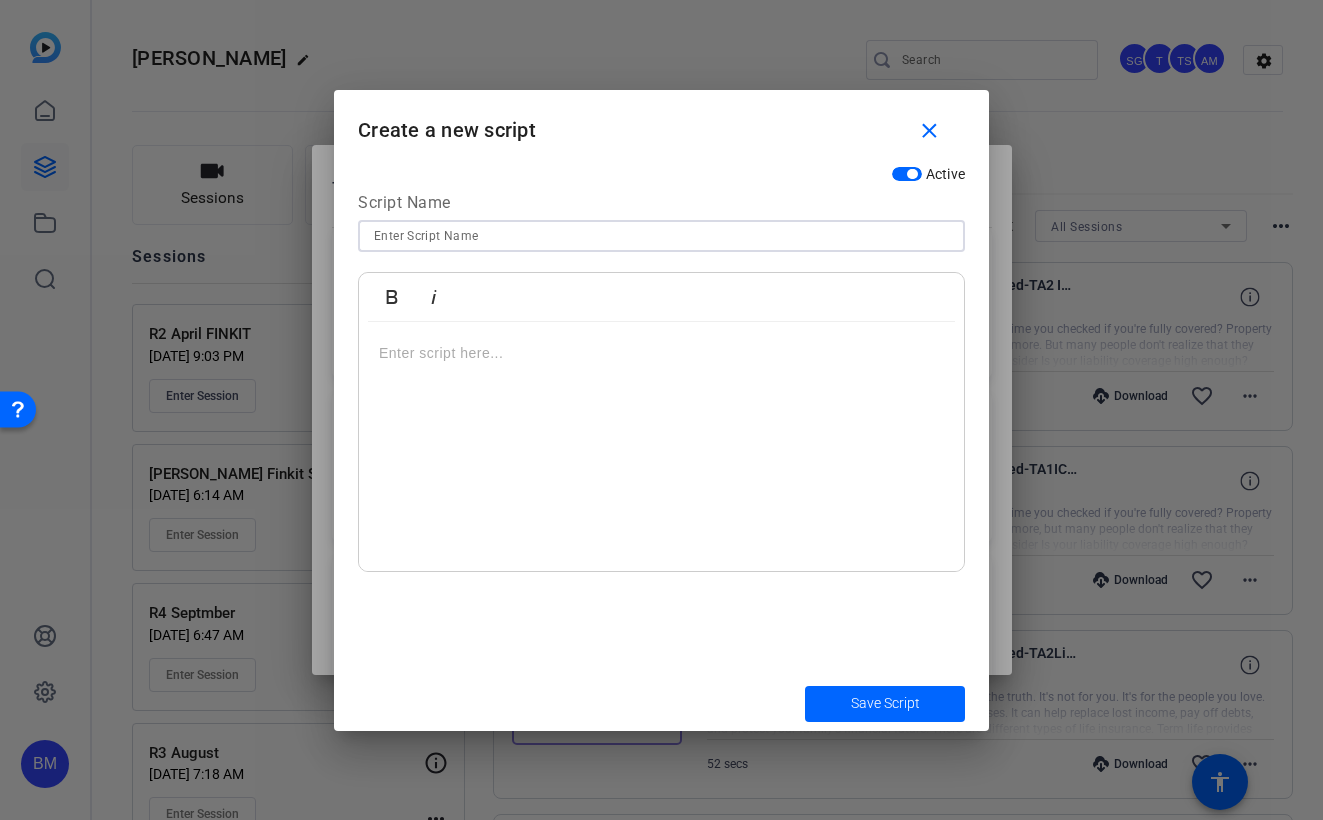 click at bounding box center (661, 236) 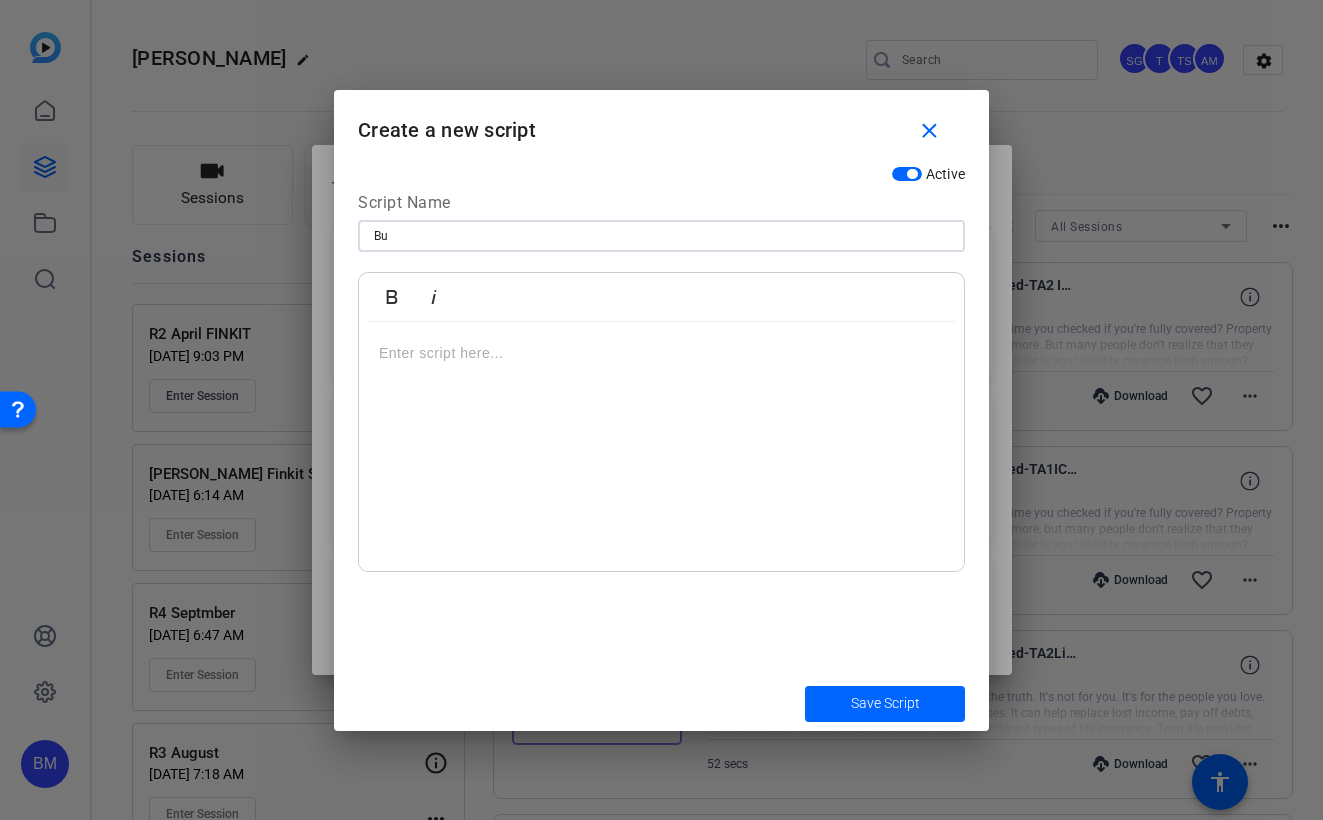 type on "B" 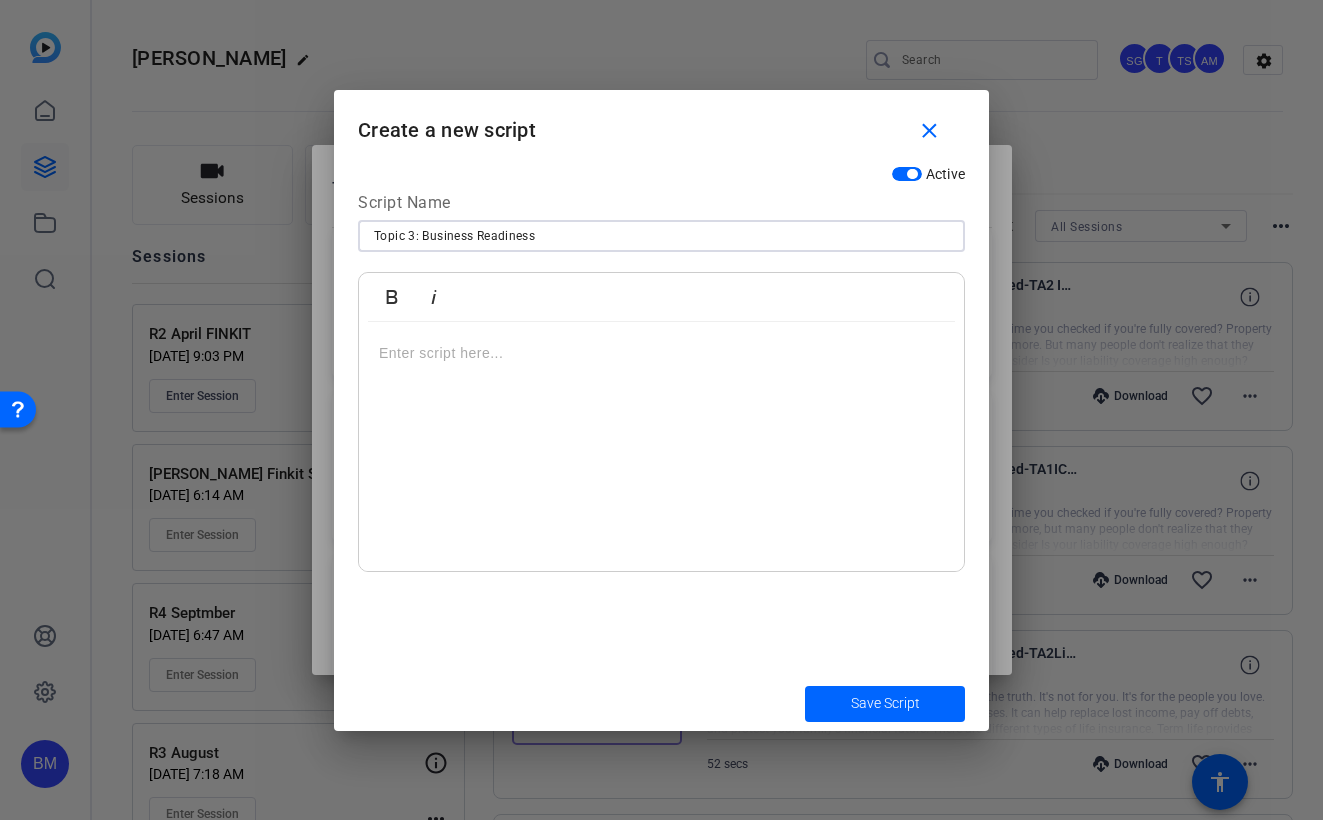 type on "Topic 3: Business Readiness" 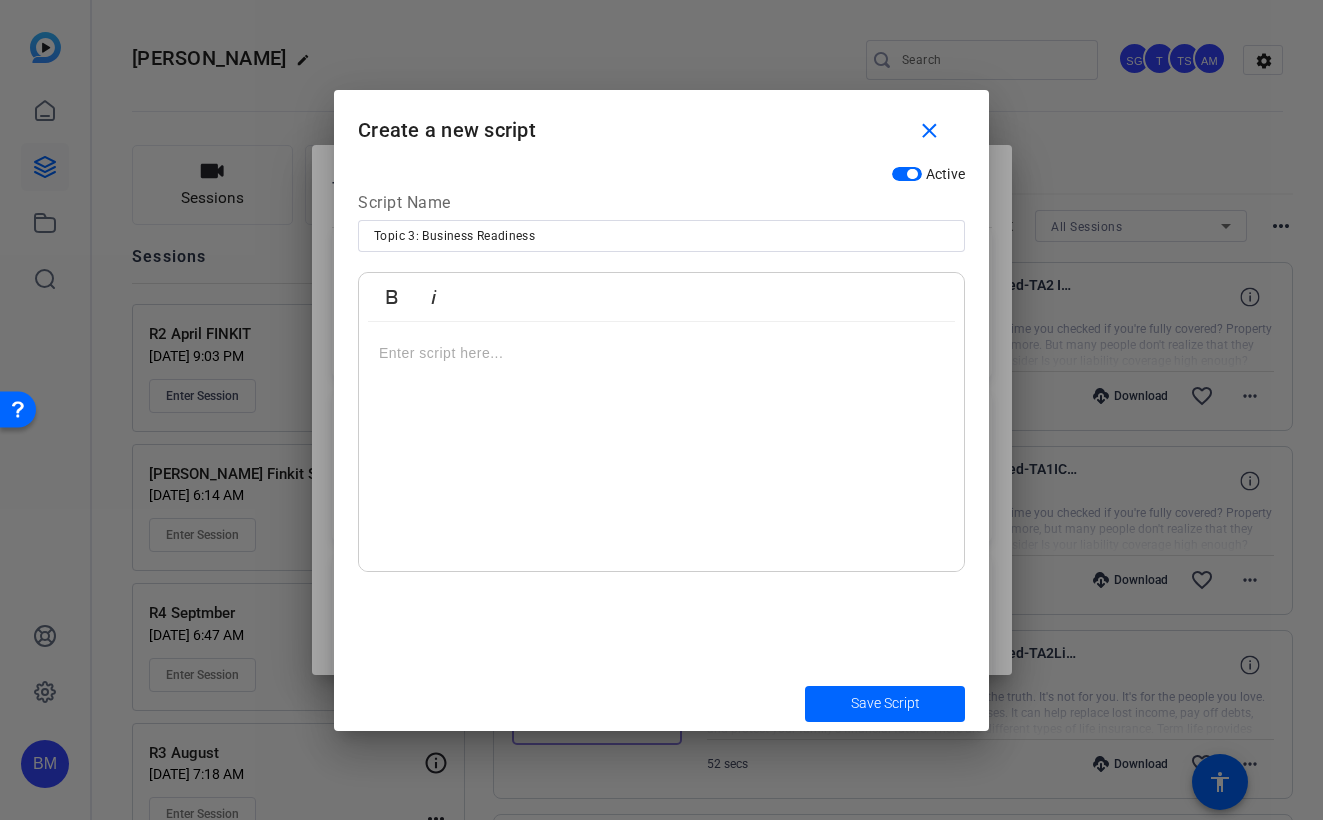 type 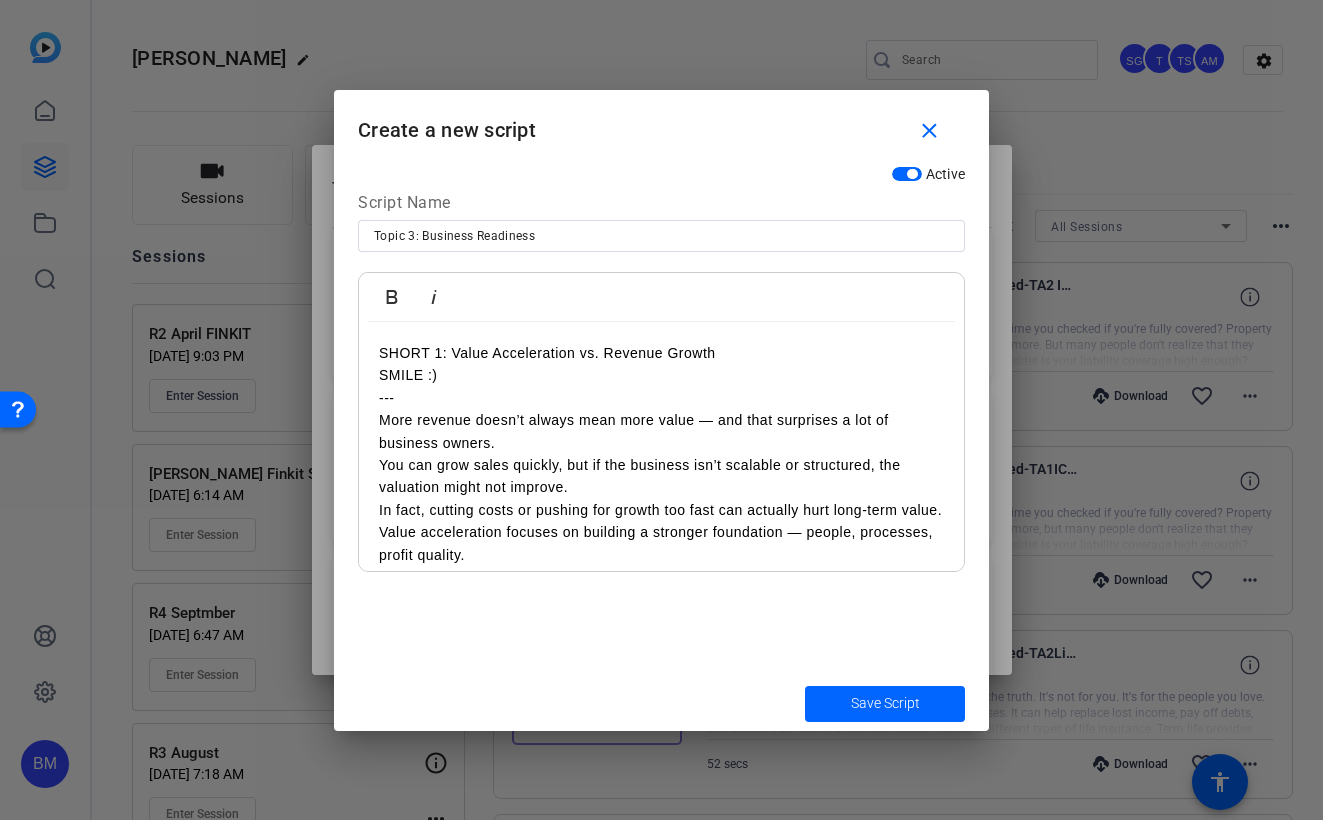 scroll, scrollTop: 129, scrollLeft: 0, axis: vertical 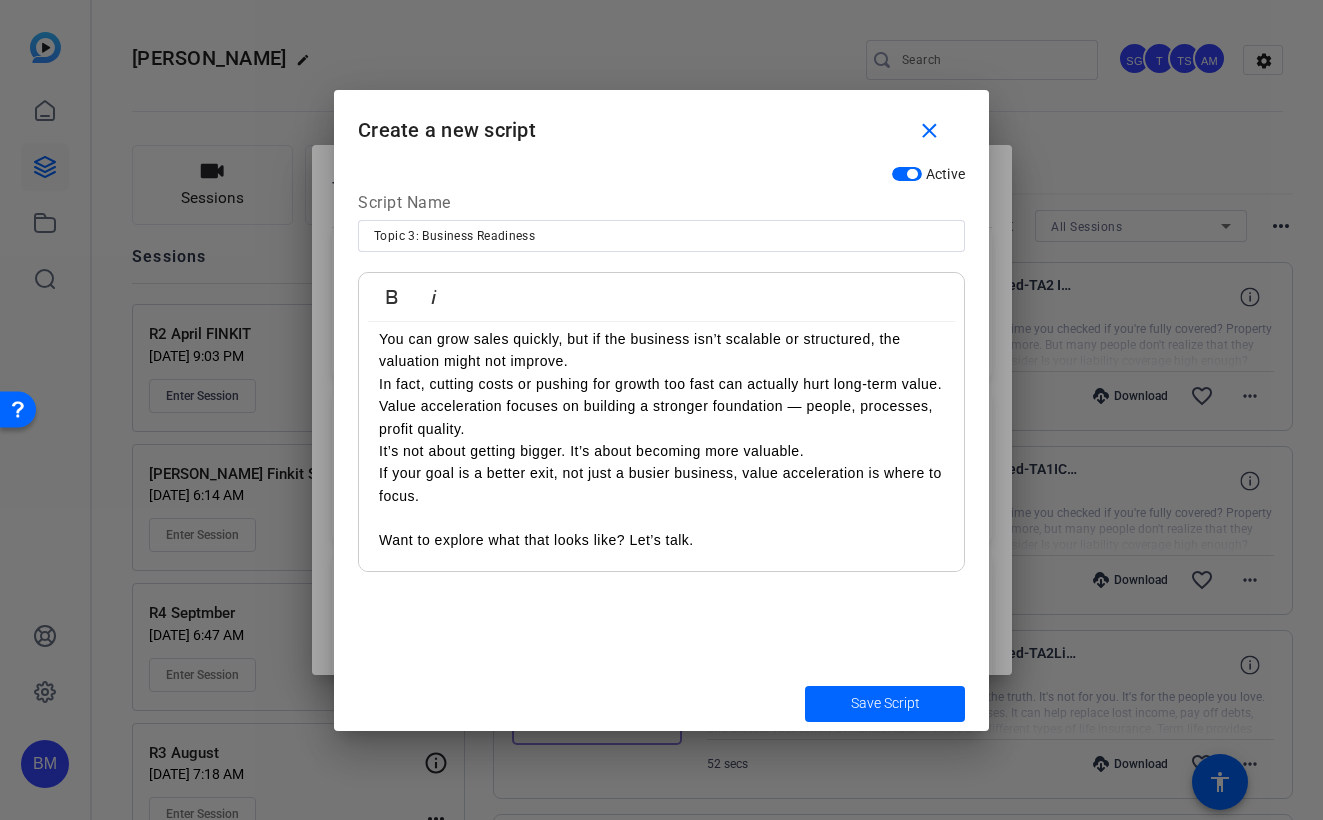 click on "If your goal is a better exit, not just a busier business, value acceleration is where to focus." at bounding box center [661, 495] 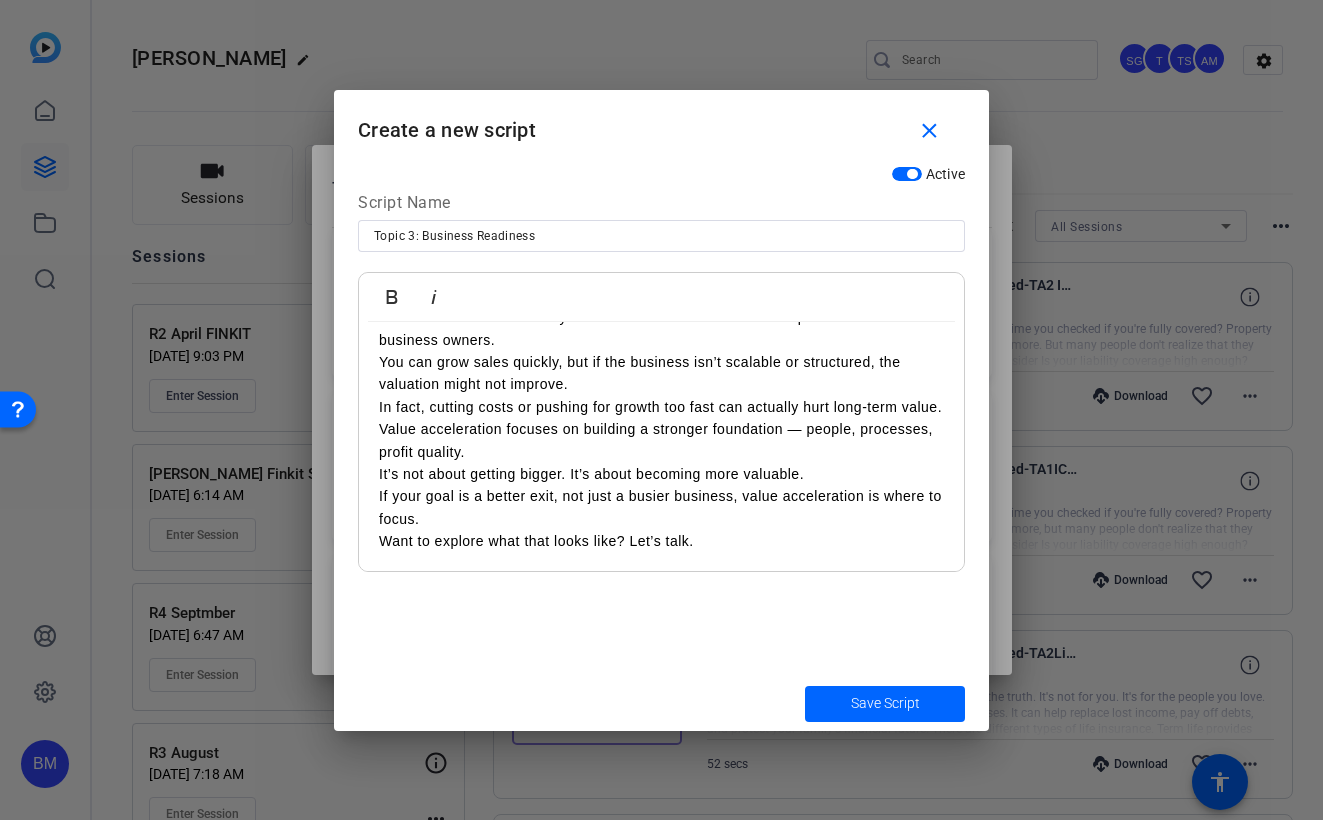 click on "Want to explore what that looks like? Let’s talk." at bounding box center [661, 541] 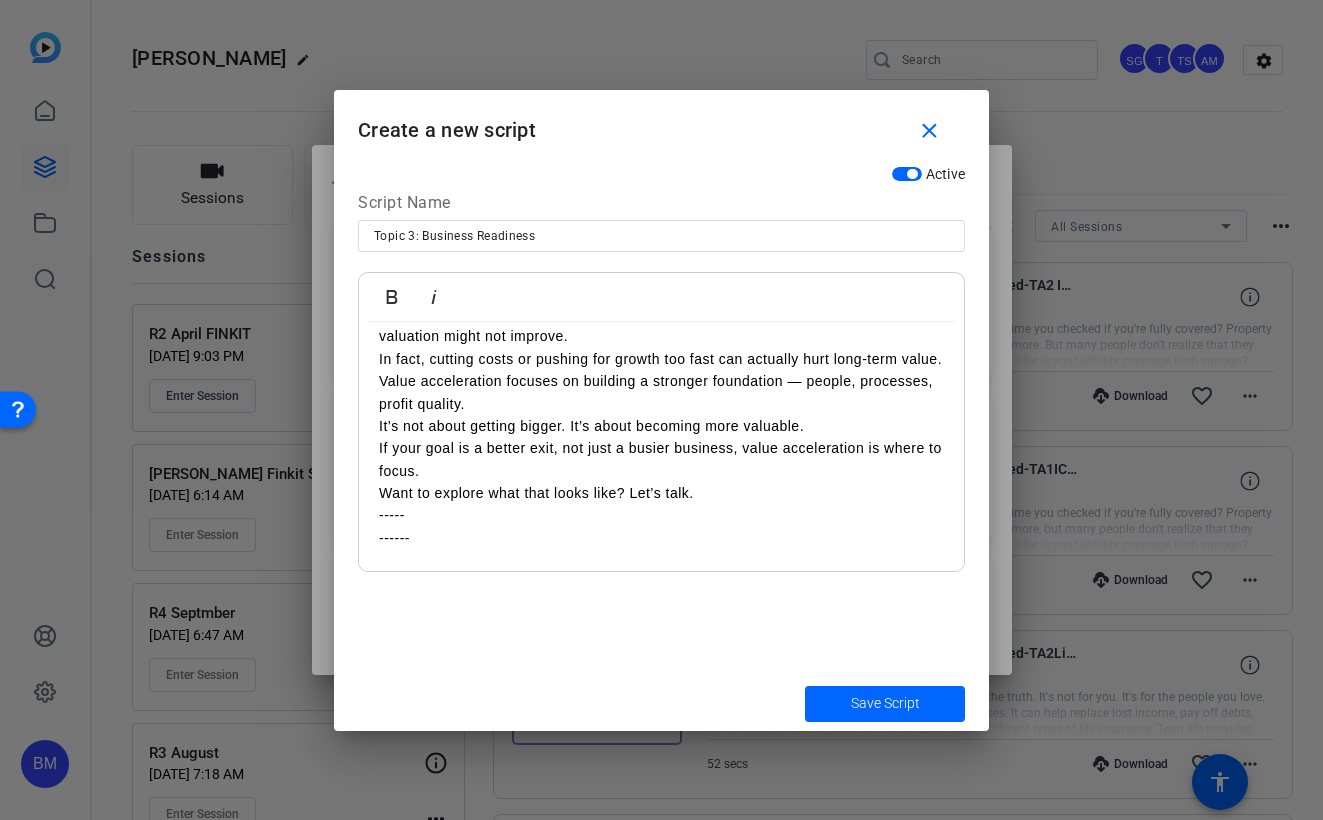 scroll, scrollTop: 174, scrollLeft: 0, axis: vertical 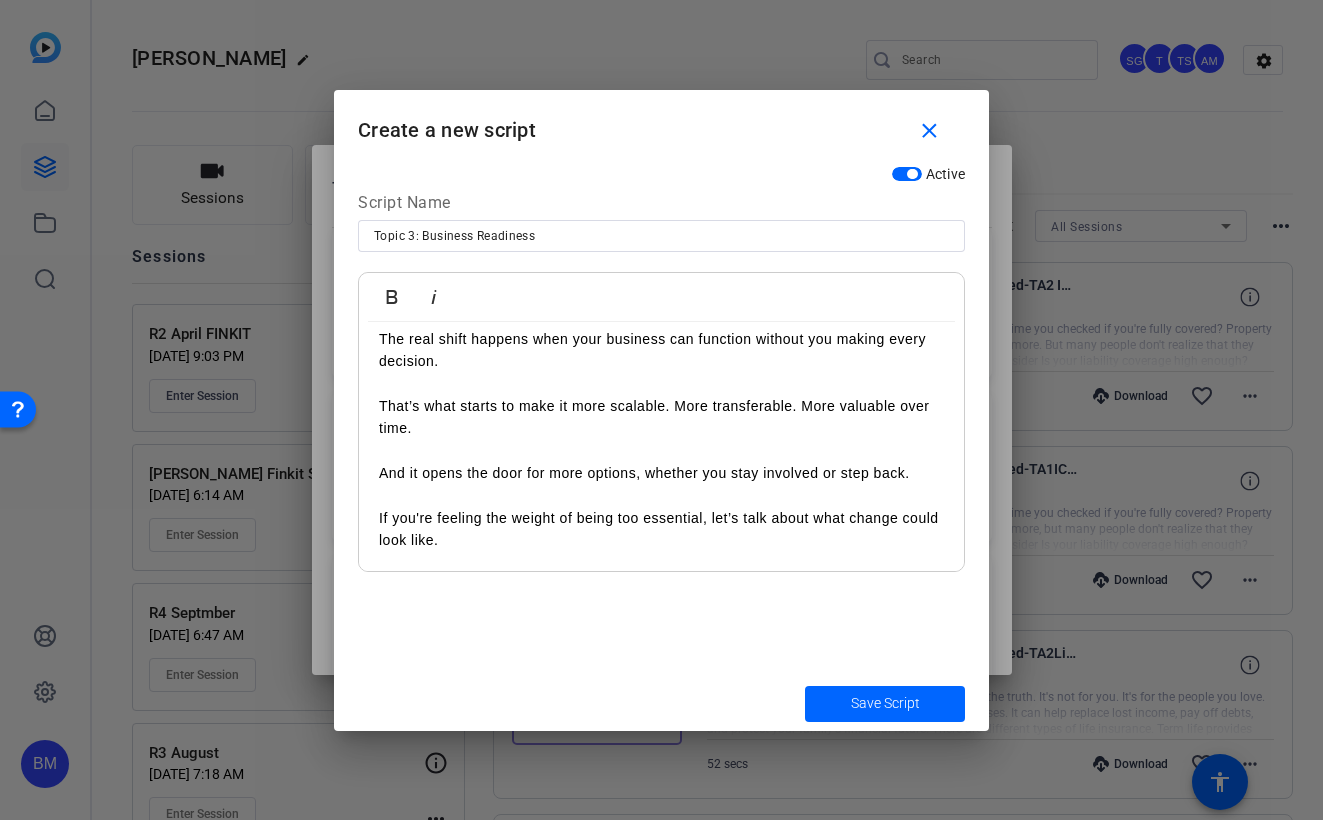click on "And it opens the door for more options, whether you stay involved or step back." at bounding box center [661, 484] 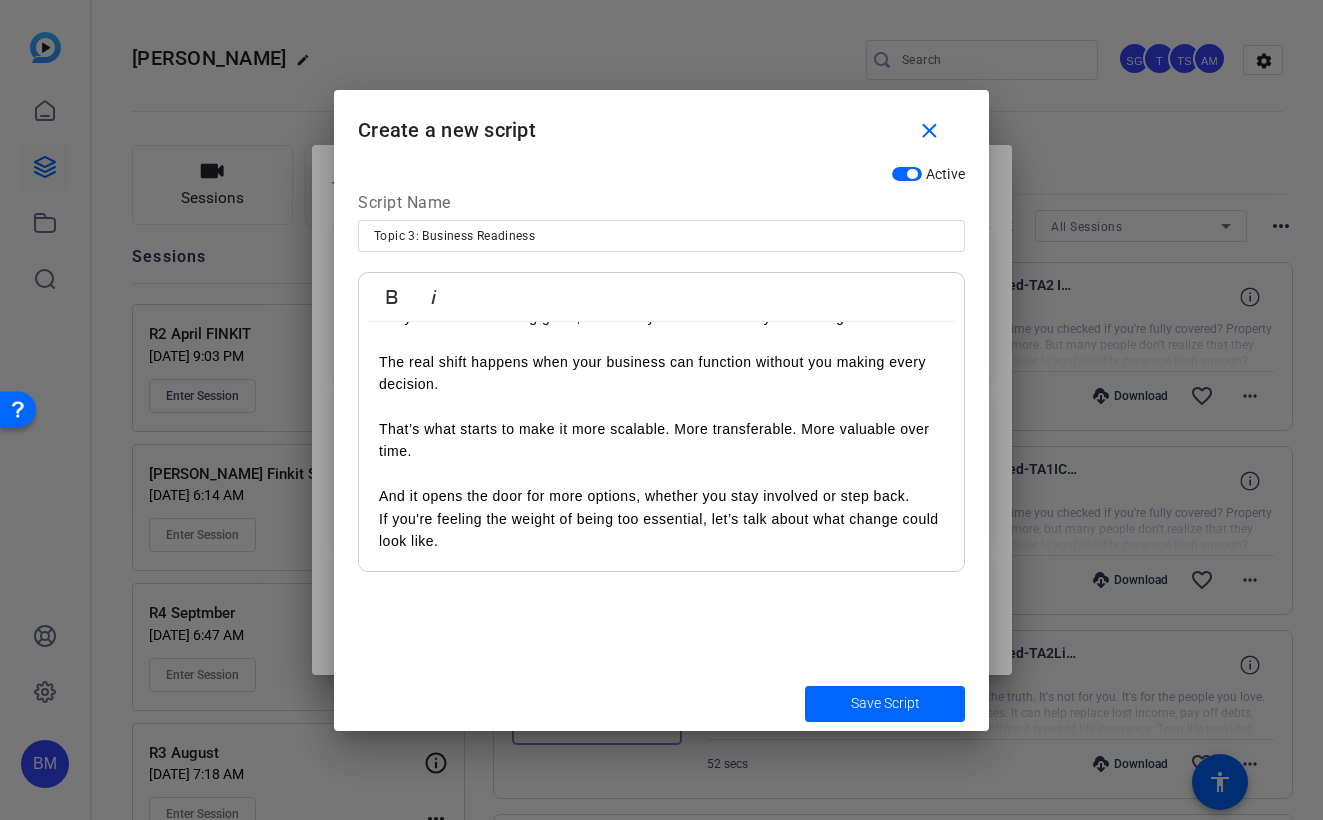 click on "That’s what starts to make it more scalable. More transferable. More valuable over time." at bounding box center (661, 451) 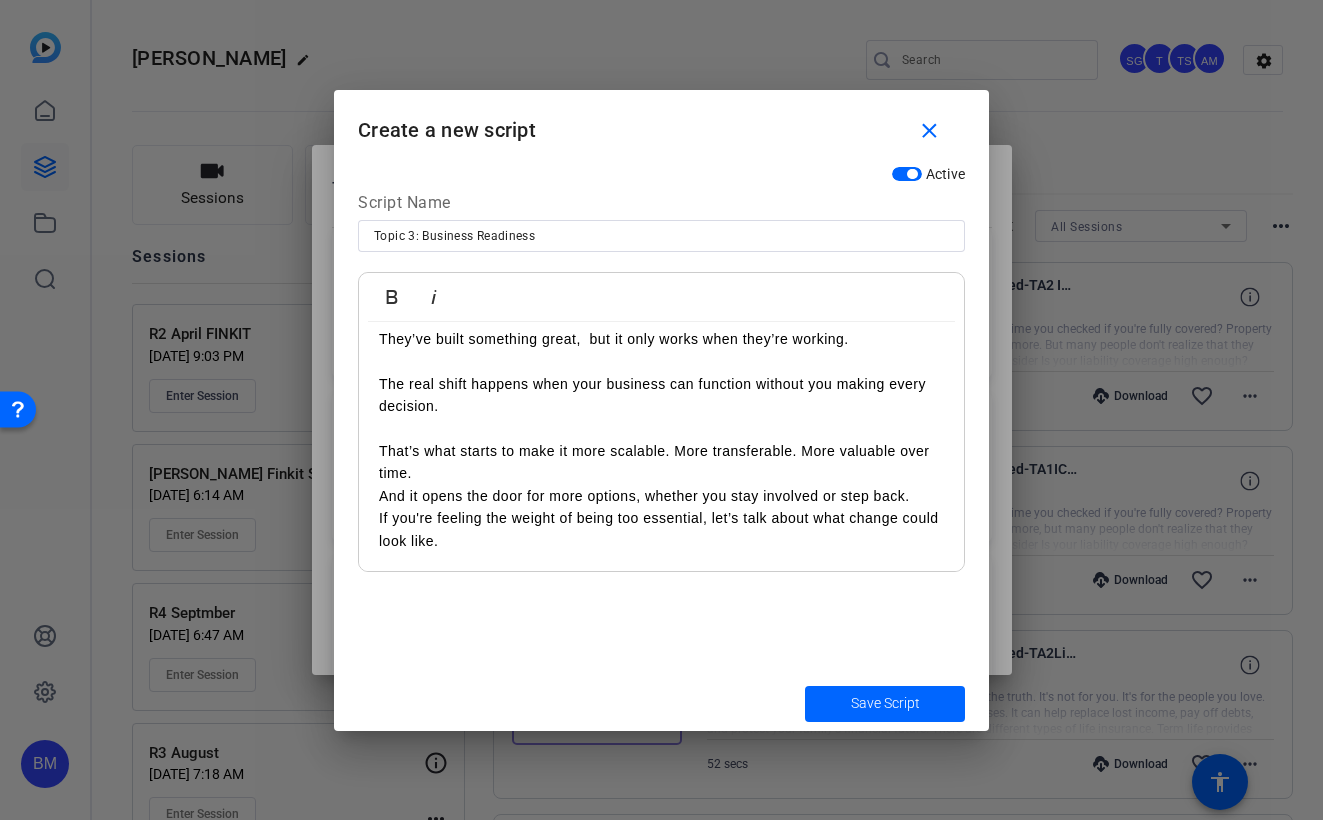 scroll, scrollTop: 1246, scrollLeft: 0, axis: vertical 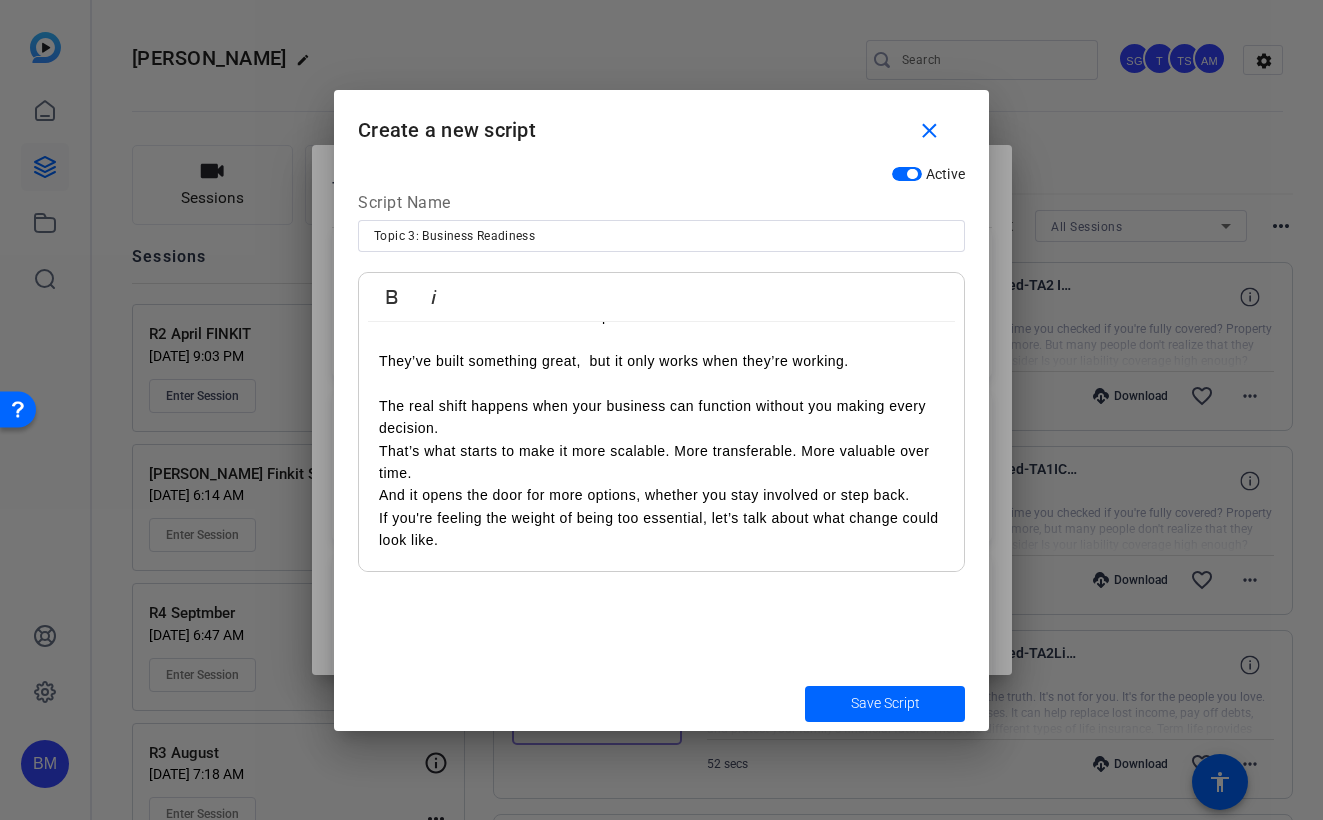 click on "They’ve built something great,  but it only works when they’re working." at bounding box center [661, 372] 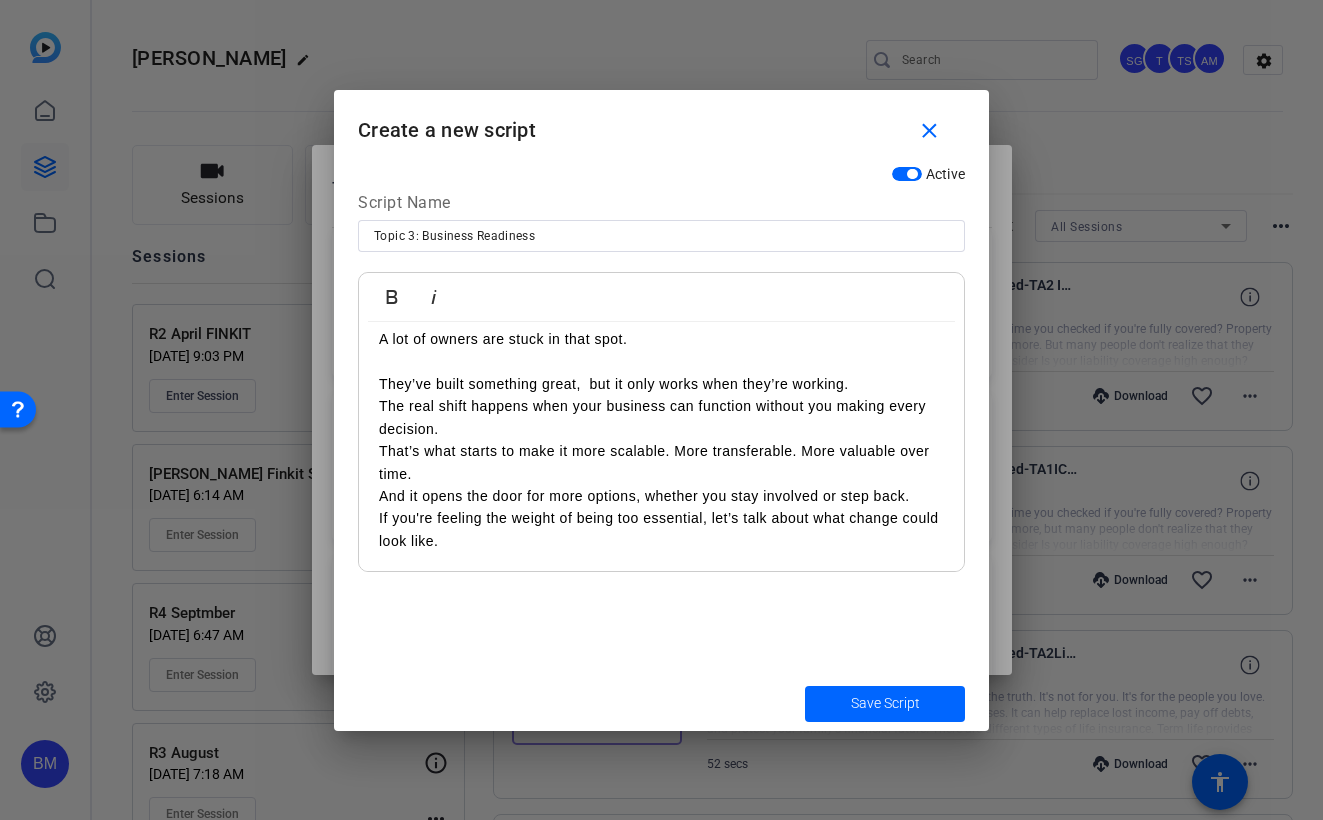 click on "A lot of owners are stuck in that spot." at bounding box center (661, 339) 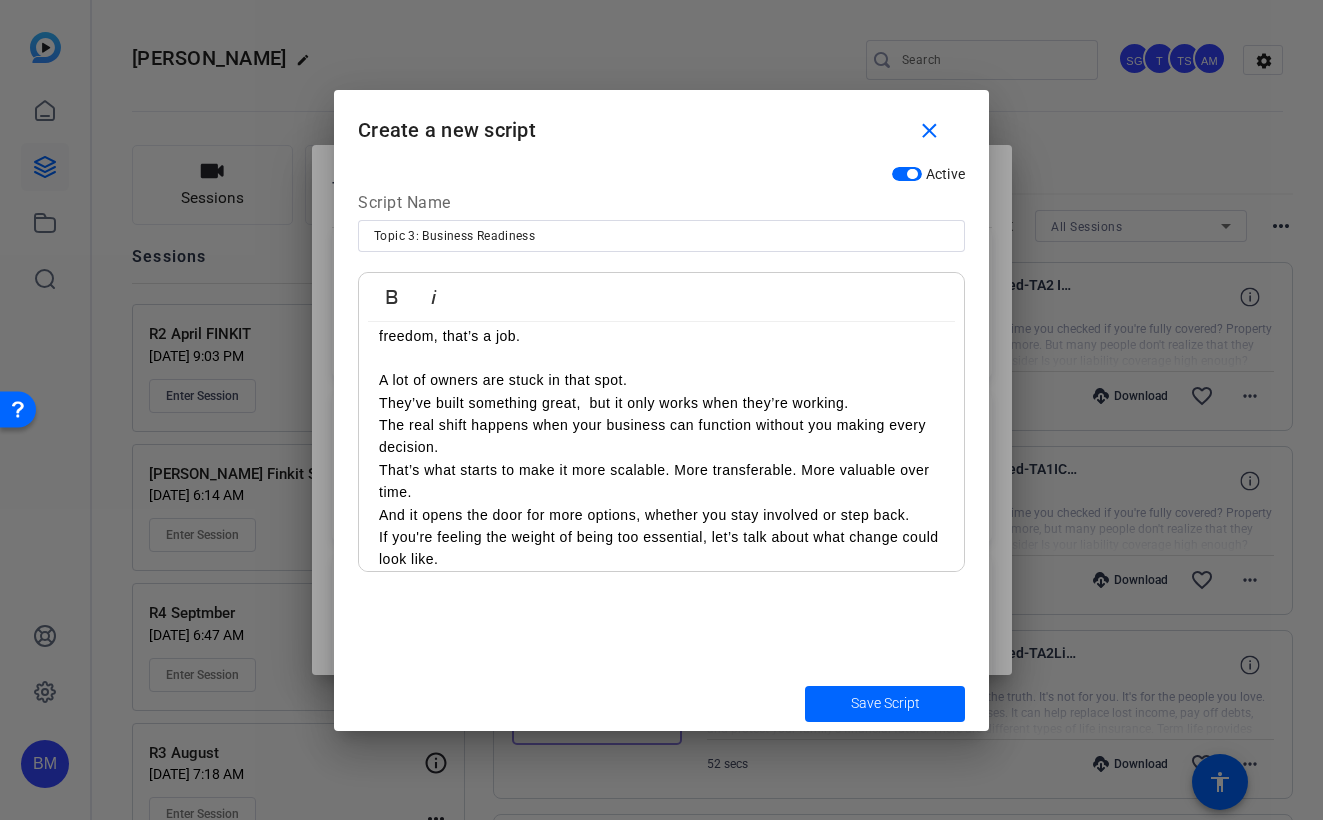 scroll, scrollTop: 1032, scrollLeft: 0, axis: vertical 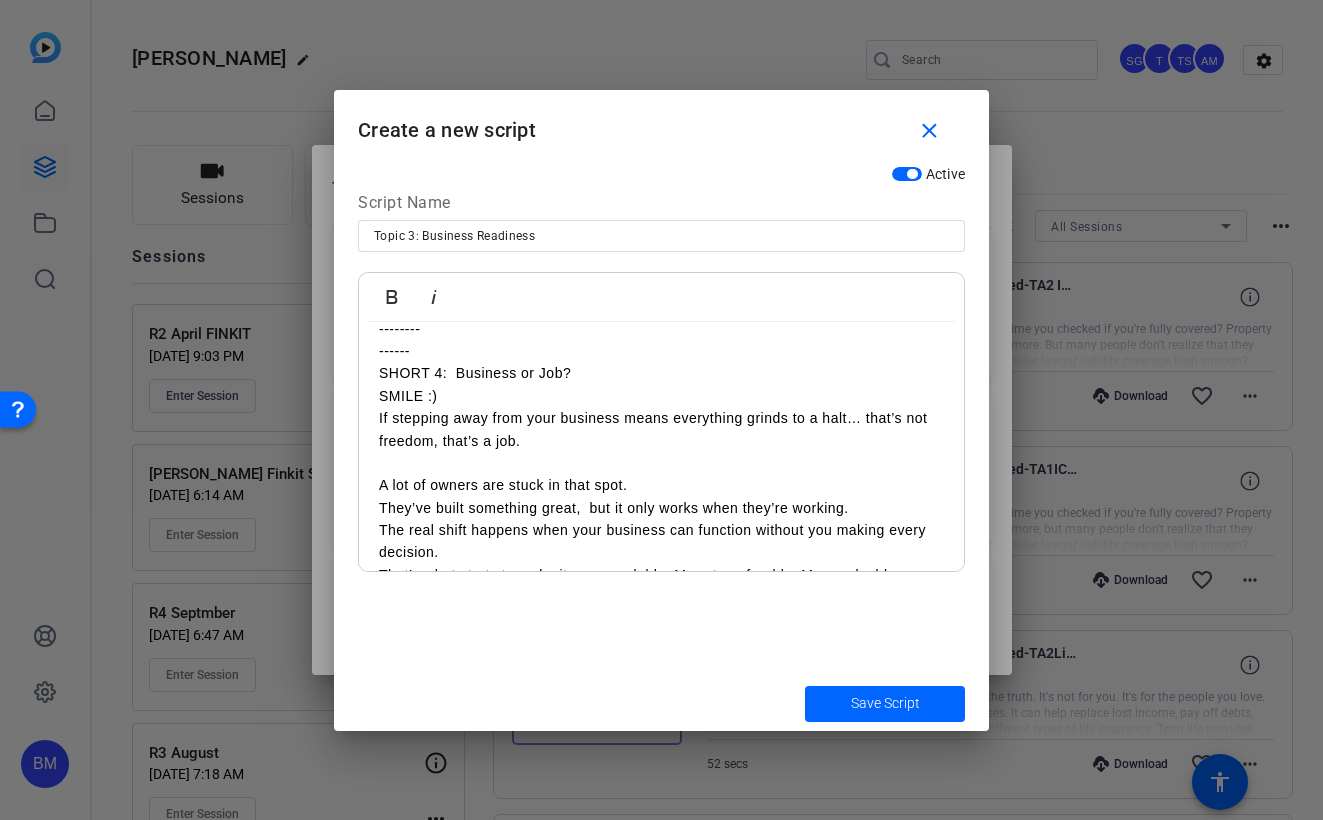 click on "A lot of owners are stuck in that spot." at bounding box center [661, 474] 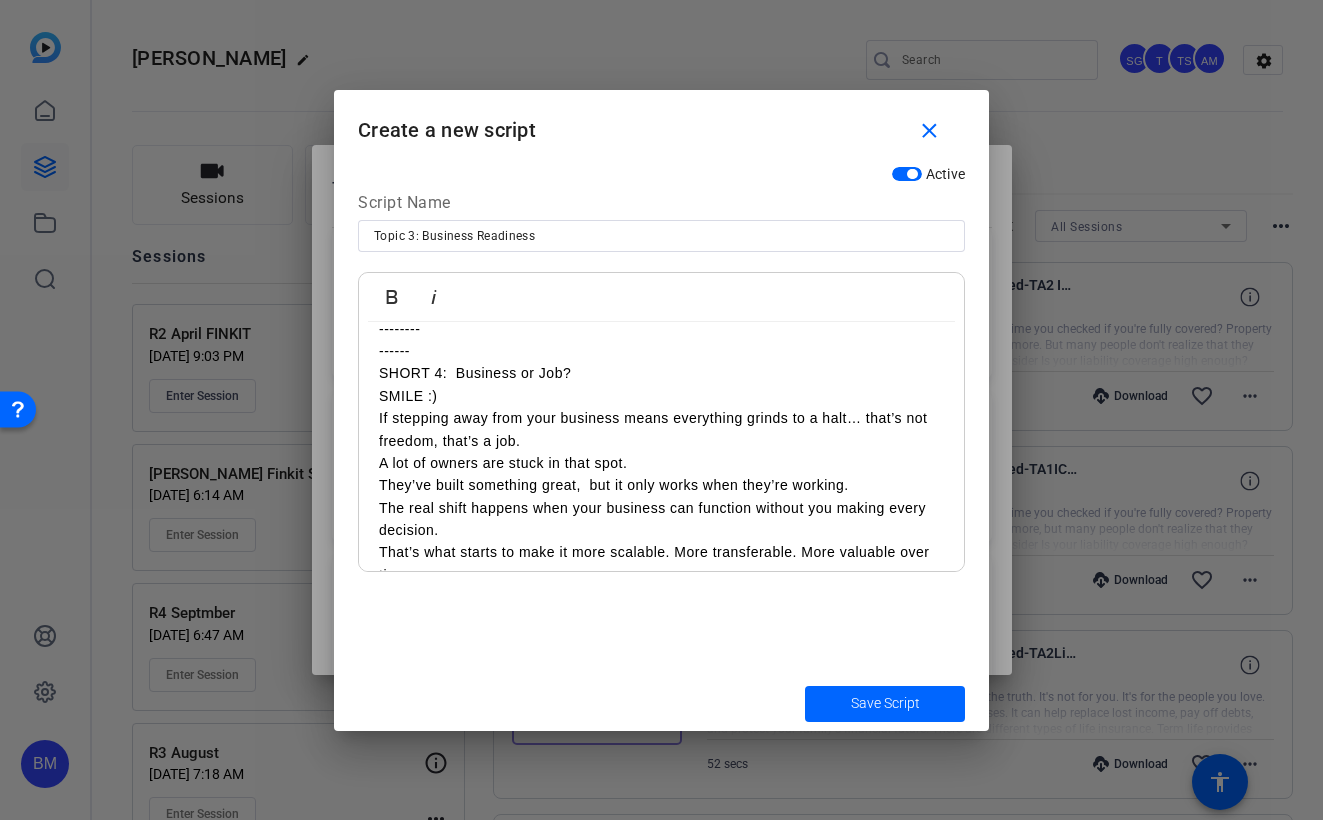 click on "SMILE :)" at bounding box center (661, 396) 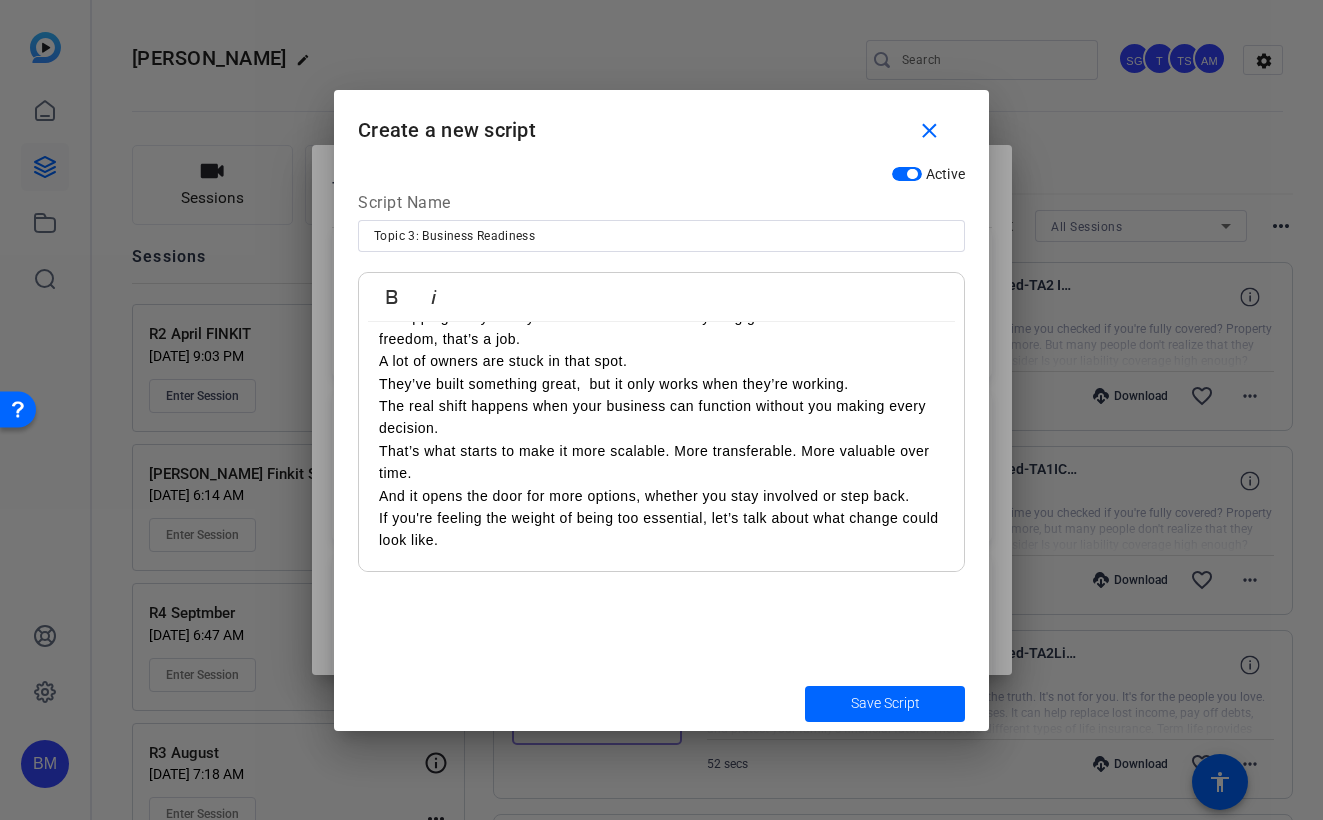 scroll, scrollTop: 1178, scrollLeft: 0, axis: vertical 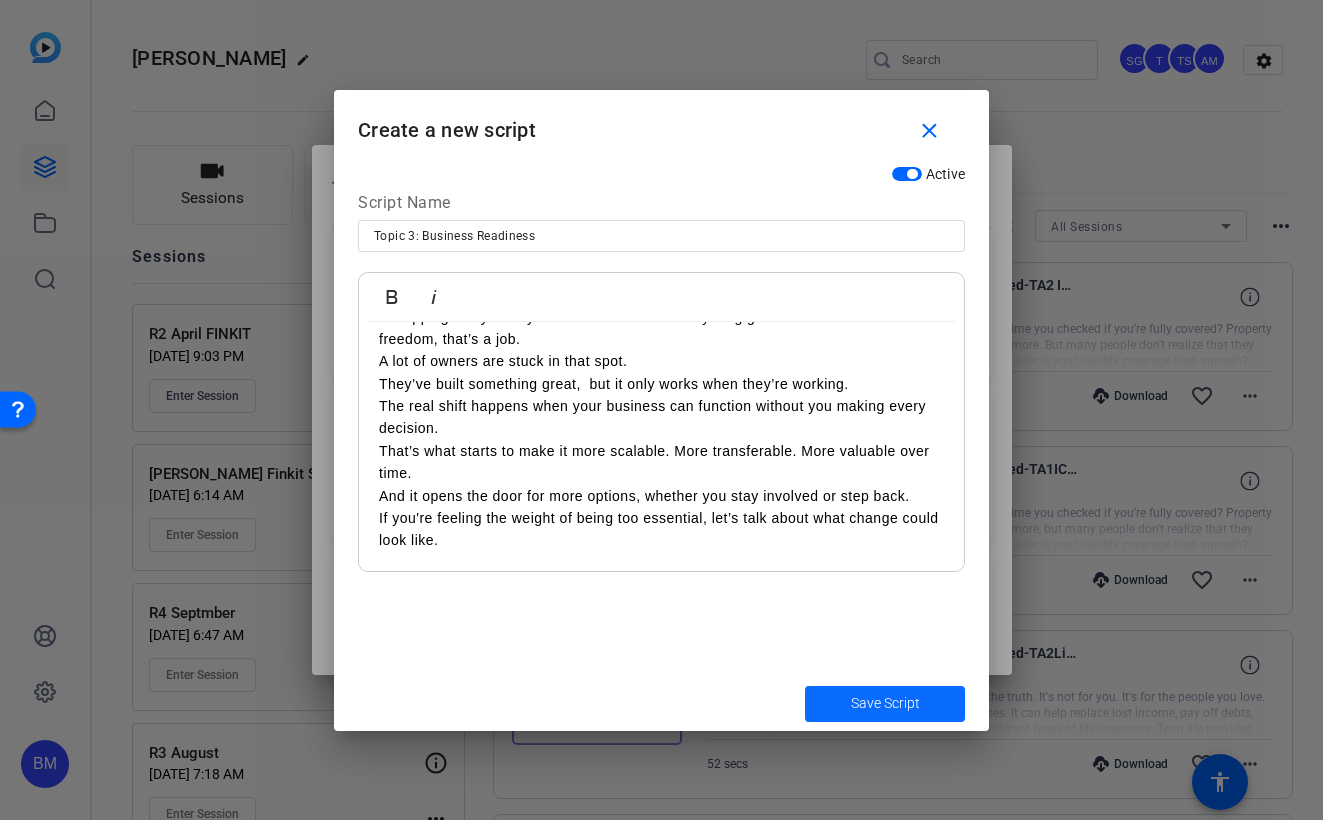 click at bounding box center (885, 704) 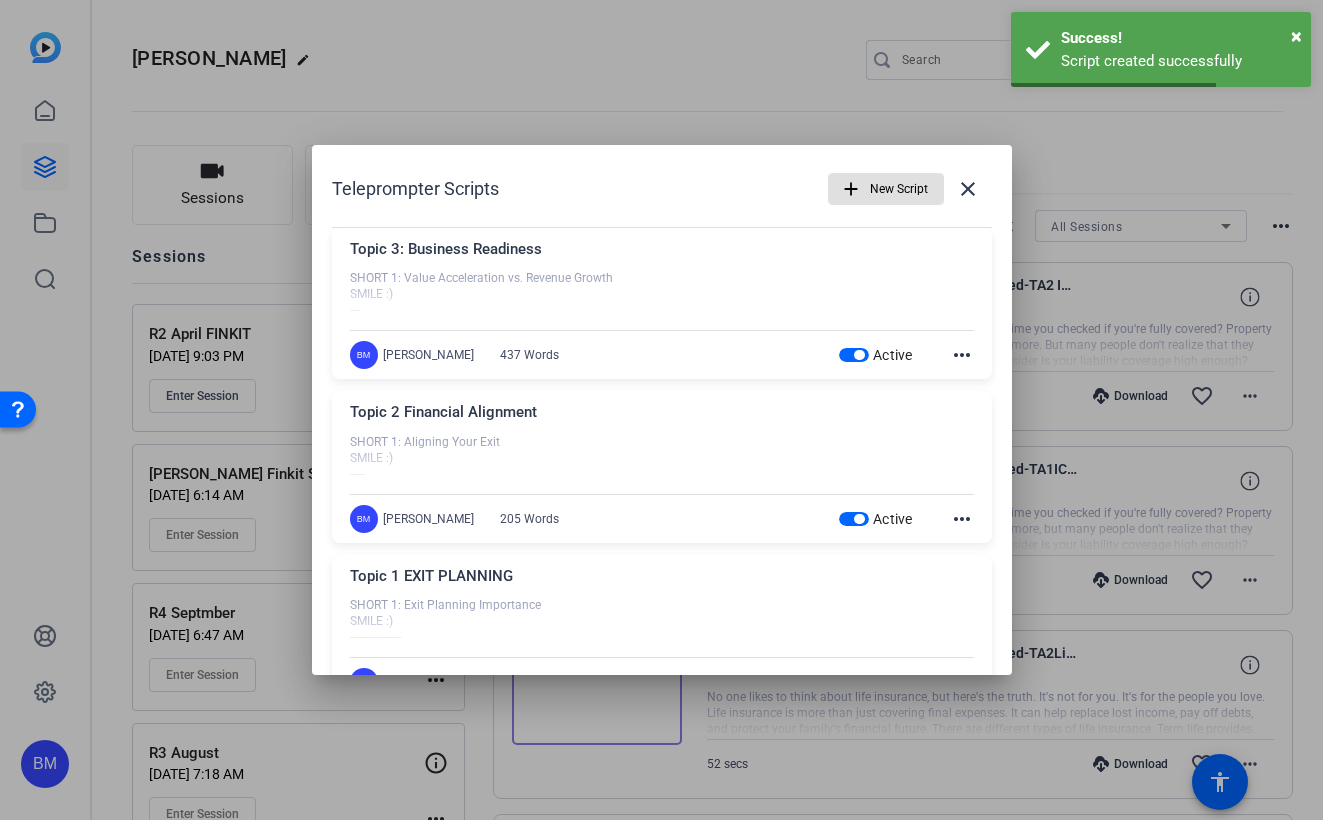 click at bounding box center (886, 189) 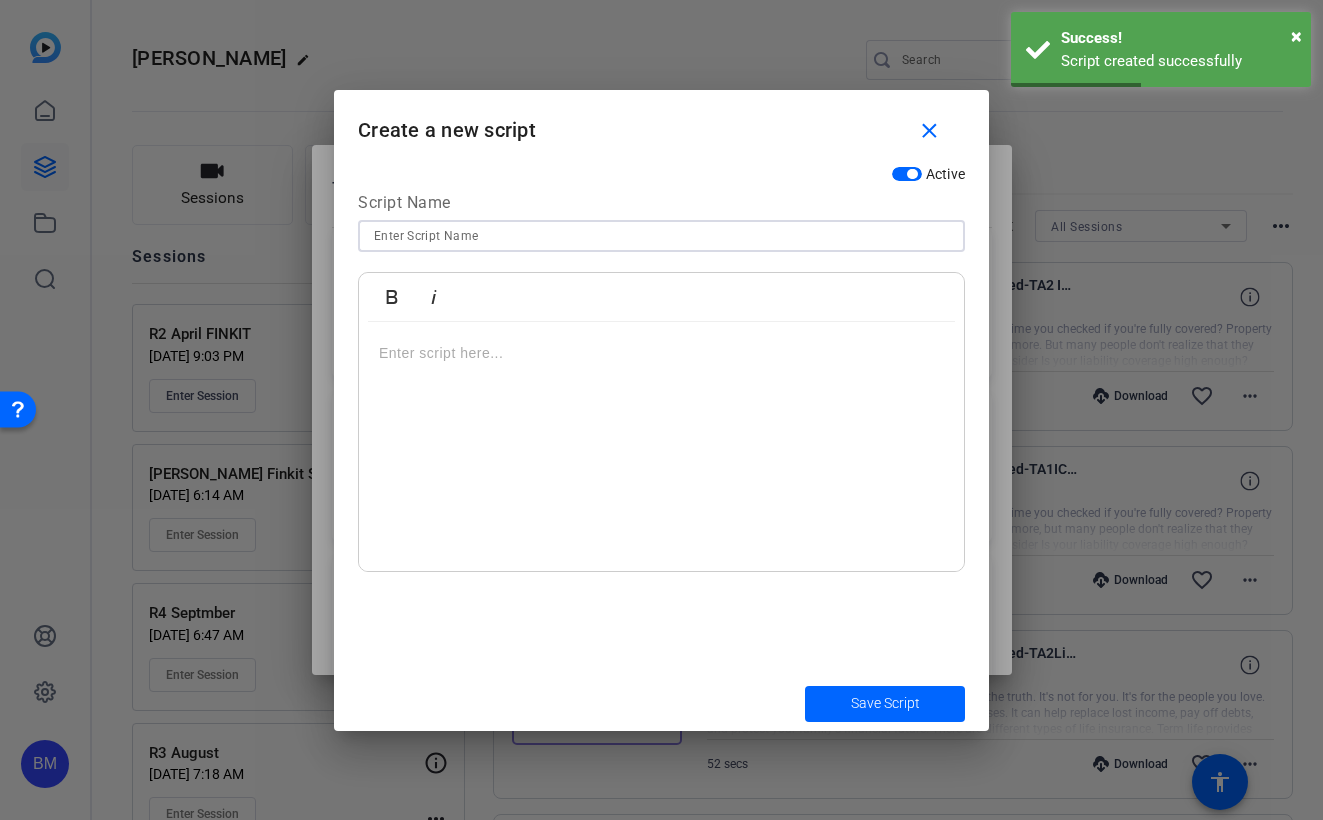 click at bounding box center (661, 236) 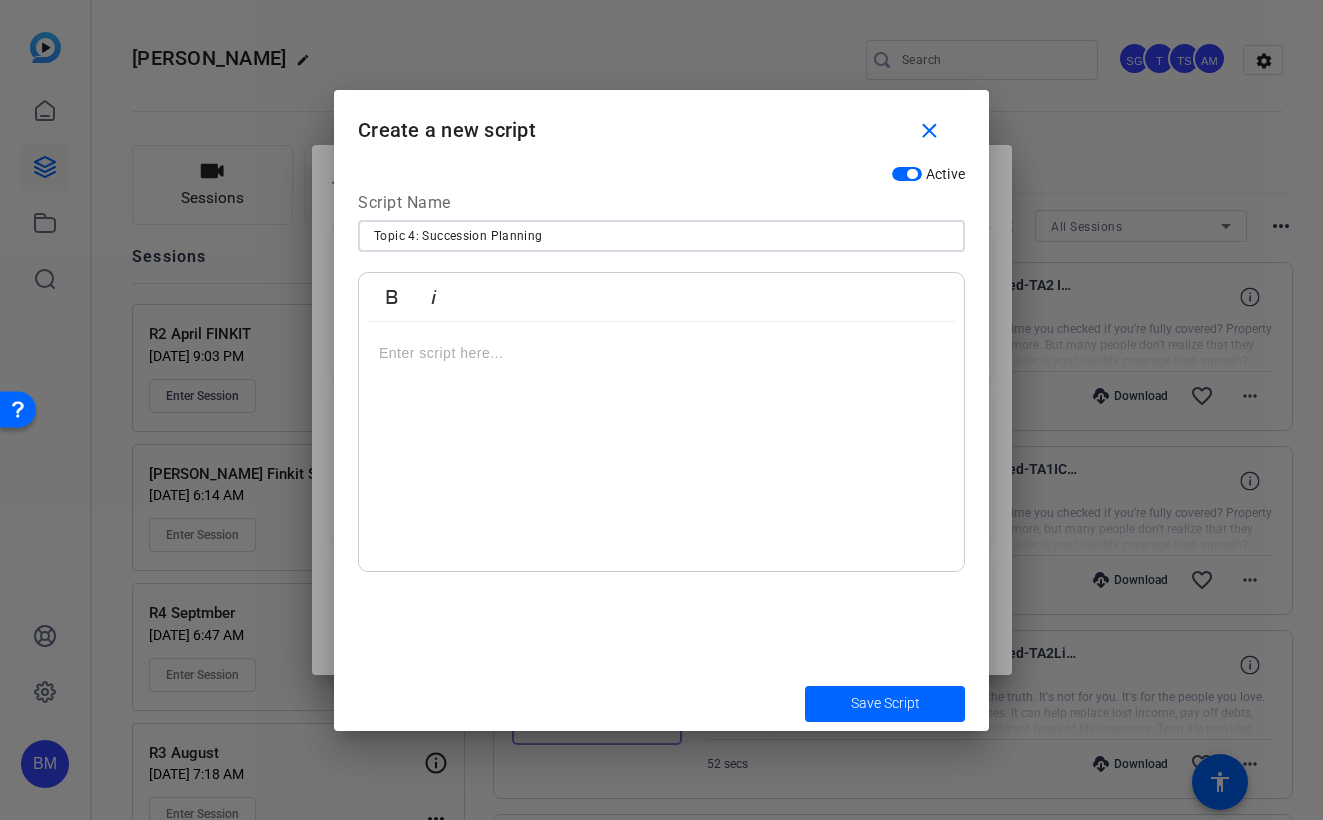 type on "Topic 4: Succession Planning" 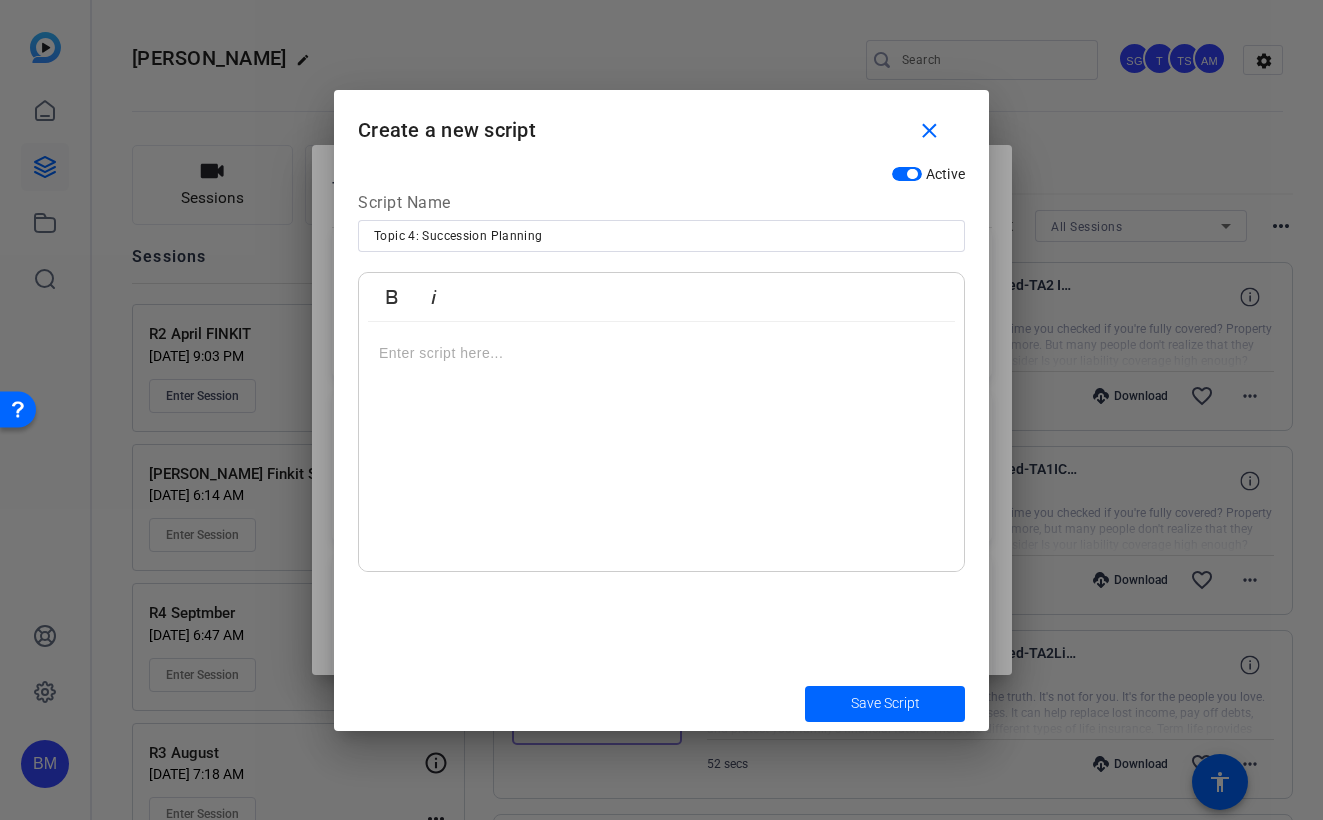 type 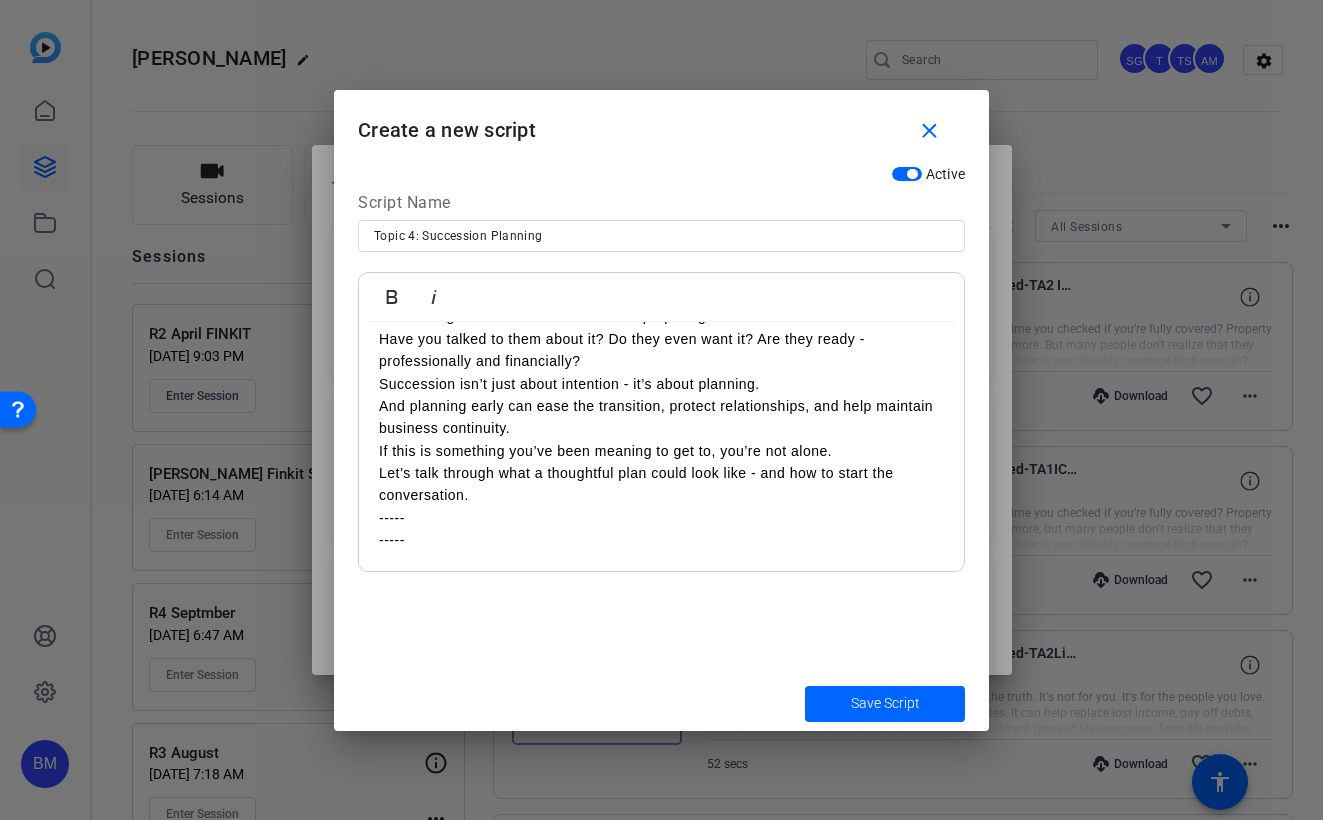 scroll, scrollTop: 174, scrollLeft: 0, axis: vertical 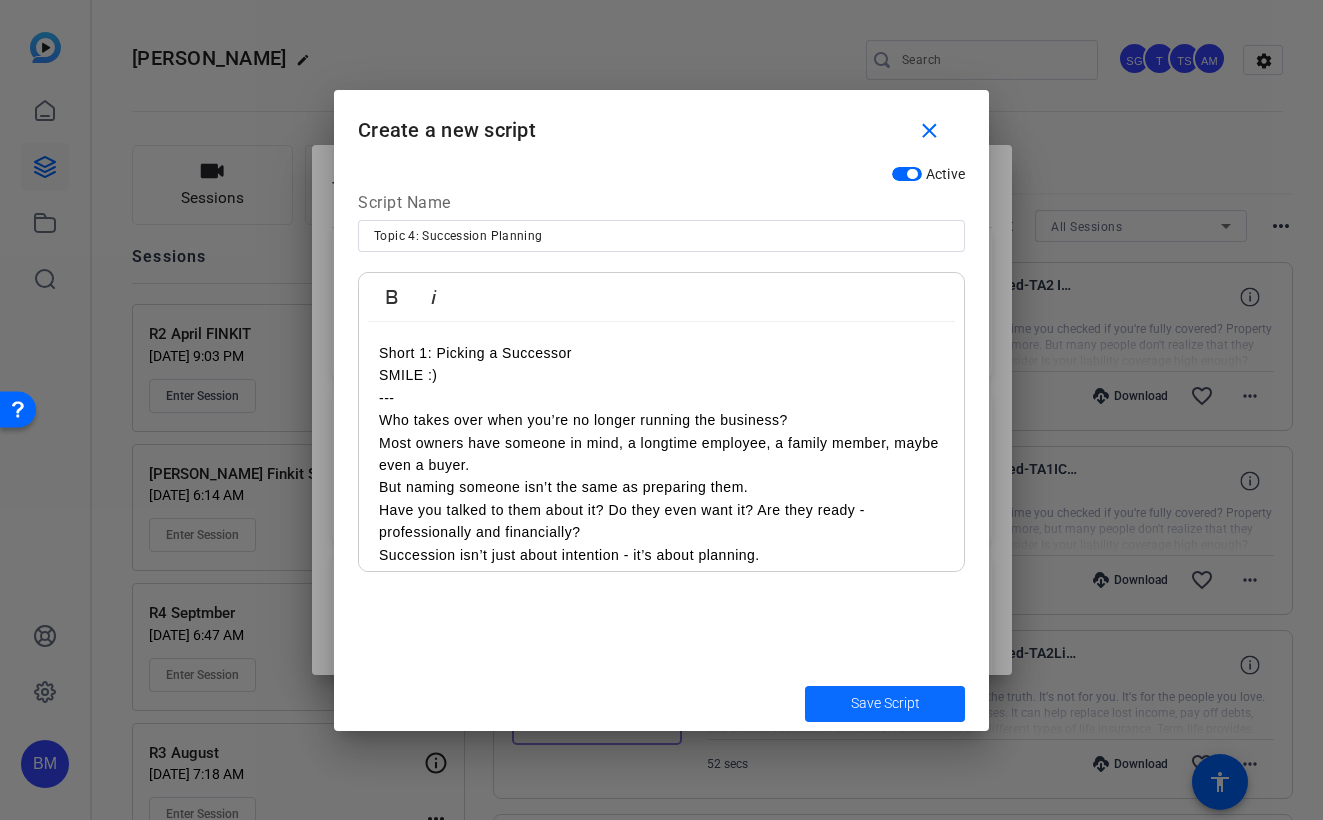 click at bounding box center (885, 704) 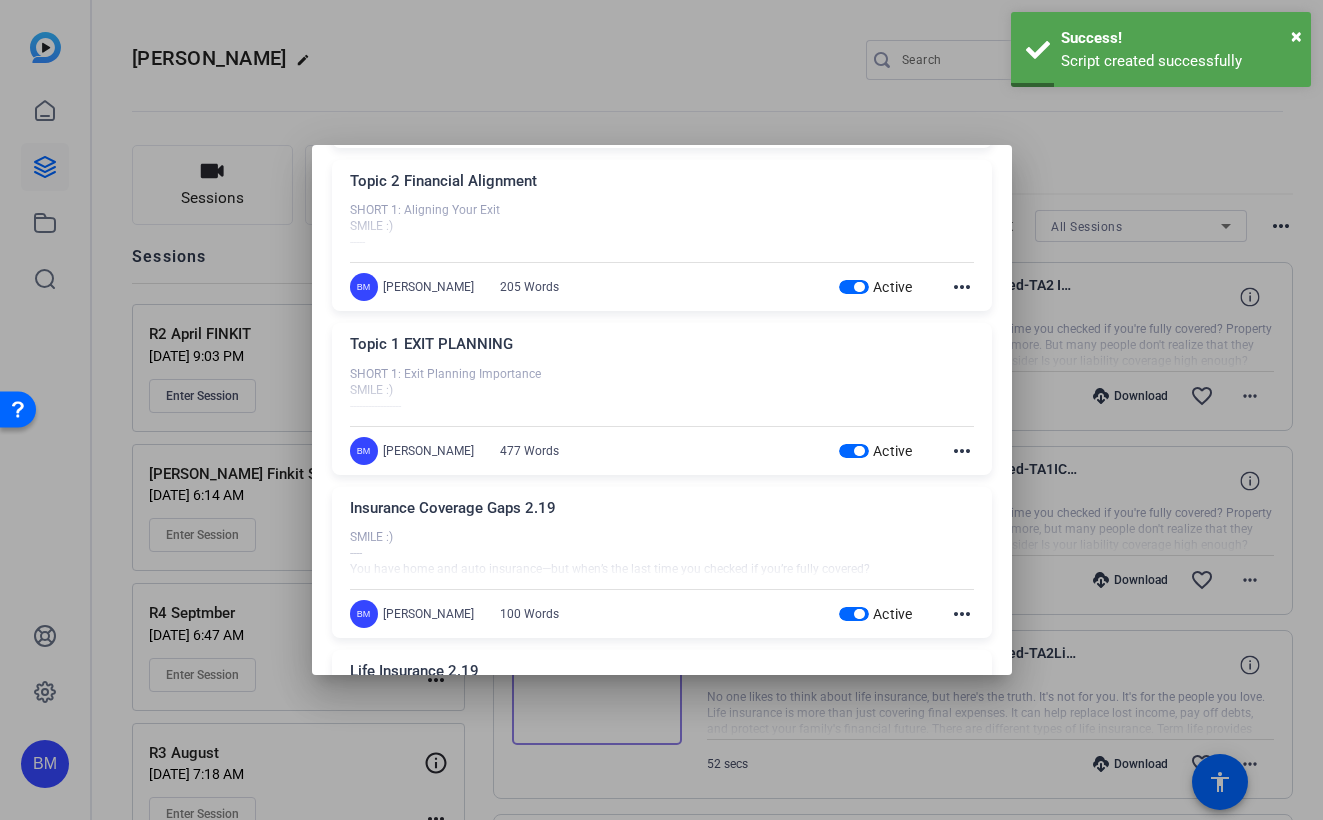 scroll, scrollTop: 395, scrollLeft: 0, axis: vertical 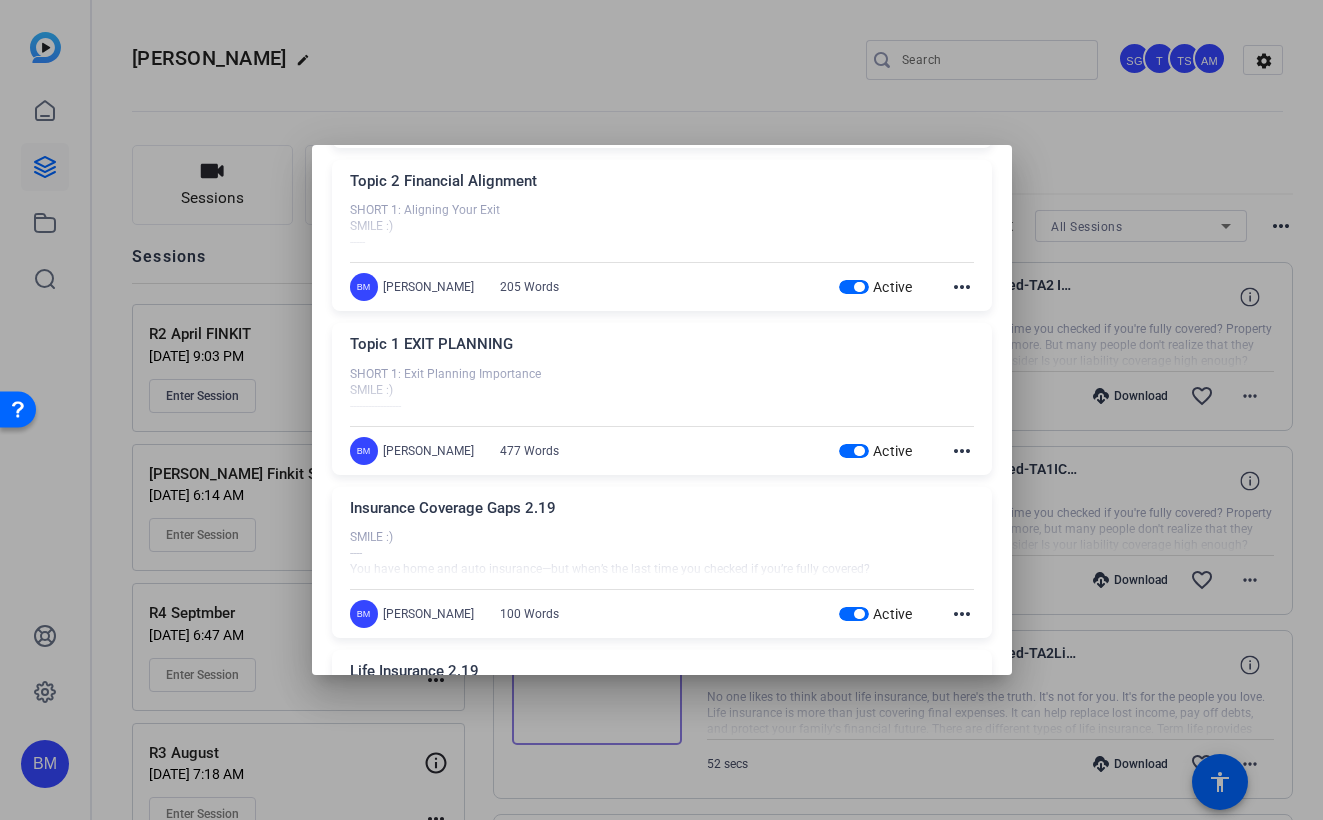 click at bounding box center (854, 614) 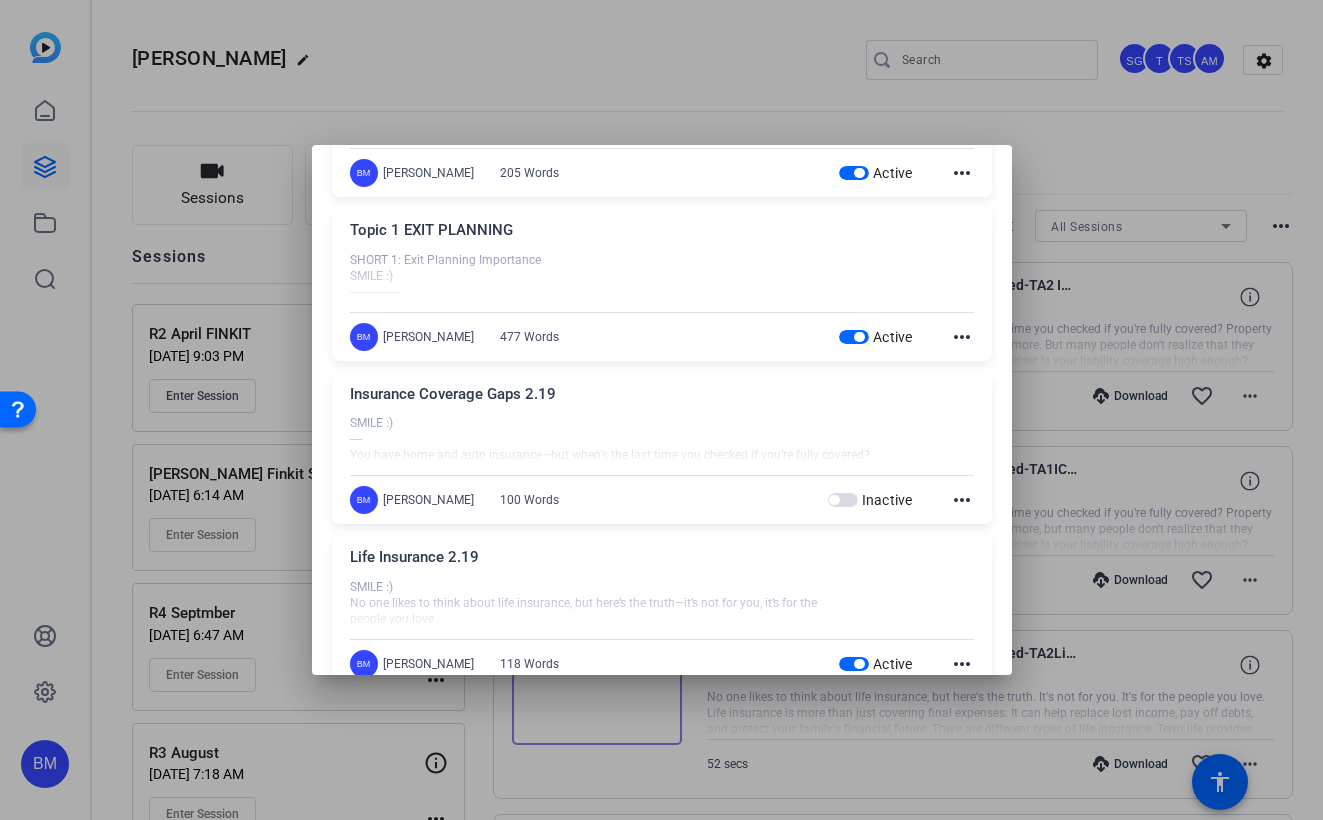 scroll, scrollTop: 537, scrollLeft: 0, axis: vertical 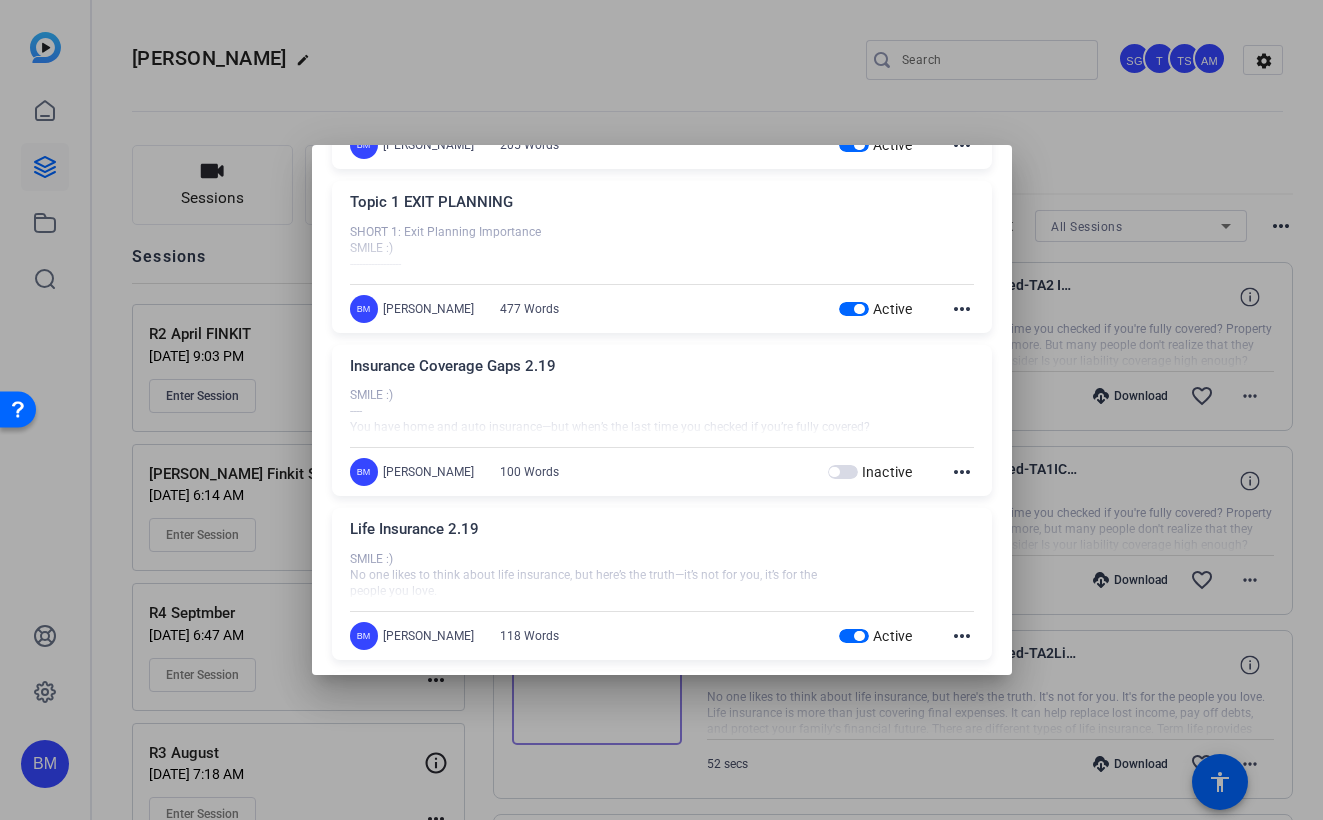 click at bounding box center [854, 636] 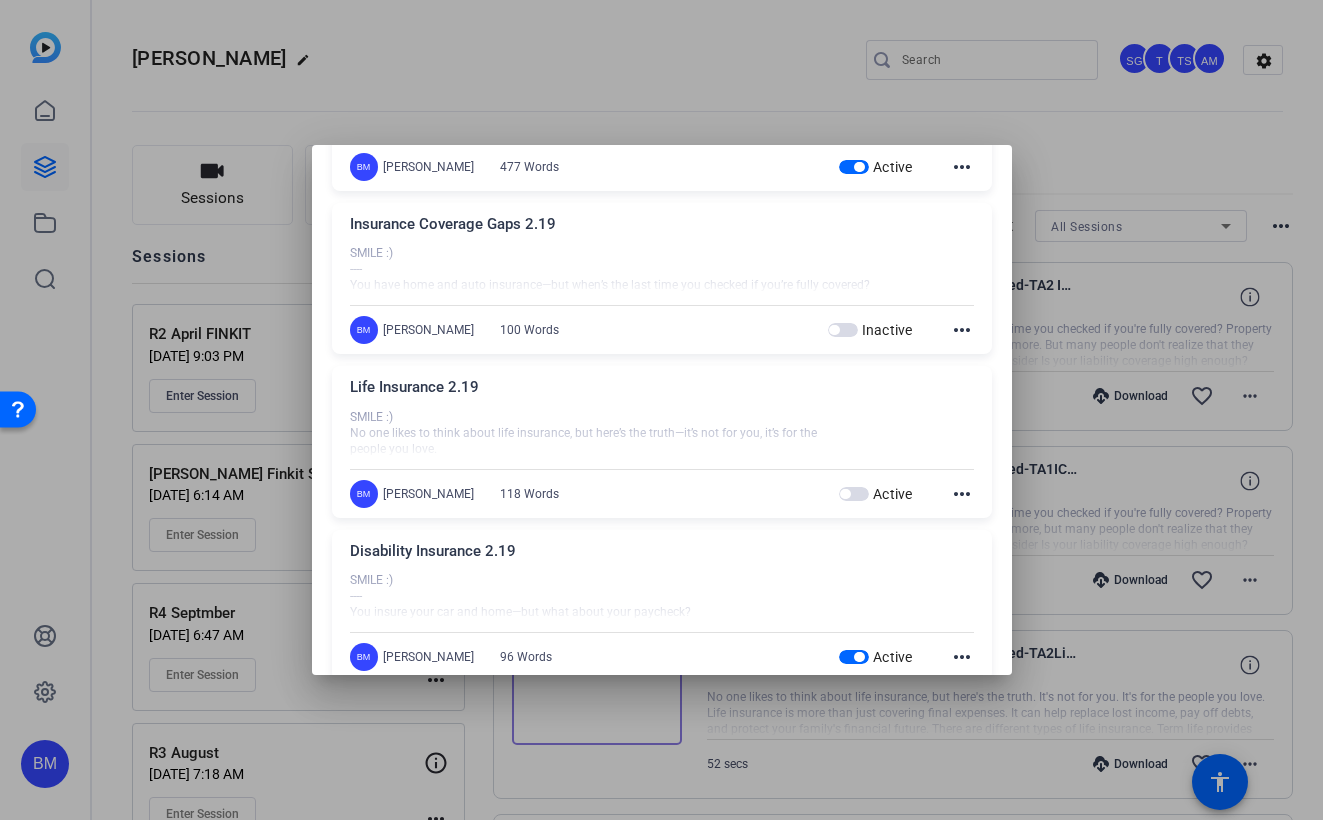 scroll, scrollTop: 784, scrollLeft: 0, axis: vertical 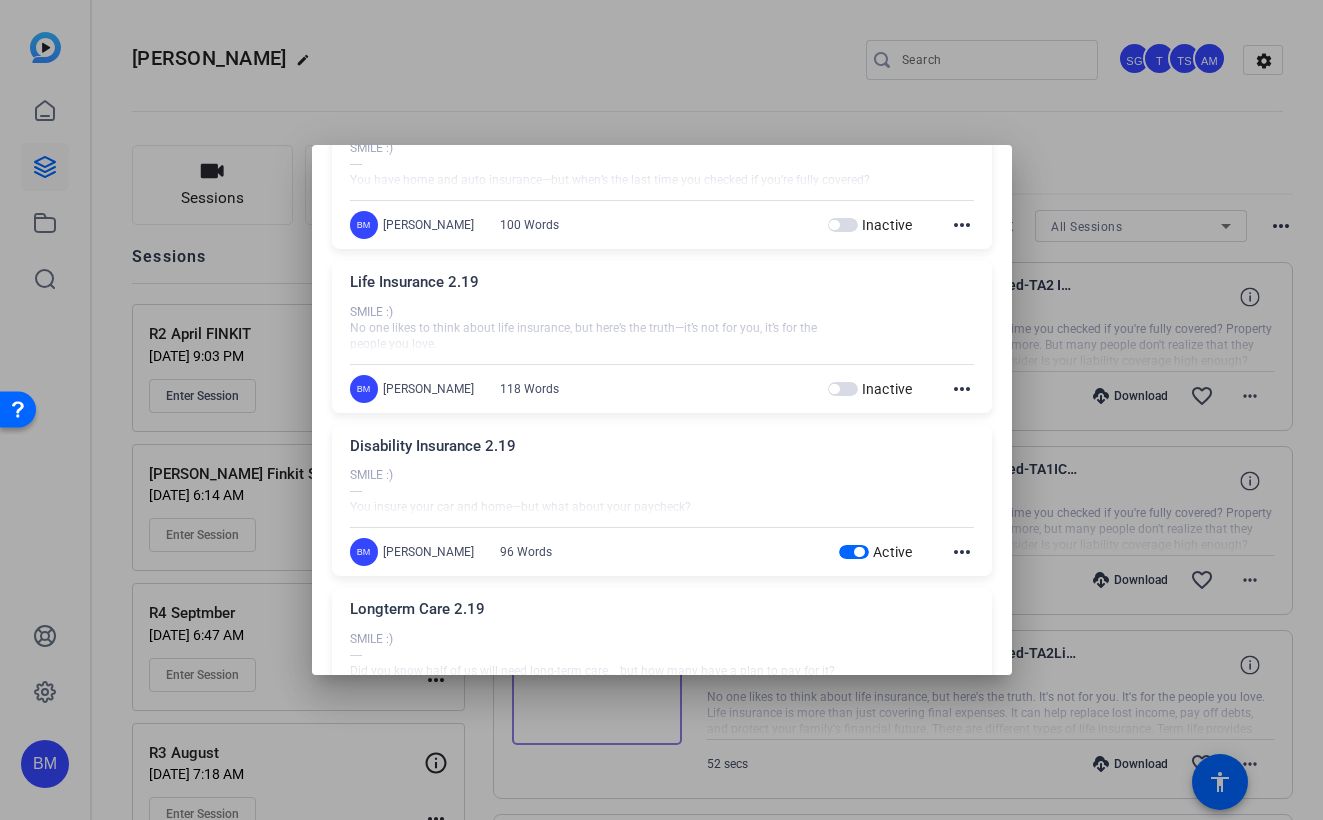 click at bounding box center (854, 552) 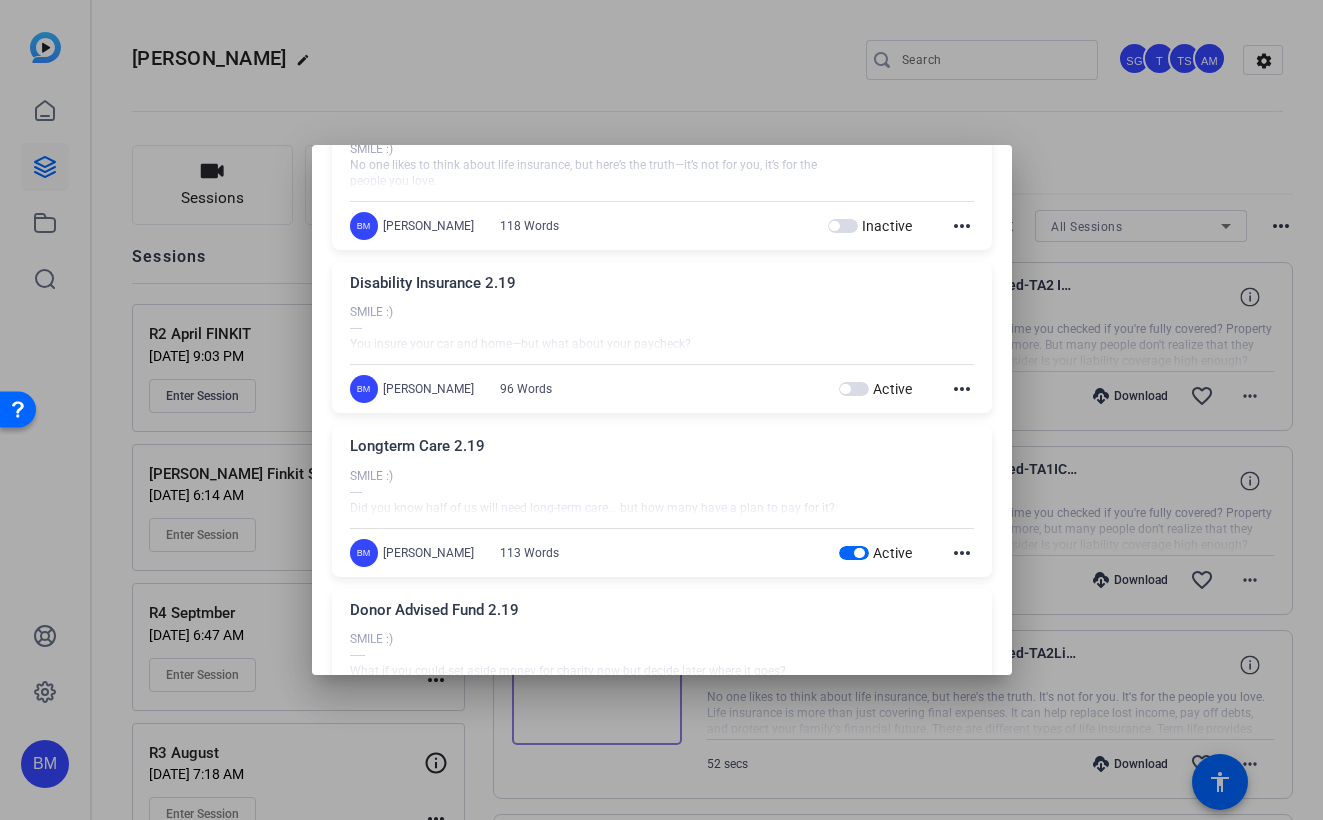 scroll, scrollTop: 977, scrollLeft: 0, axis: vertical 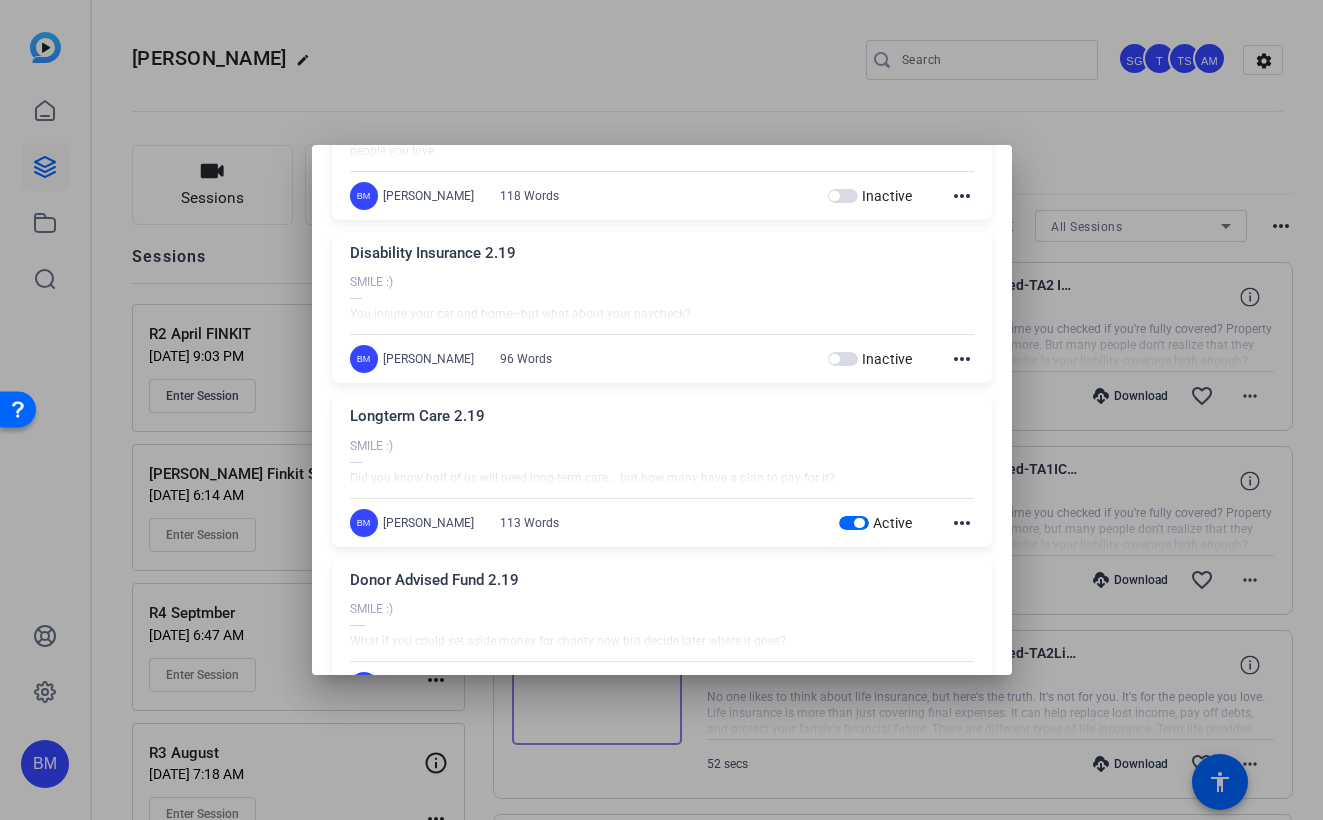 click at bounding box center (854, 523) 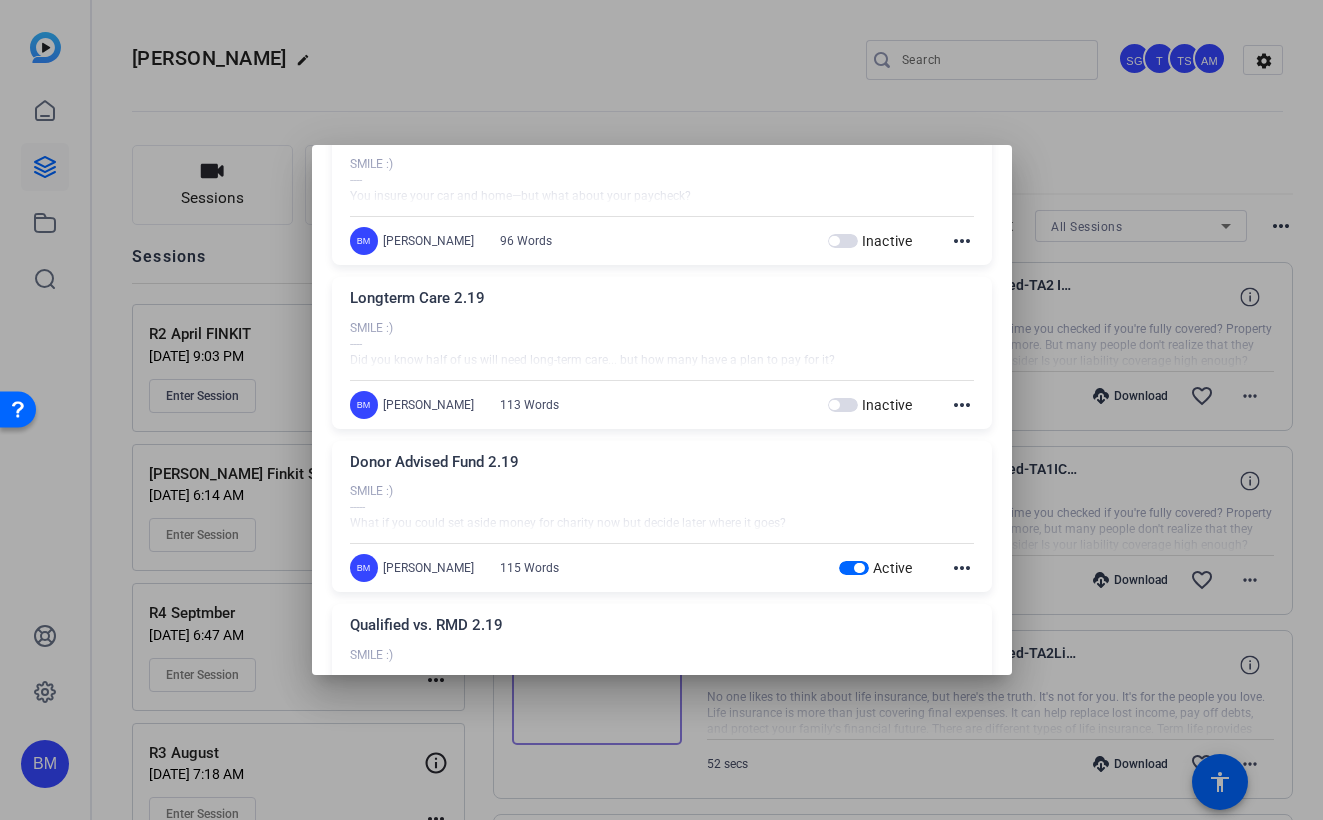scroll, scrollTop: 1181, scrollLeft: 0, axis: vertical 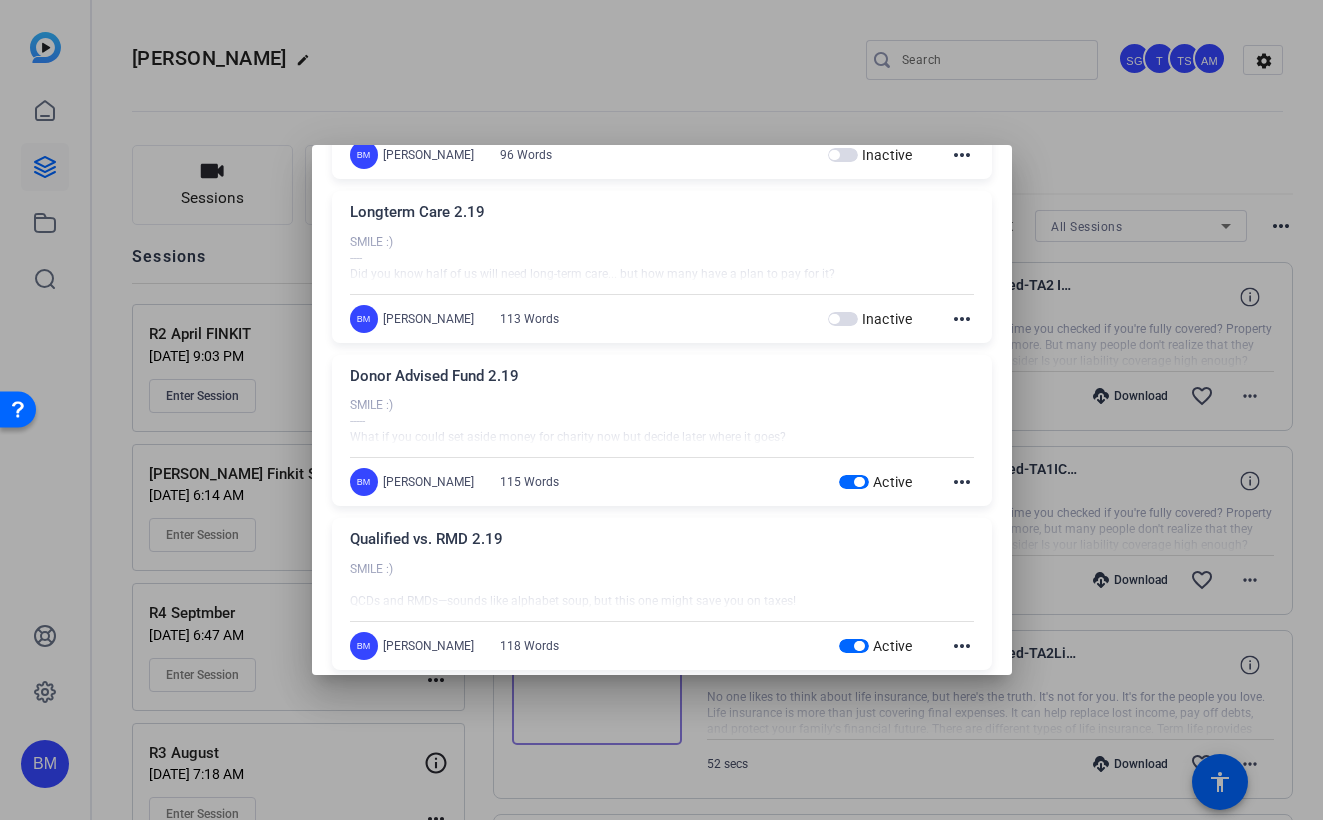click at bounding box center [854, 482] 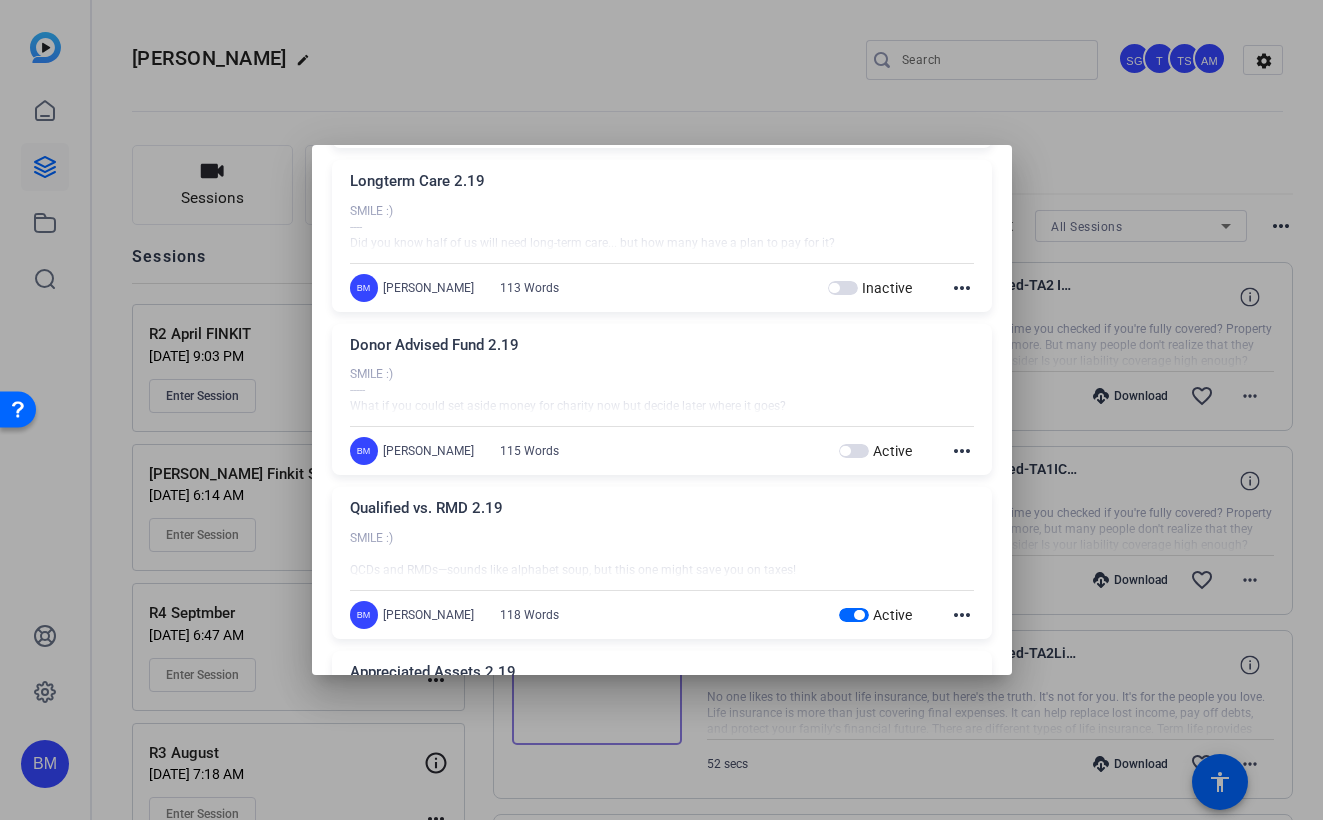 scroll, scrollTop: 1317, scrollLeft: 0, axis: vertical 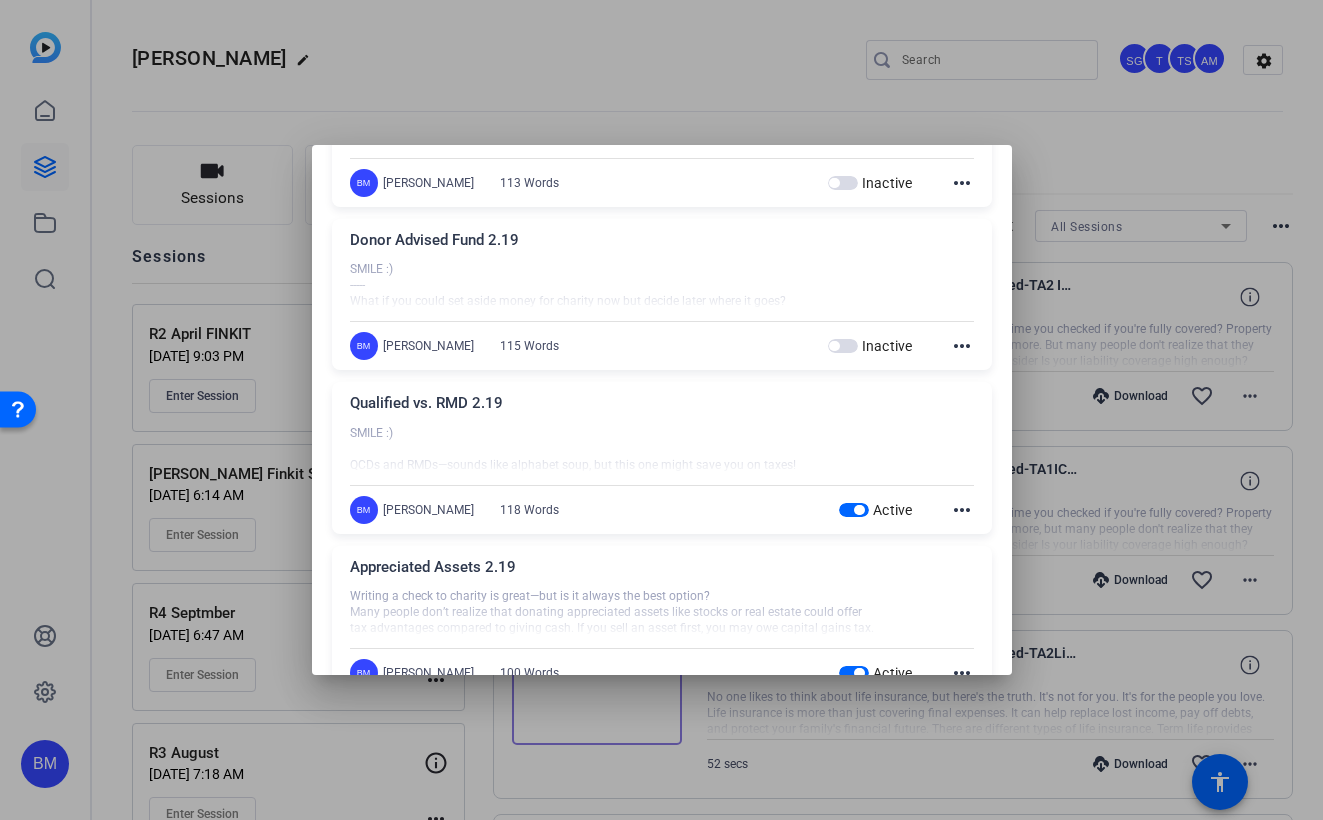 click at bounding box center (854, 510) 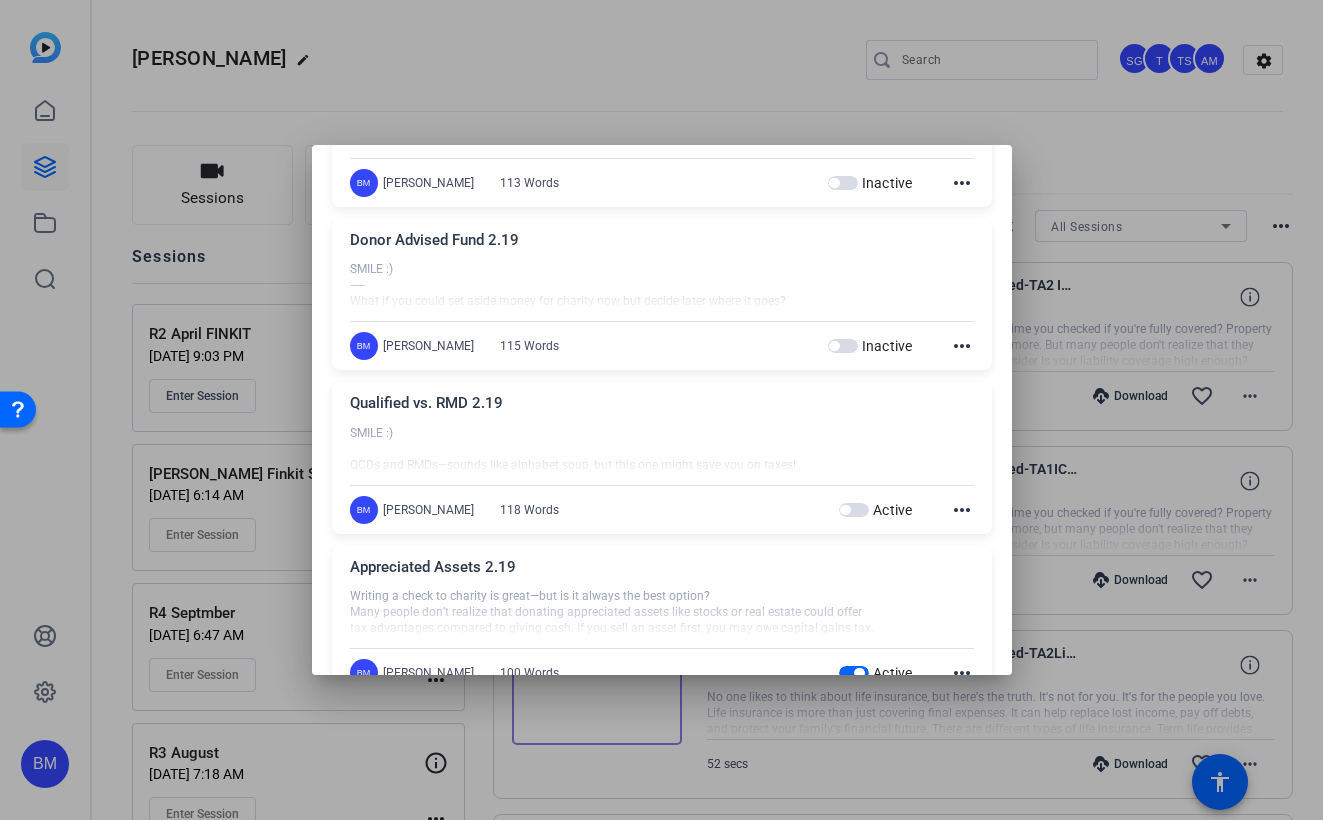 scroll, scrollTop: 1453, scrollLeft: 0, axis: vertical 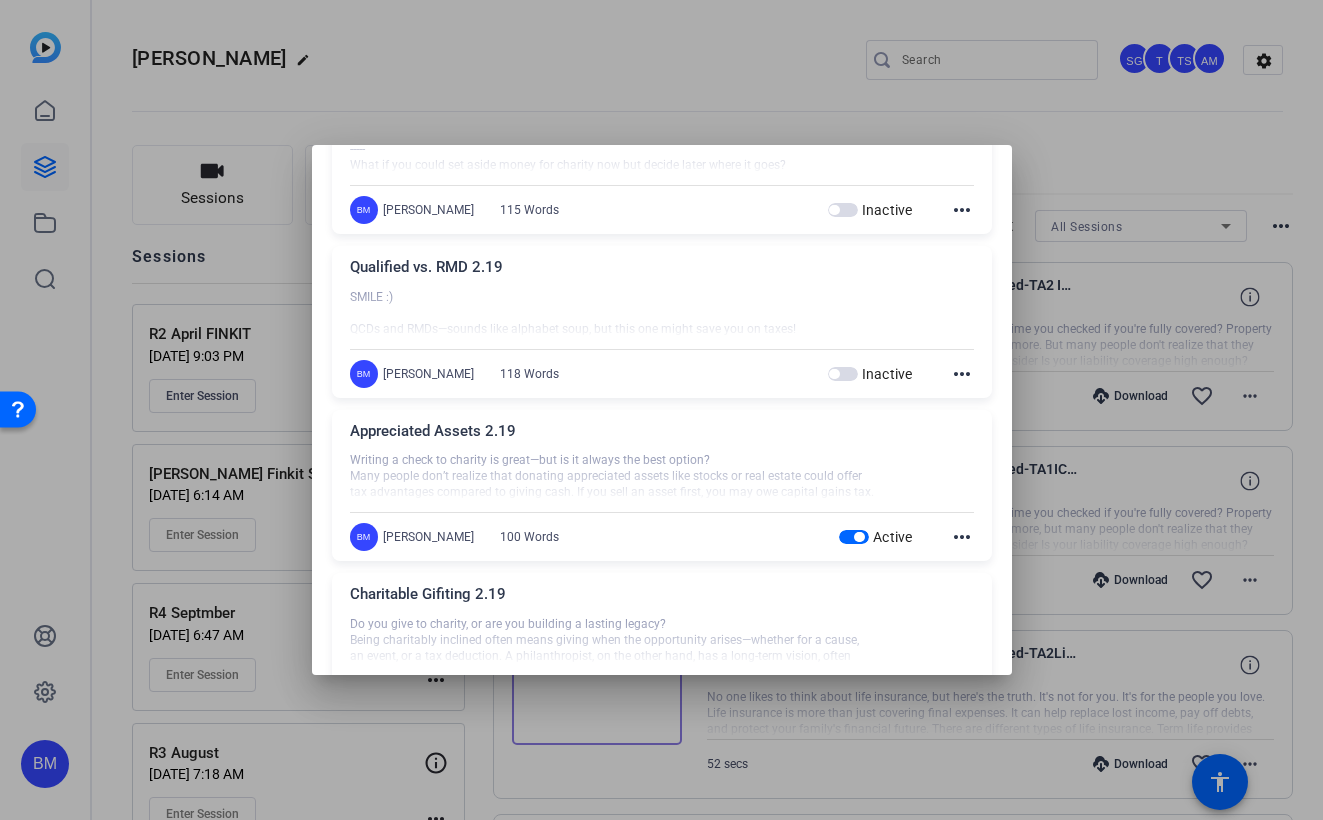 click at bounding box center [854, 537] 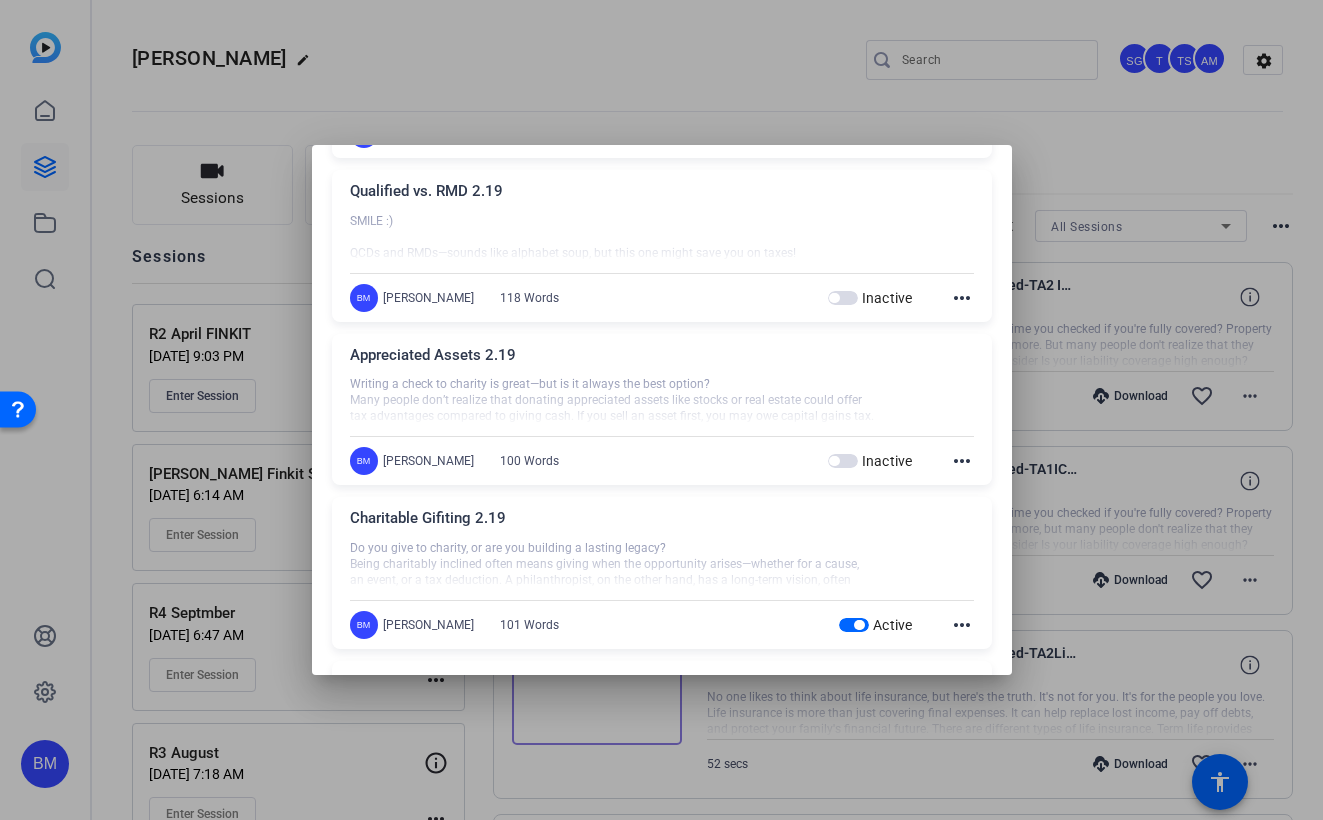scroll, scrollTop: 1634, scrollLeft: 0, axis: vertical 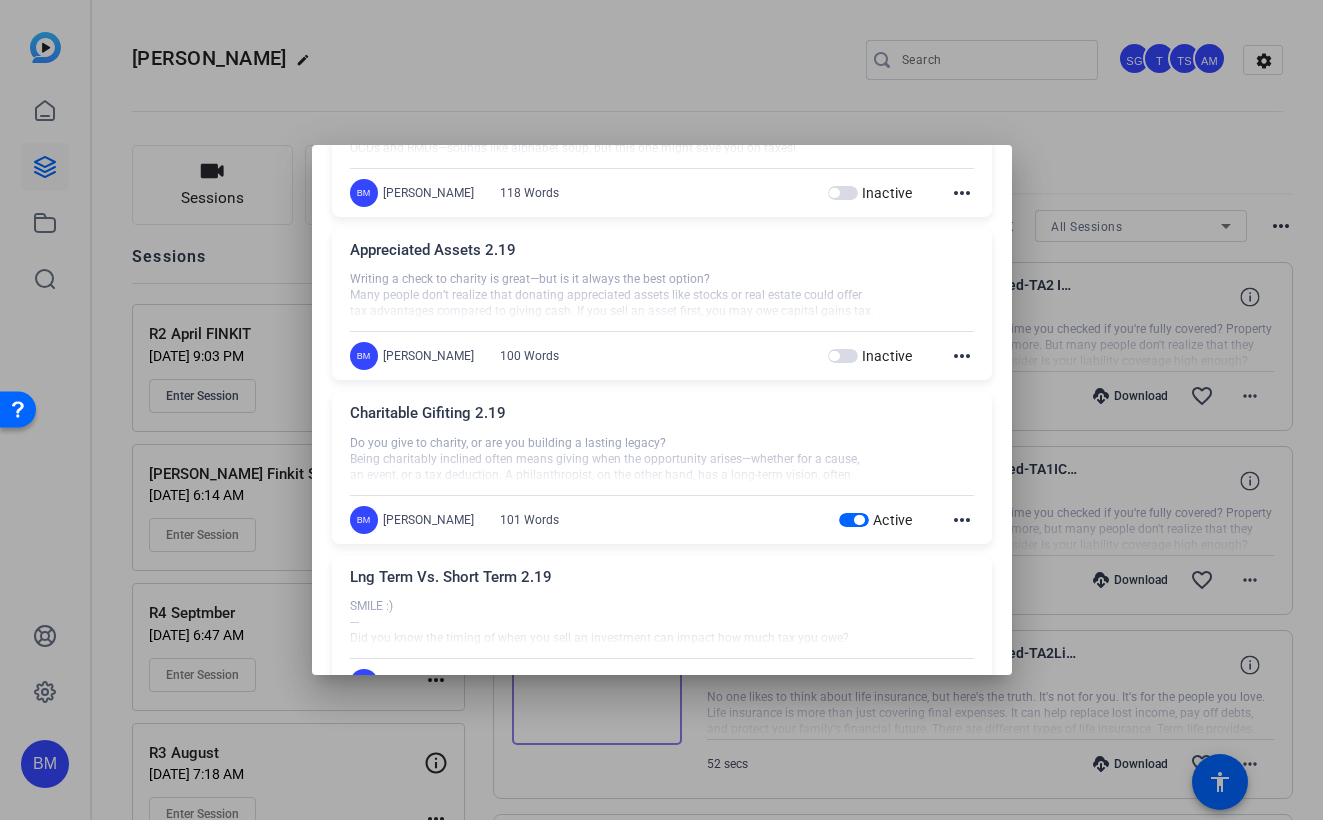 click at bounding box center (854, 520) 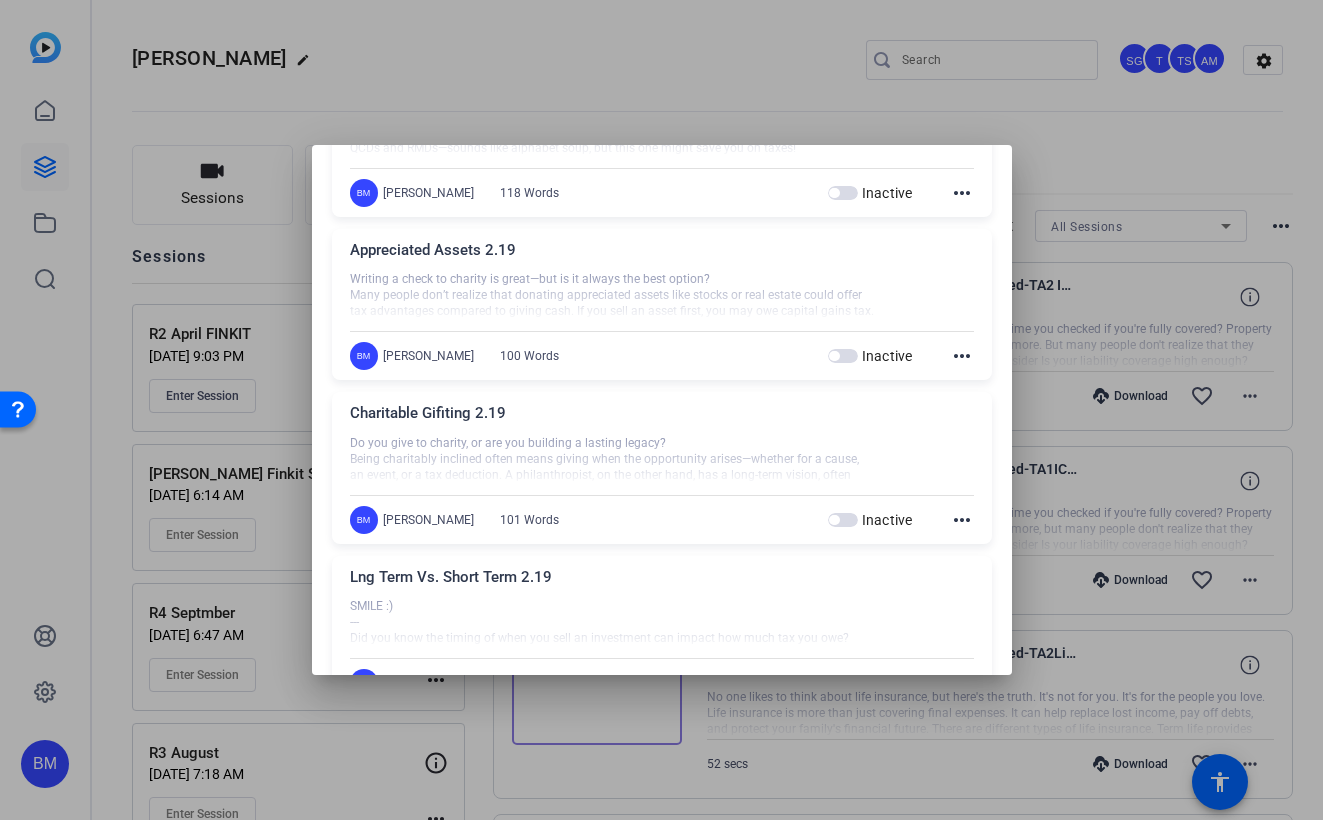 scroll, scrollTop: 1770, scrollLeft: 0, axis: vertical 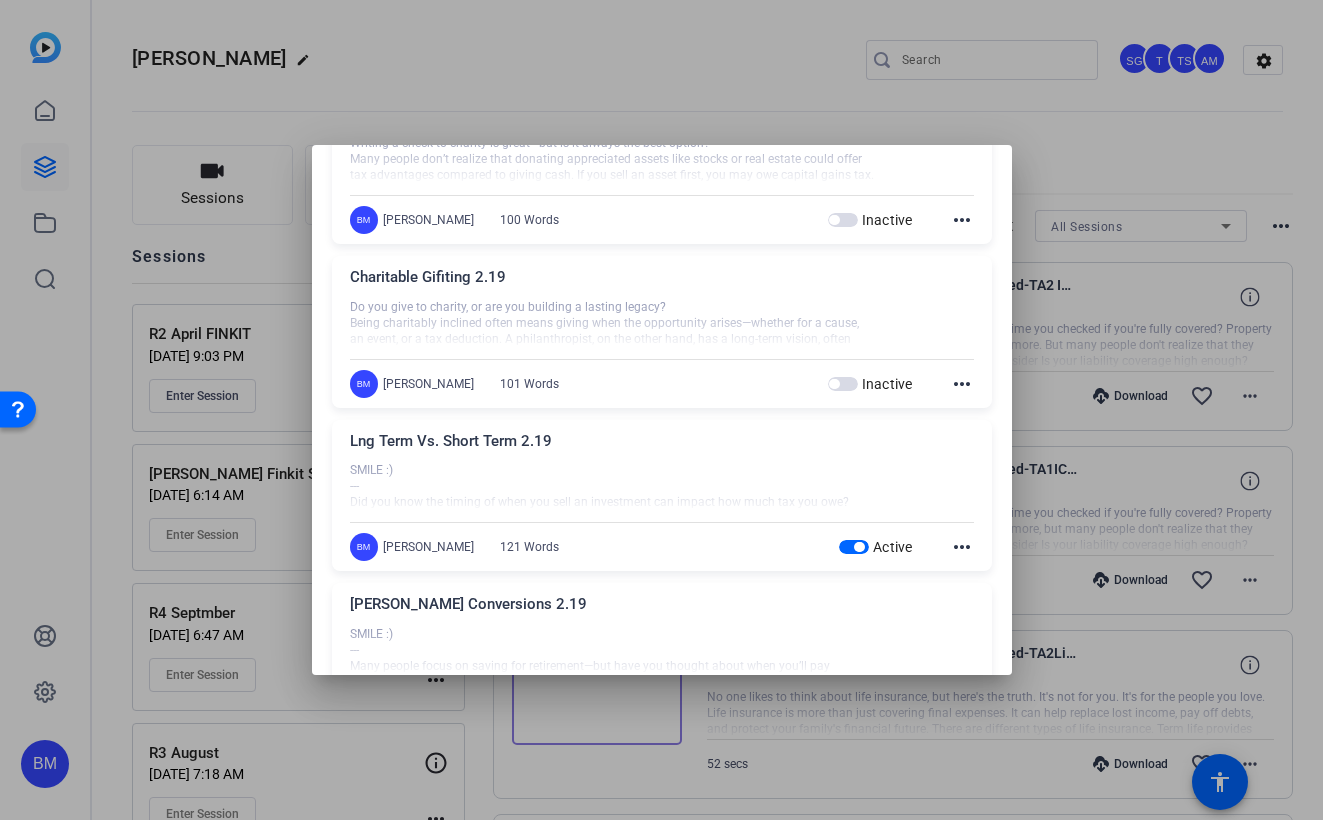 click at bounding box center (854, 547) 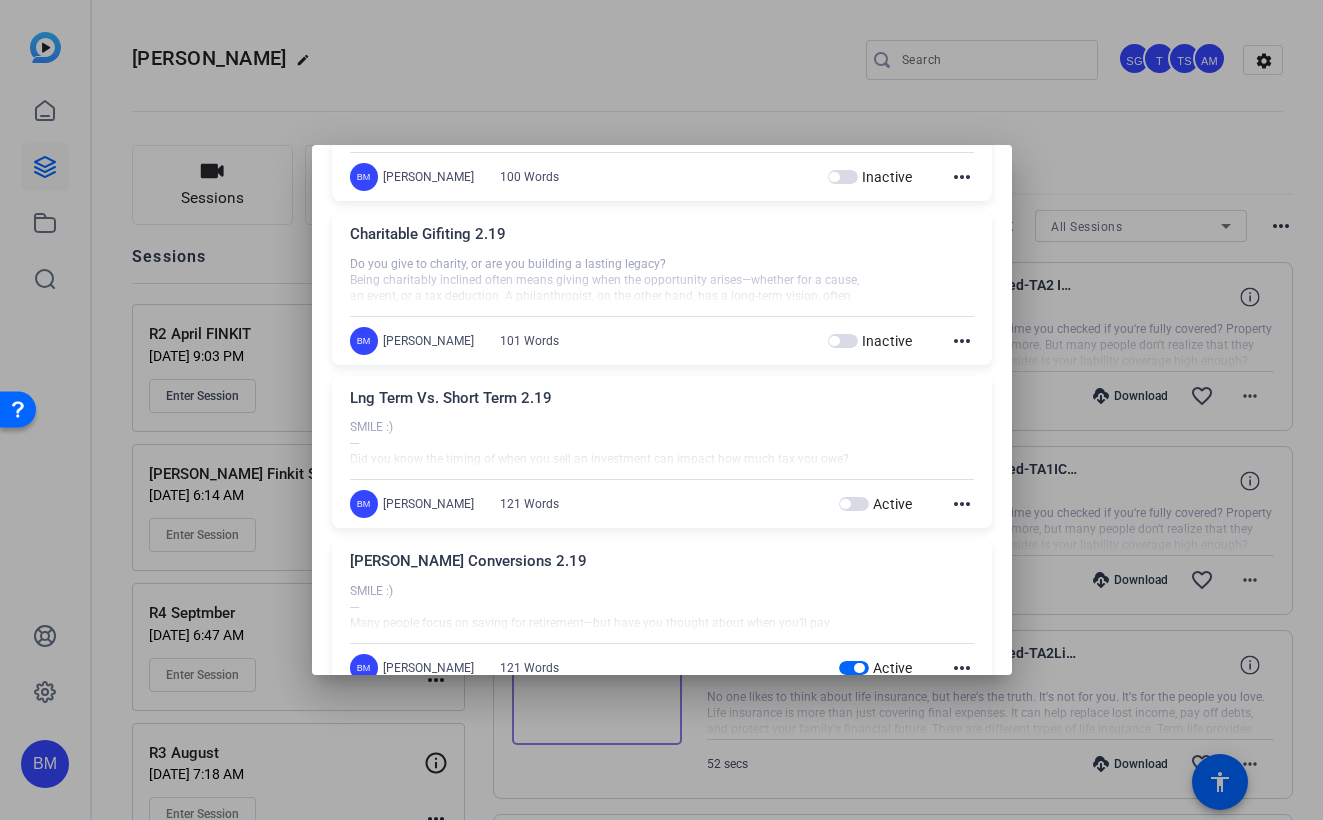 scroll, scrollTop: 2074, scrollLeft: 0, axis: vertical 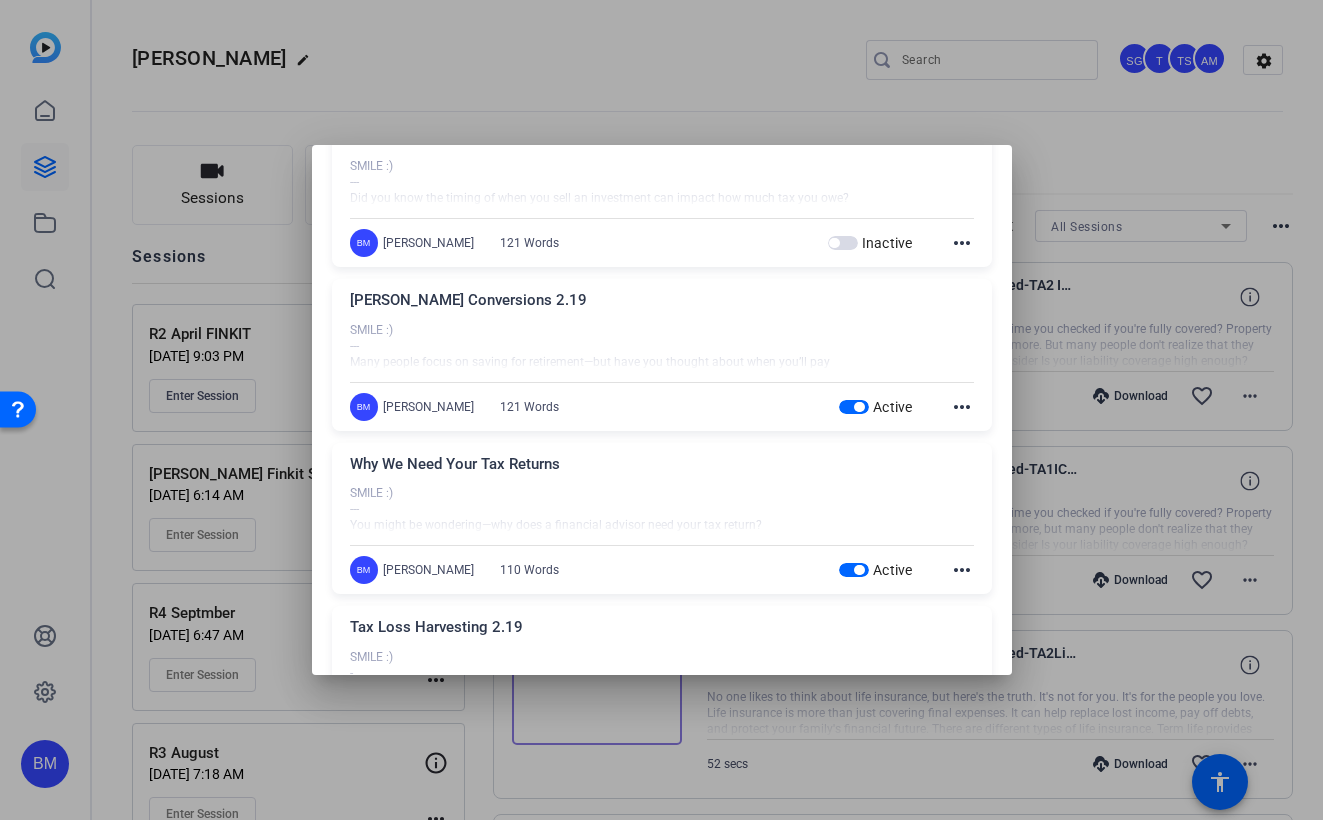 click at bounding box center [854, 407] 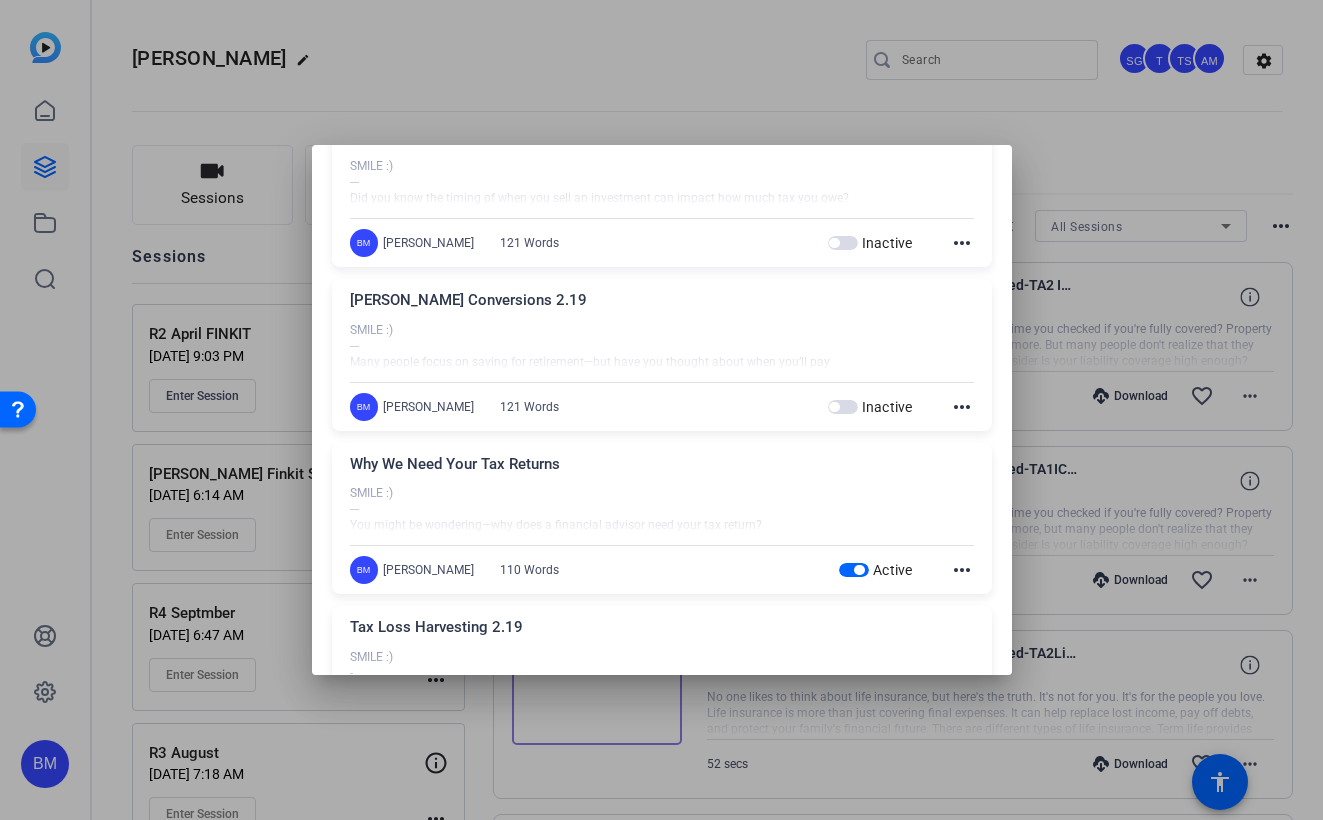 click at bounding box center [854, 570] 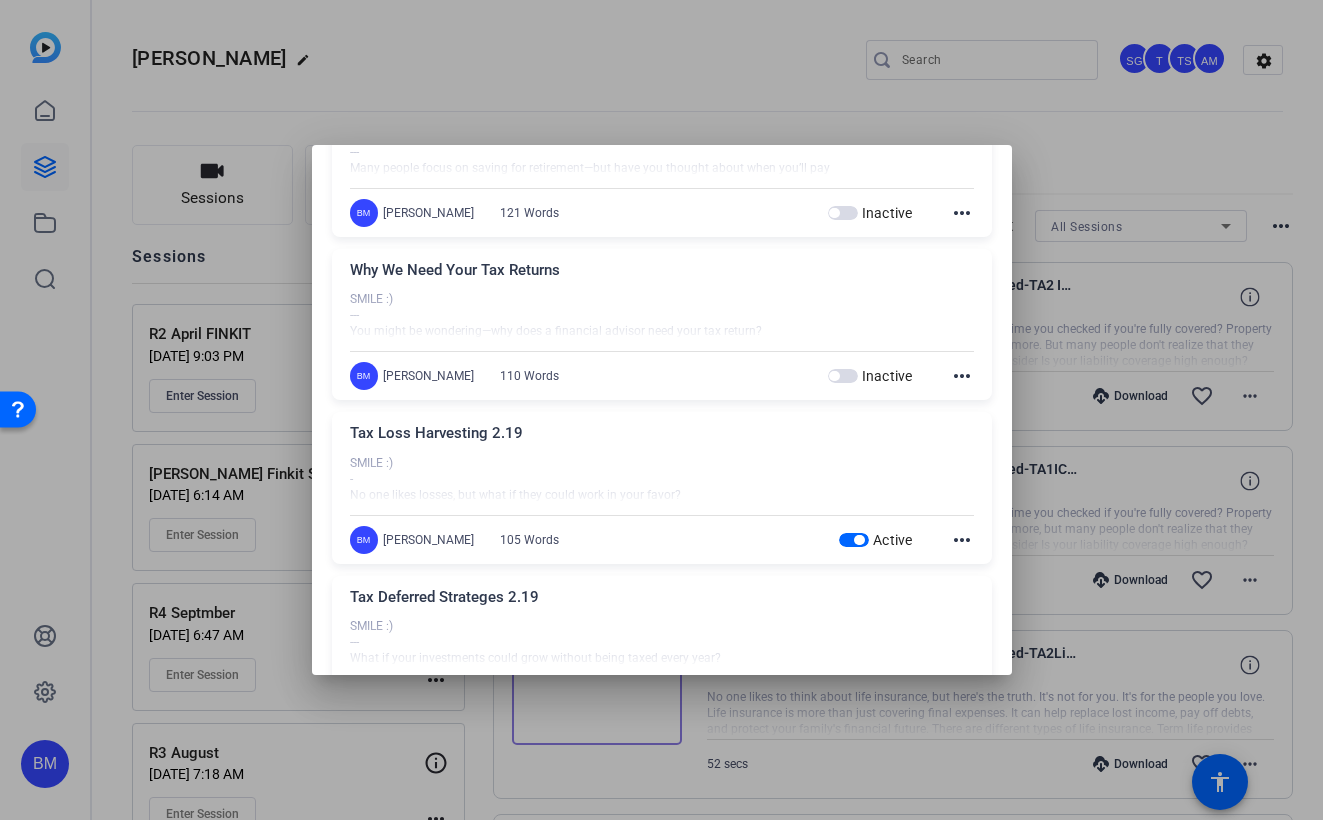 scroll, scrollTop: 2302, scrollLeft: 0, axis: vertical 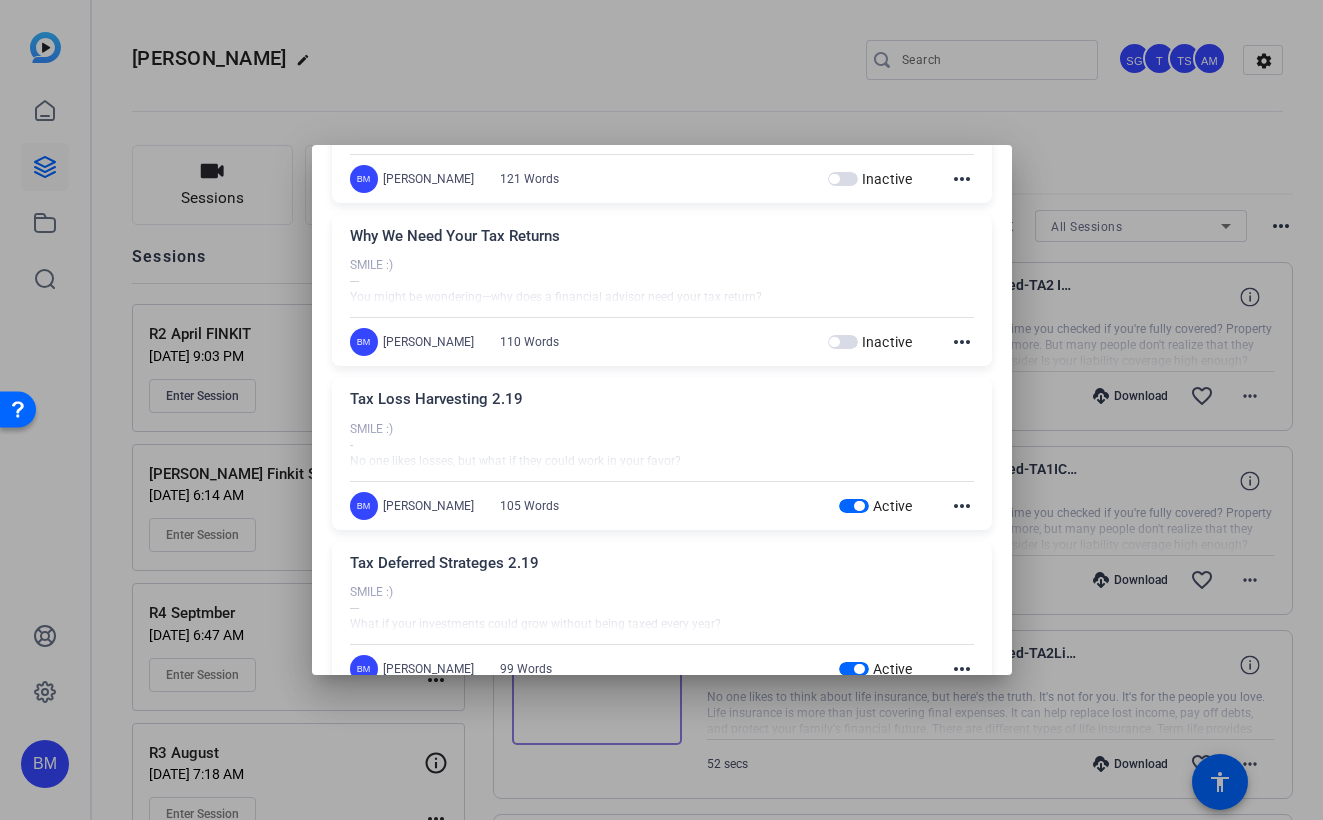 click at bounding box center (854, 506) 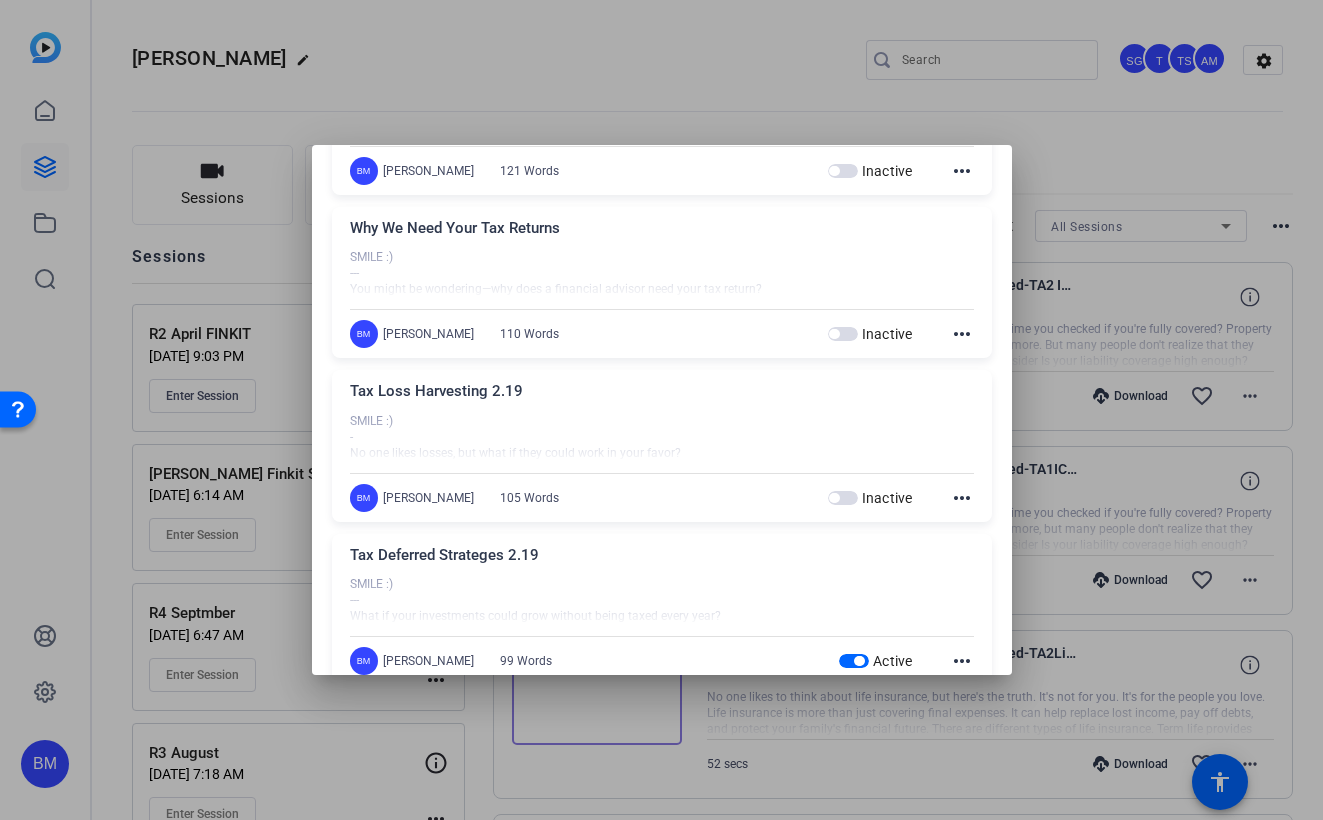 scroll, scrollTop: 2591, scrollLeft: 0, axis: vertical 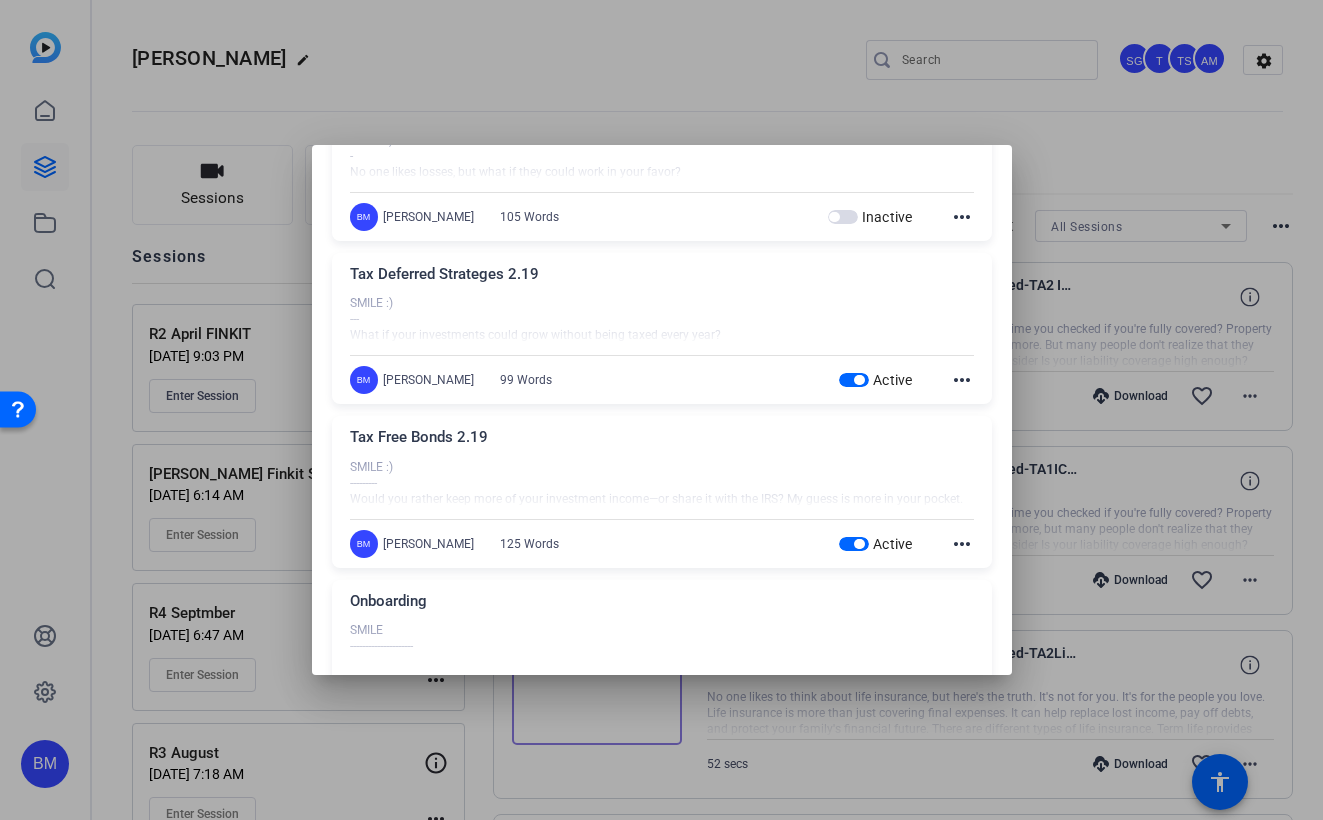 click on "Active" at bounding box center (876, 380) 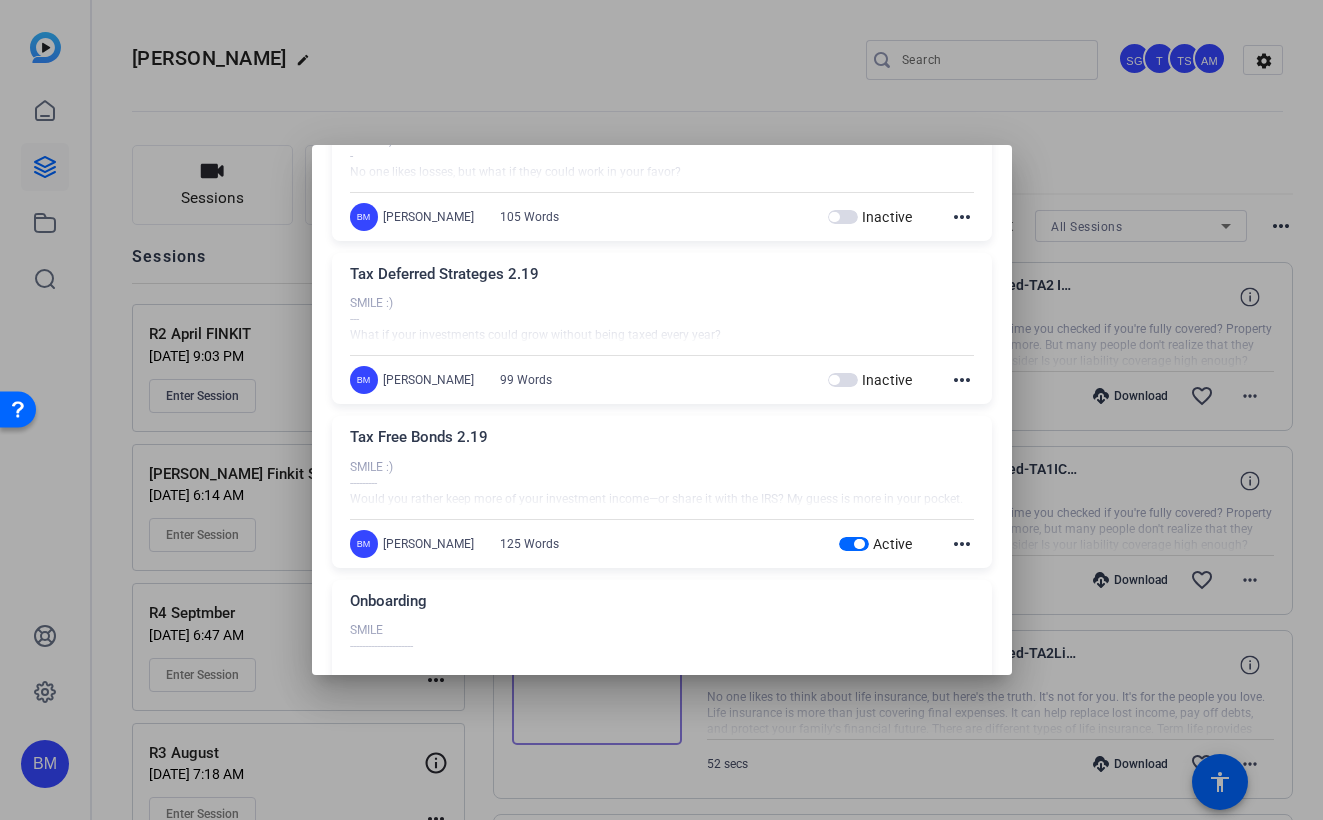 click at bounding box center [854, 544] 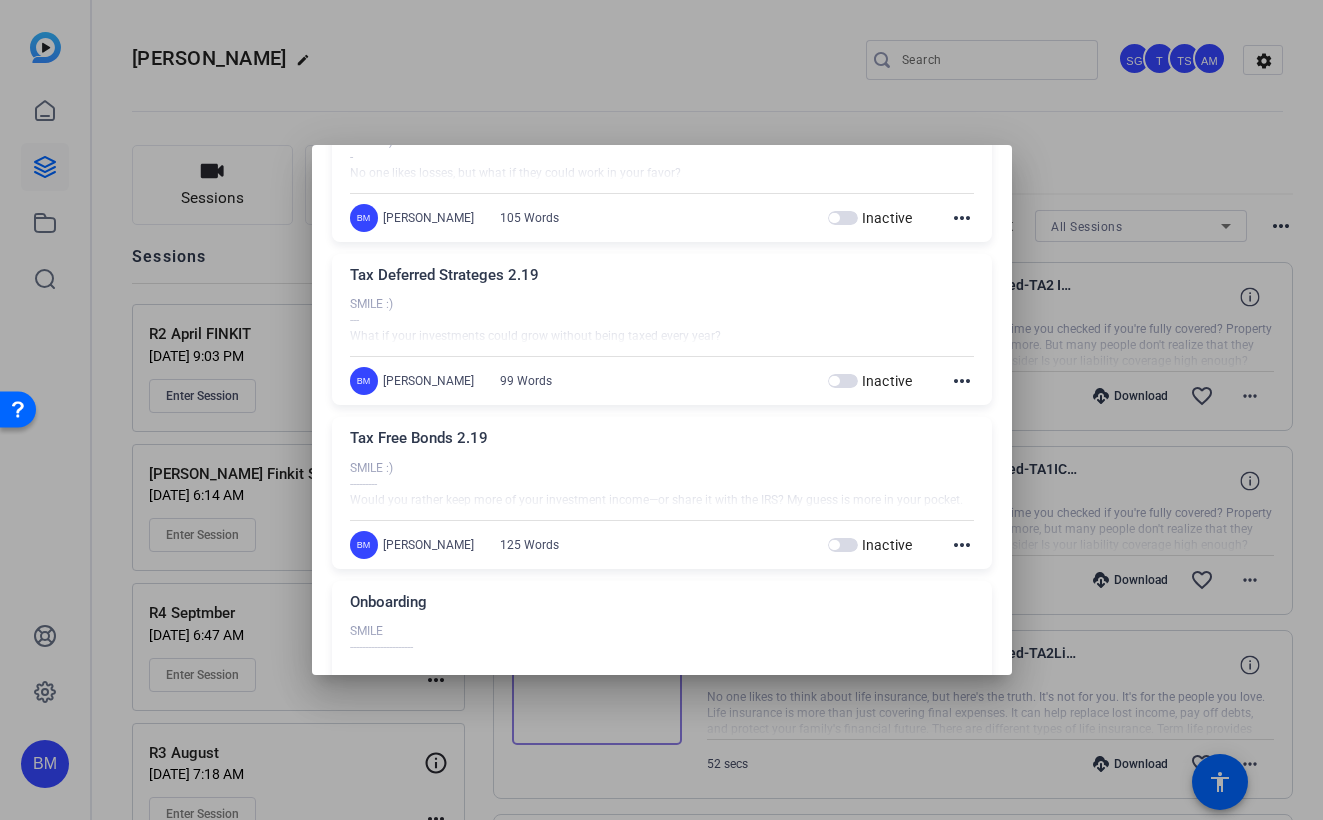 scroll, scrollTop: 2041, scrollLeft: 0, axis: vertical 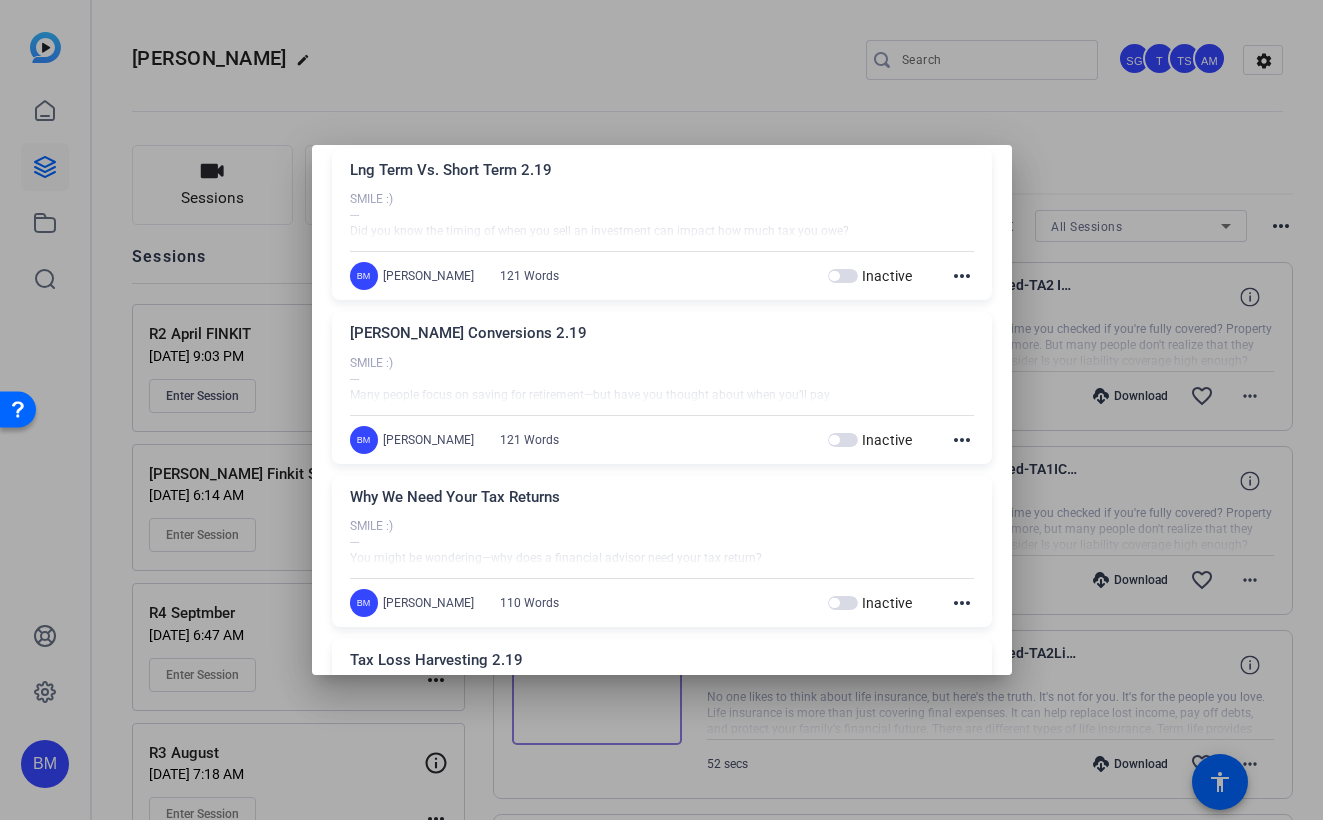 click at bounding box center (661, 410) 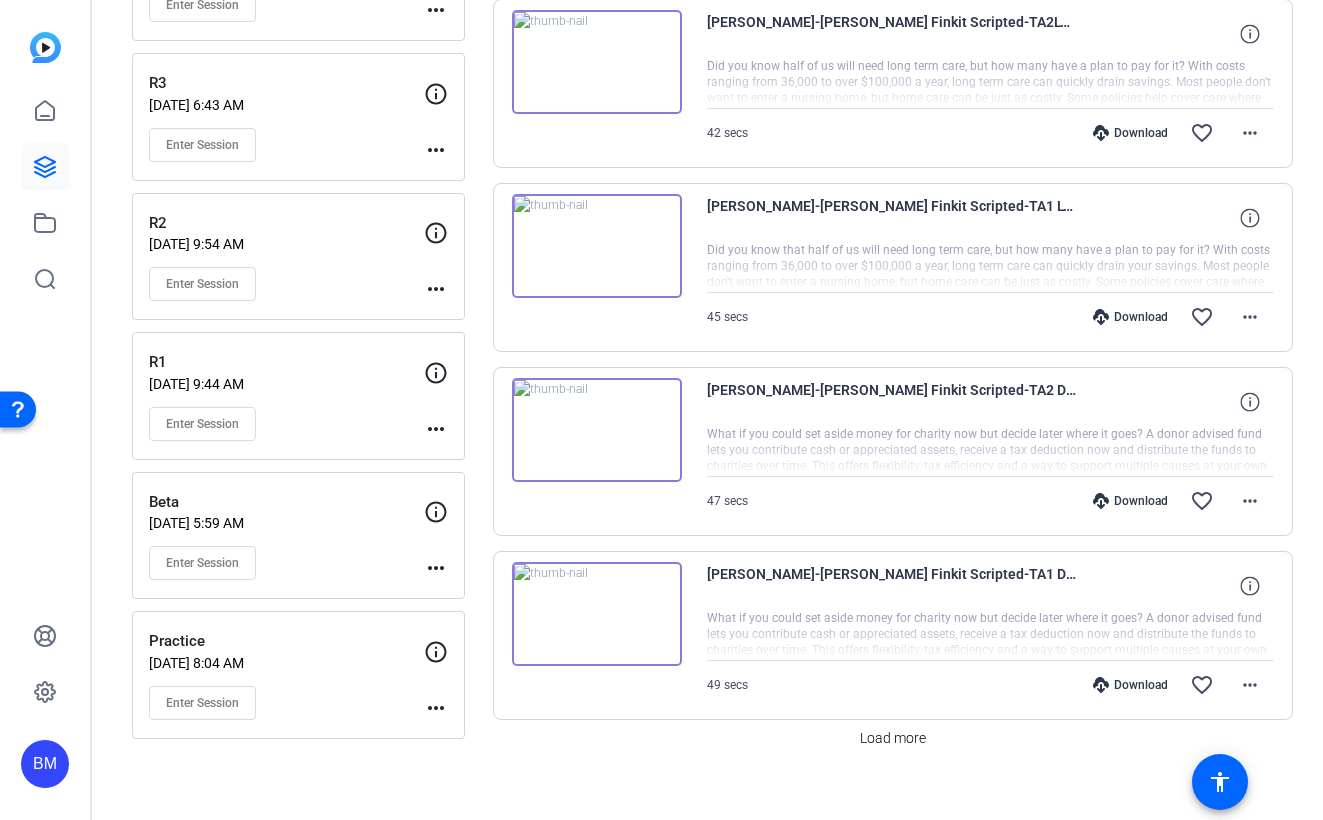 scroll, scrollTop: 1392, scrollLeft: 0, axis: vertical 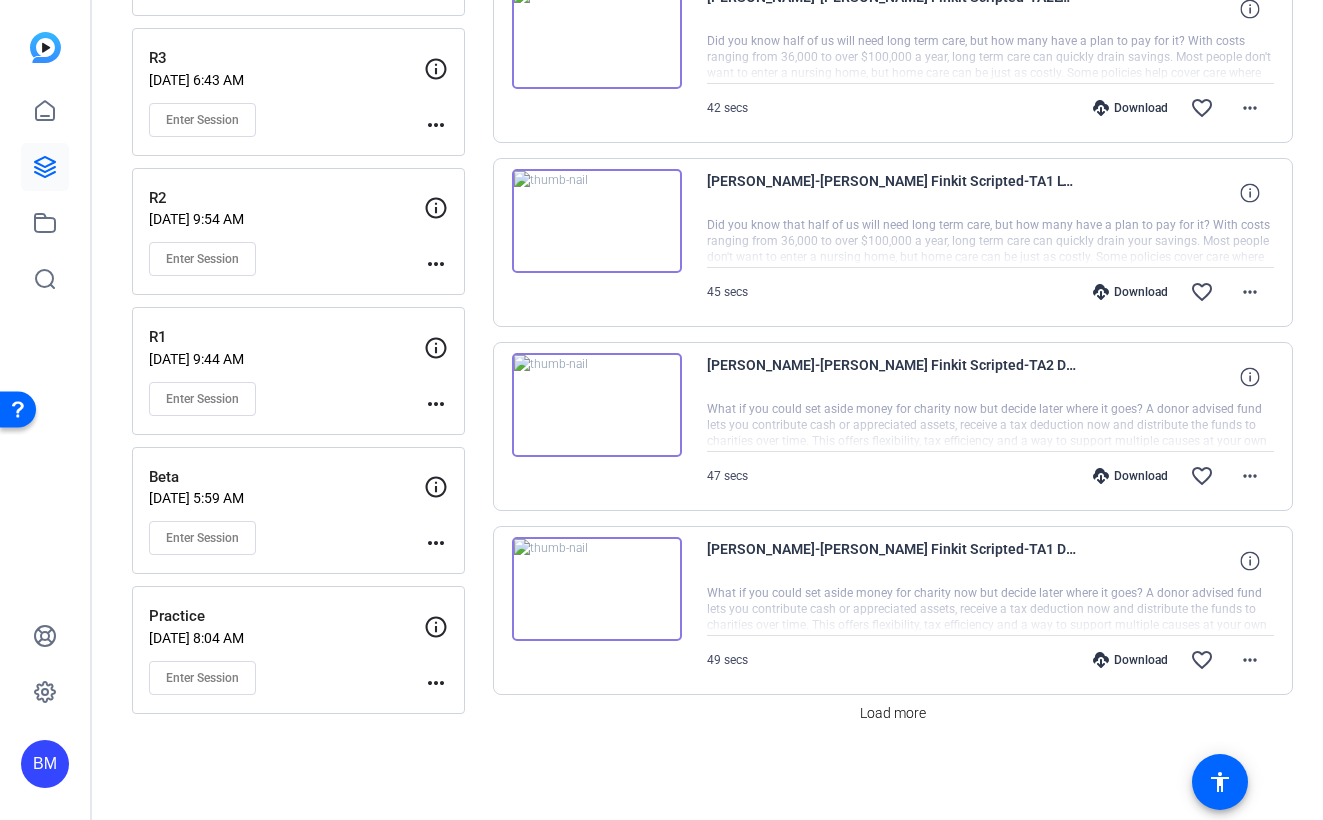 click at bounding box center [597, 589] 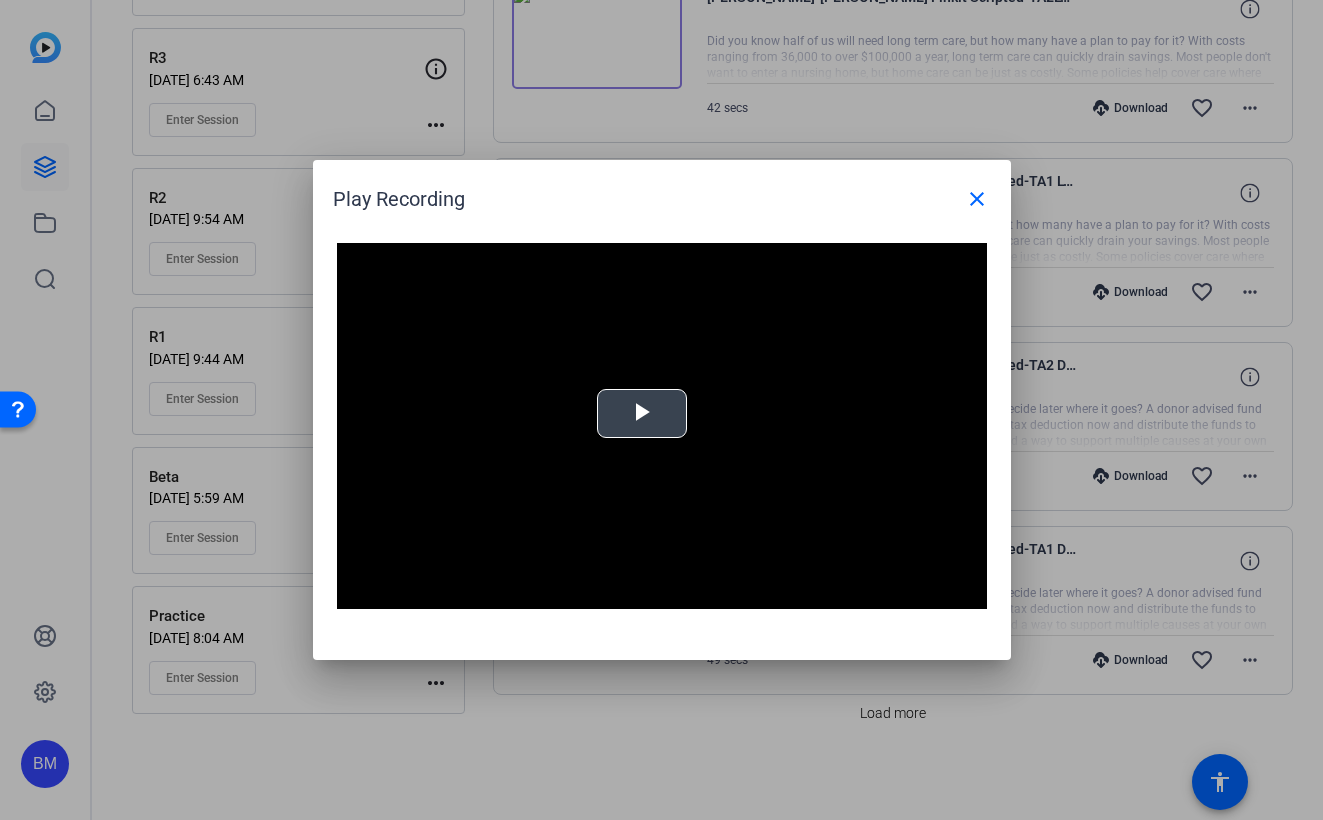 click at bounding box center [662, 426] 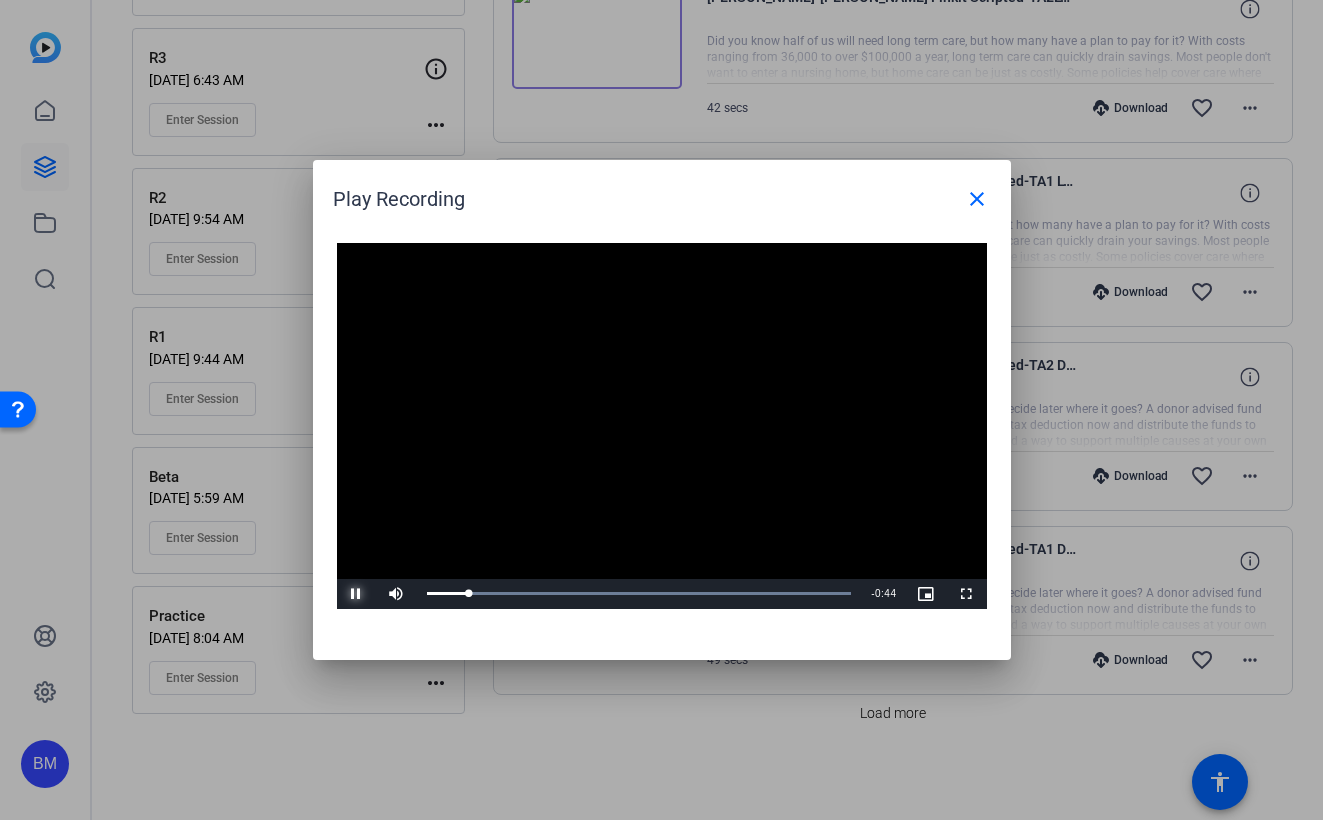 click at bounding box center [357, 594] 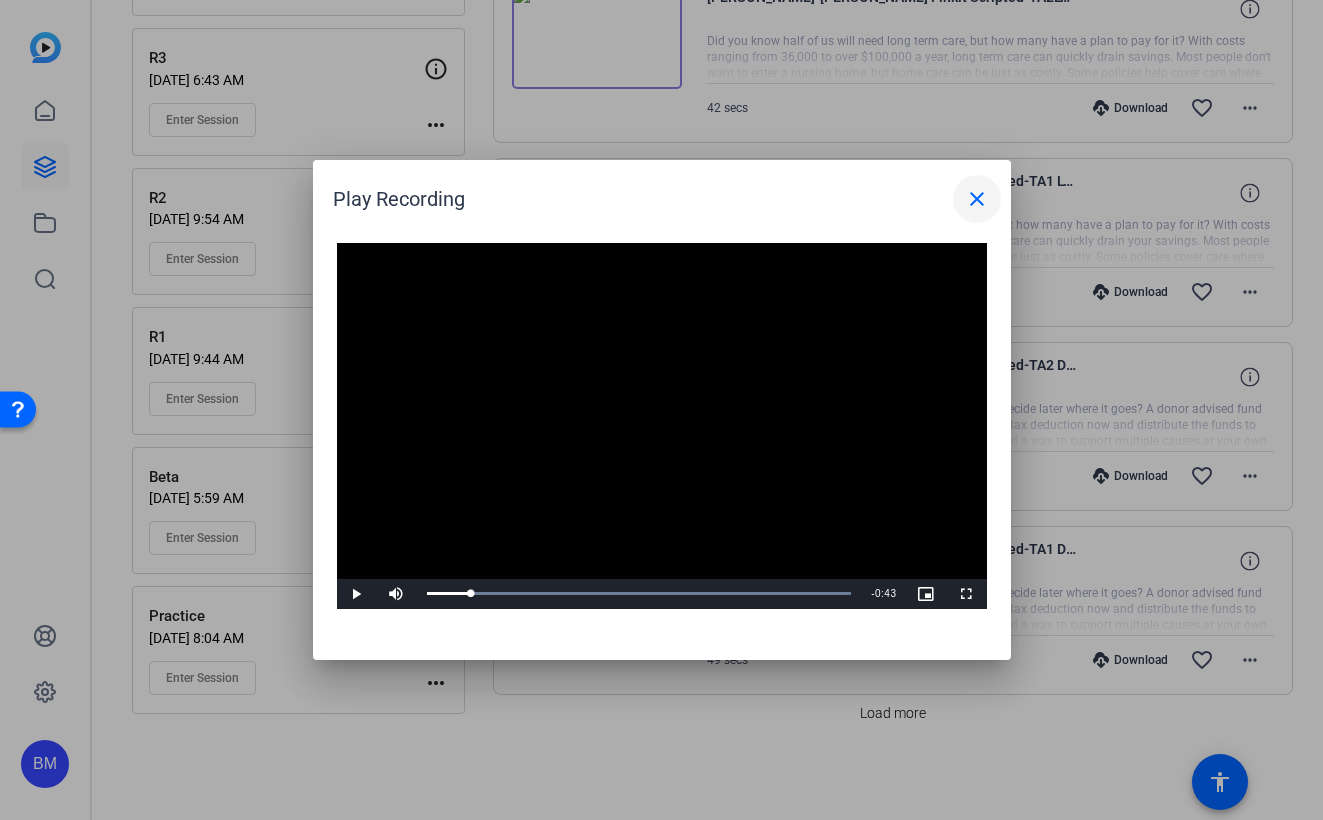 click on "close" at bounding box center [977, 199] 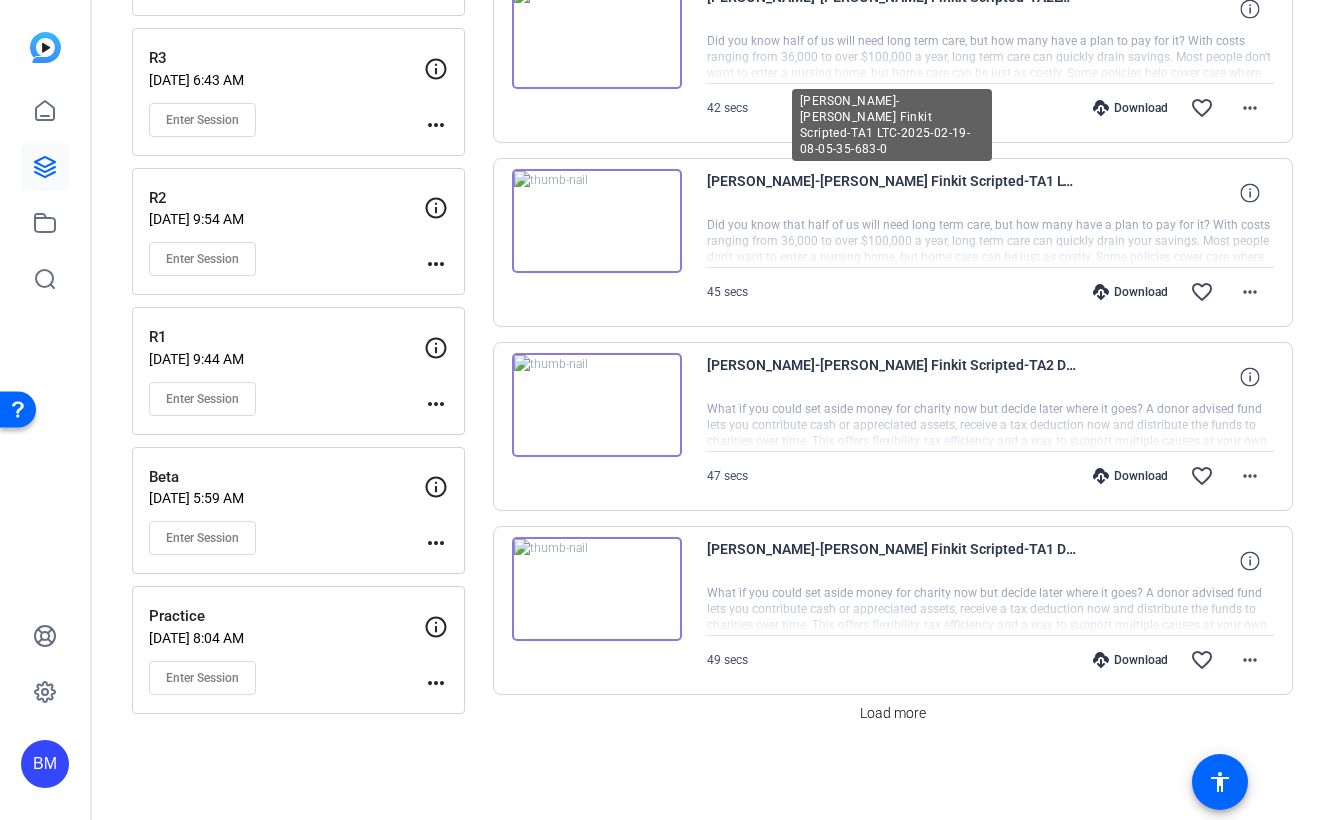click on "[PERSON_NAME]-[PERSON_NAME] Finkit Scripted-TA1 LTC-2025-02-19-08-05-35-683-0" at bounding box center [892, 193] 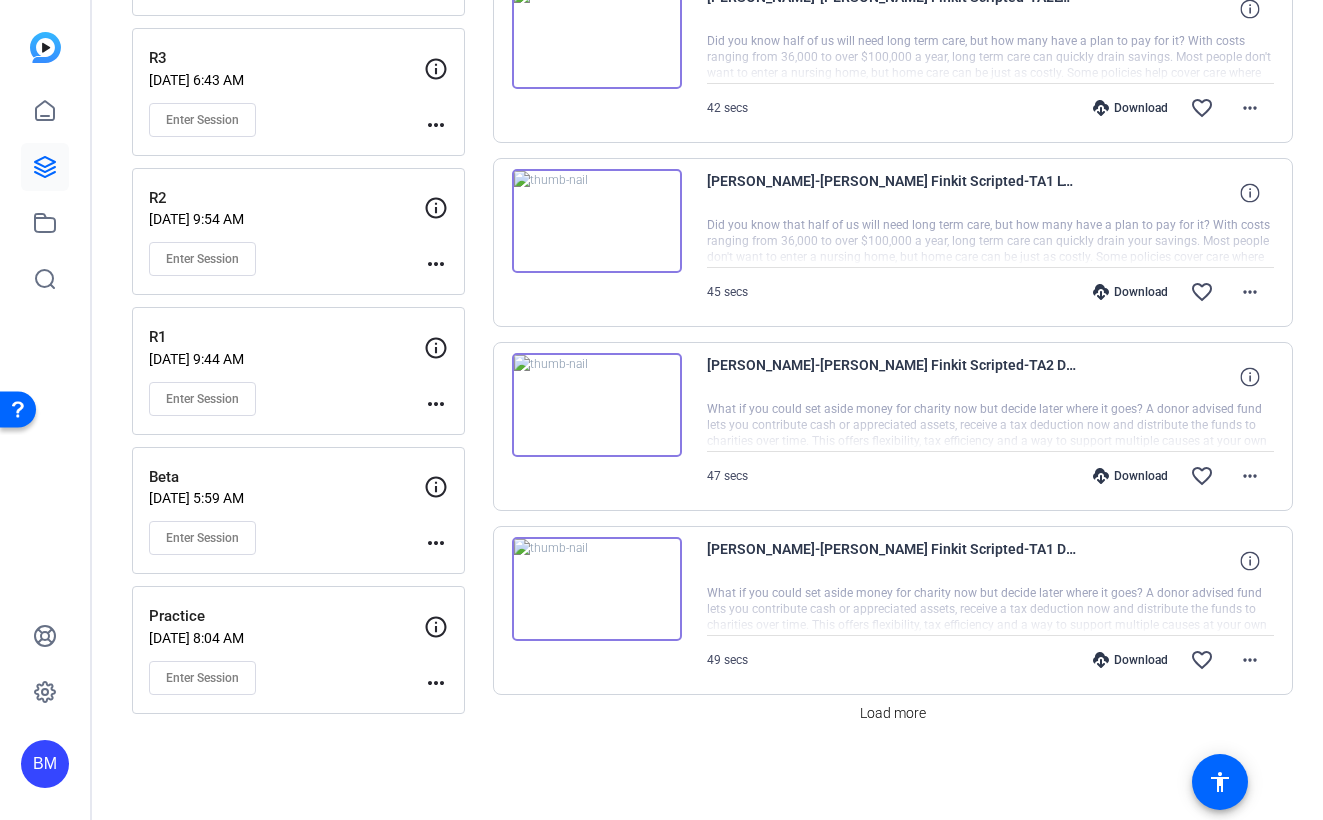 click on "Wheeler-Eric Wheeler Finkit Scripted-TA1 LTC-2025-02-19-08-05-35-683-0
Did you know that half of us will need long term care, but how many have a plan to pay for it? With costs ranging from 36,000 to over $100,000 a year, long term care can quickly drain your savings. Most people don't want to enter a nursing home, but home care can be just as costly. Some policies cover care where you want it, and while newer asset based plans let you leverage money you've already set aside and if you don't need it, it can go to your heirs. At Wheeler Wealth Management, we want you to have a level 10 confidence that you're on the right track. Ready to talk through your options? Let's connect.  45 secs
Download  favorite_border more_horiz" at bounding box center [991, 242] 